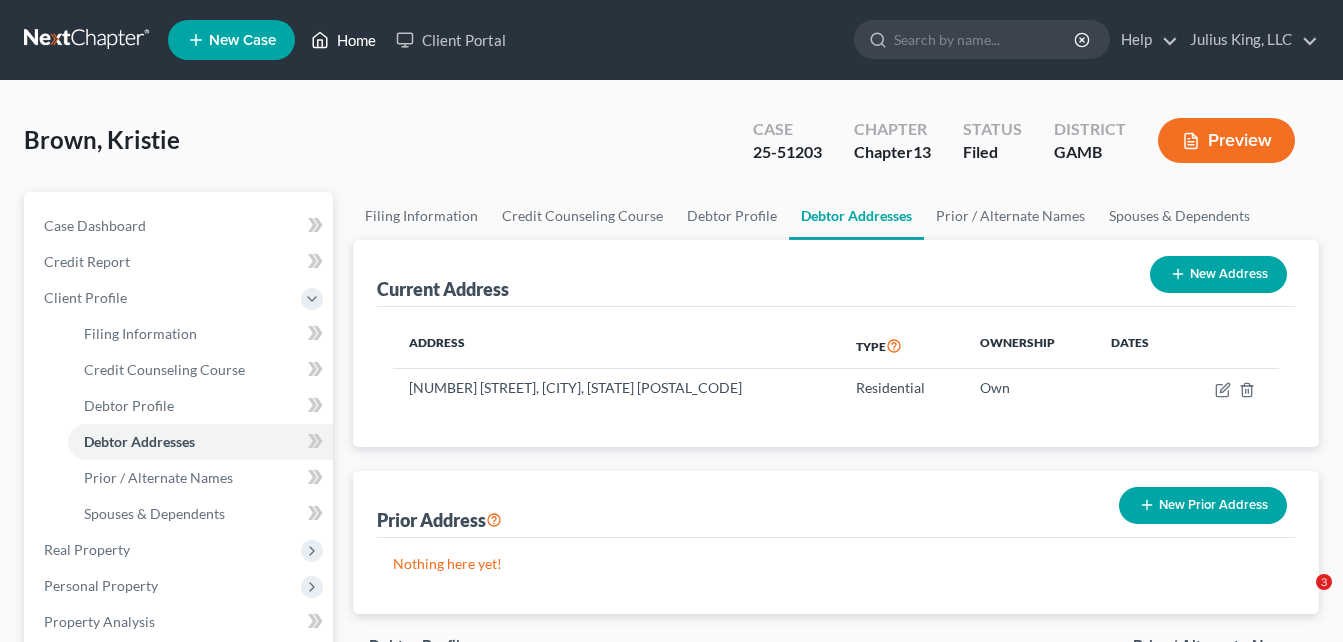 scroll, scrollTop: 0, scrollLeft: 0, axis: both 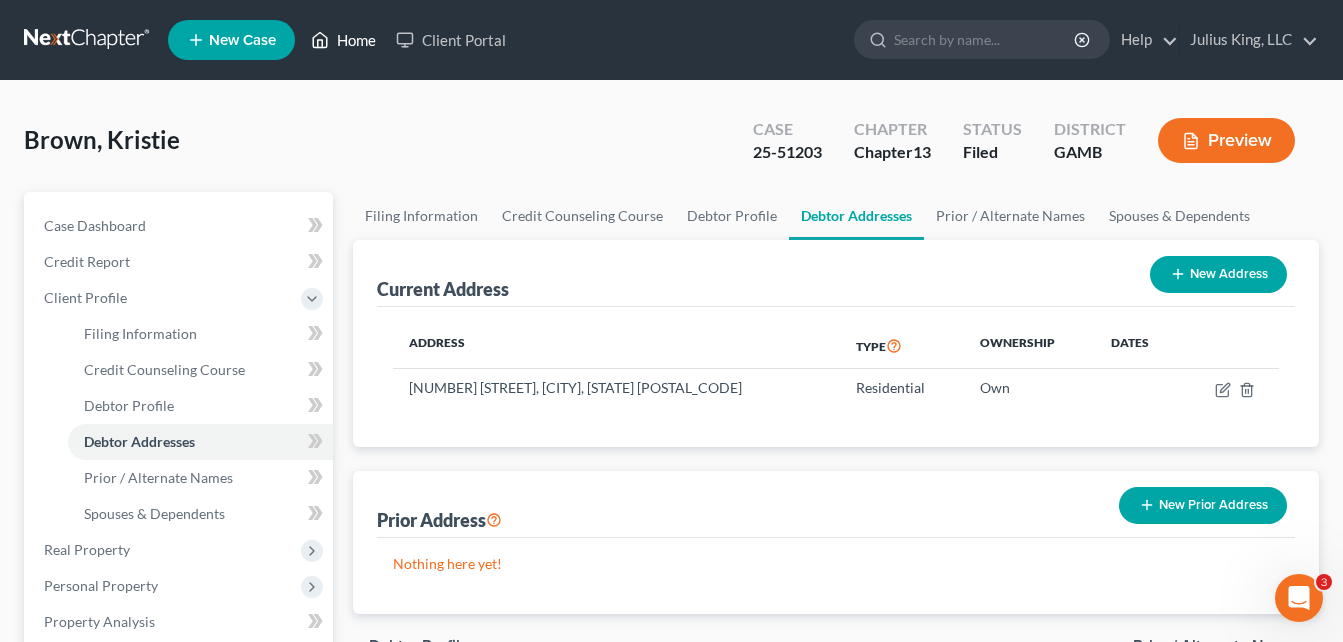 click on "Home" at bounding box center [343, 40] 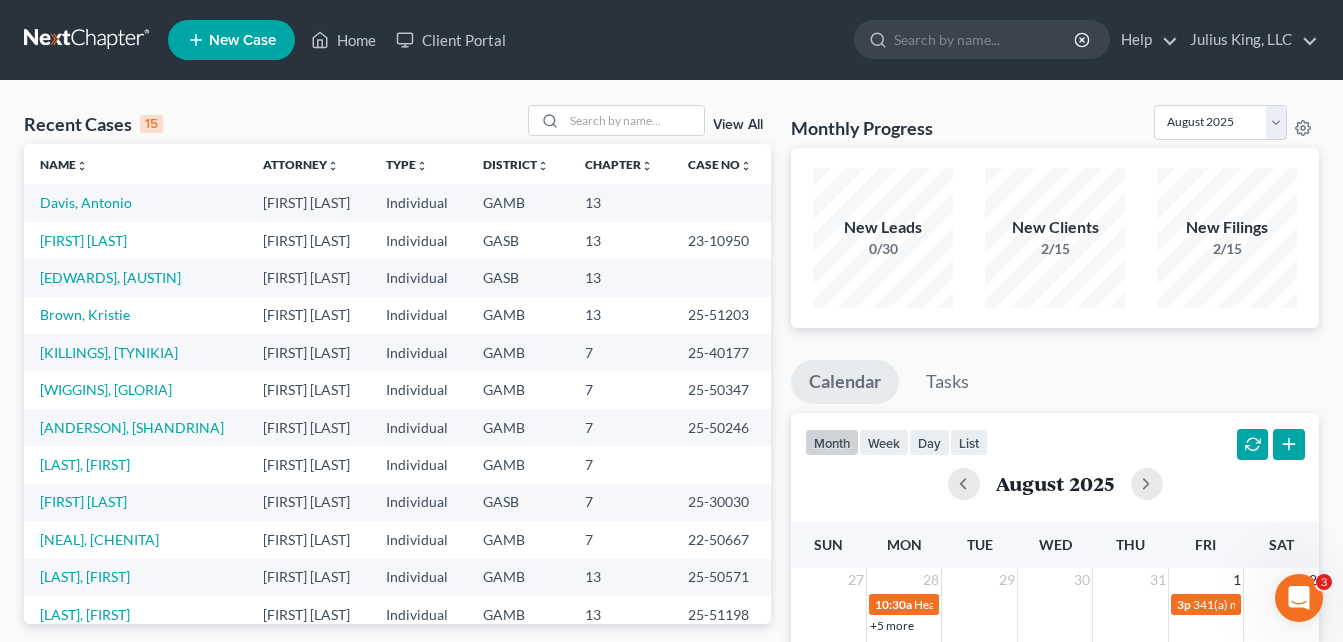 click on "Recent Cases 15         View All
Name
unfold_more
expand_more
expand_less
Attorney
unfold_more
expand_more
expand_less
Type
unfold_more
expand_more
expand_less
District
unfold_more
expand_more
expand_less
Chapter
unfold_more
expand_more
expand_less
Case No
unfold_more
expand_more
expand_less
Prefix
unfold_more
expand_more
expand_less
[LAST], [FIRST] [MIDDLE] [ATTORNEY] [CHAPTER] [CASE_NO] [PREFIX] [LAST], [FIRST] [ATTORNEY] [CHAPTER] [CASE_NO] [PREFIX] [LAST], [FIRST] [ATTORNEY] [CHAPTER] [CASE_NO] [PREFIX] [LAST], [FIRST] [ATTORNEY] [CHAPTER] [CASE_NO] [PREFIX] [LAST], [FIRST] [ATTORNEY] [CHAPTER] [CASE_NO] [PREFIX] [LAST], [FIRST] [ATTORNEY] [CHAPTER] [CASE_NO] [PREFIX] [LAST], [FIRST] [ATTORNEY] [CHAPTER] [CASE_NO] [PREFIX] [LAST], [FIRST] [ATTORNEY]" at bounding box center (671, 742) 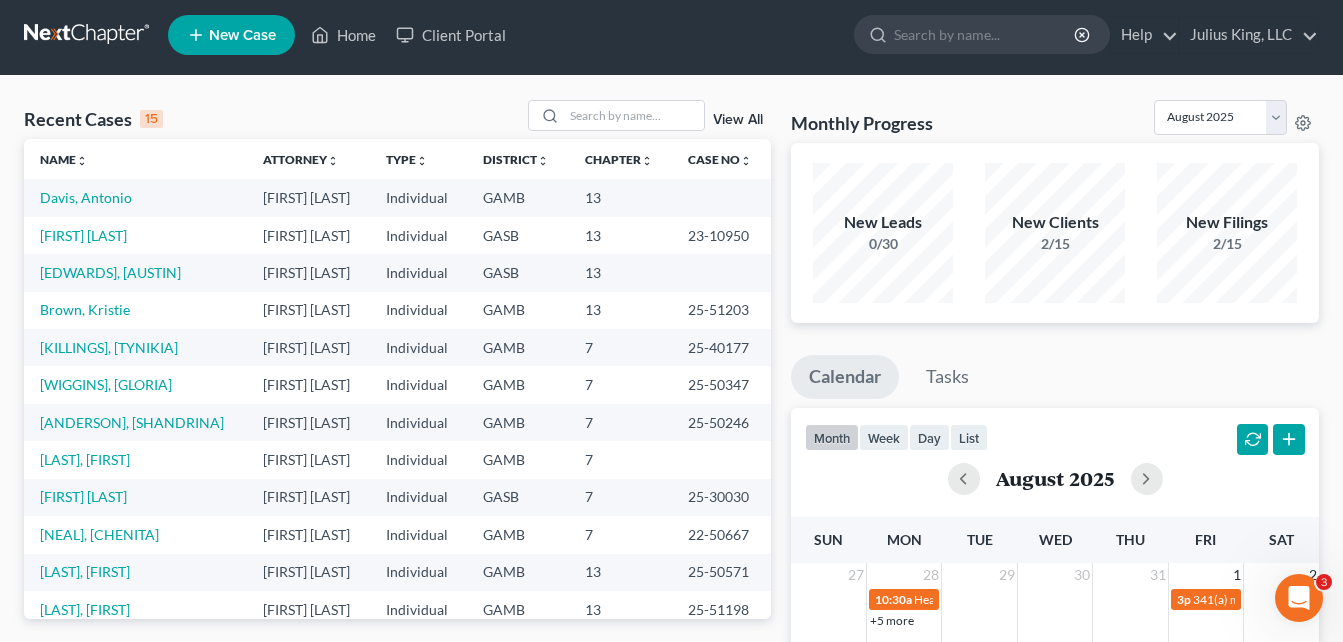 scroll, scrollTop: 0, scrollLeft: 0, axis: both 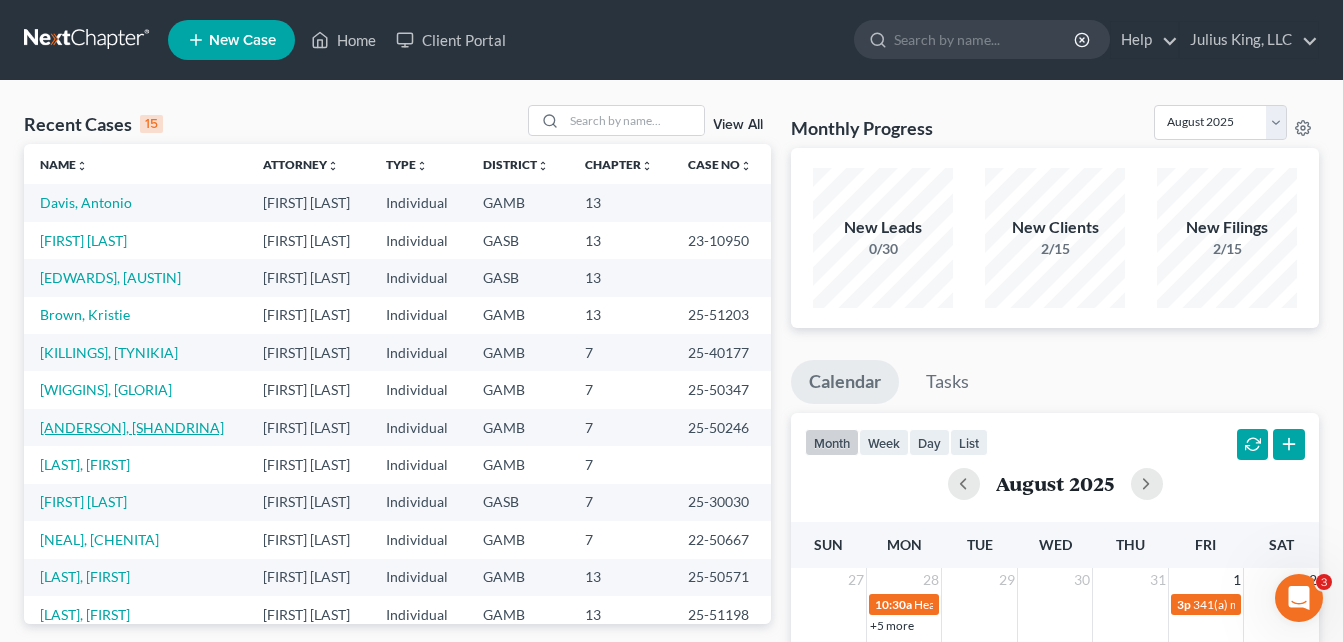 click on "[ANDERSON], [SHANDRINA]" at bounding box center (132, 427) 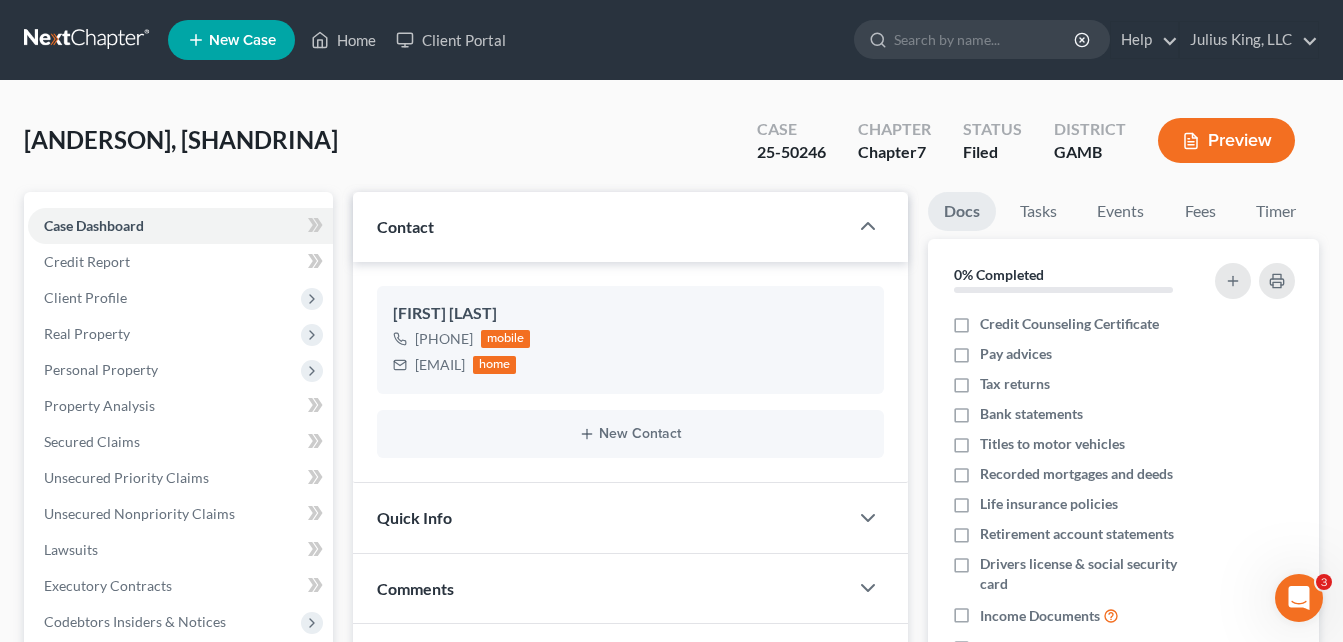 click on "[LAST], [FIRST] Upgraded Case [CASE_NUMBER] Chapter Chapter 7 Status Filed District GAMB Preview" at bounding box center [671, 148] 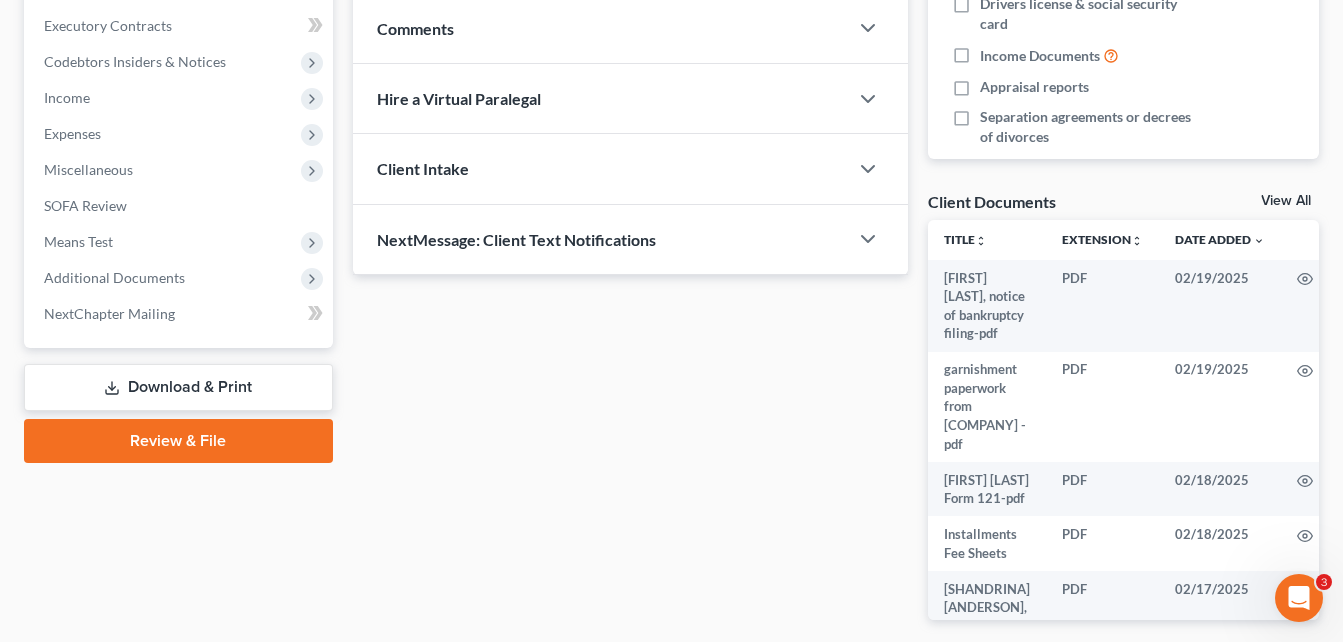 scroll, scrollTop: 520, scrollLeft: 0, axis: vertical 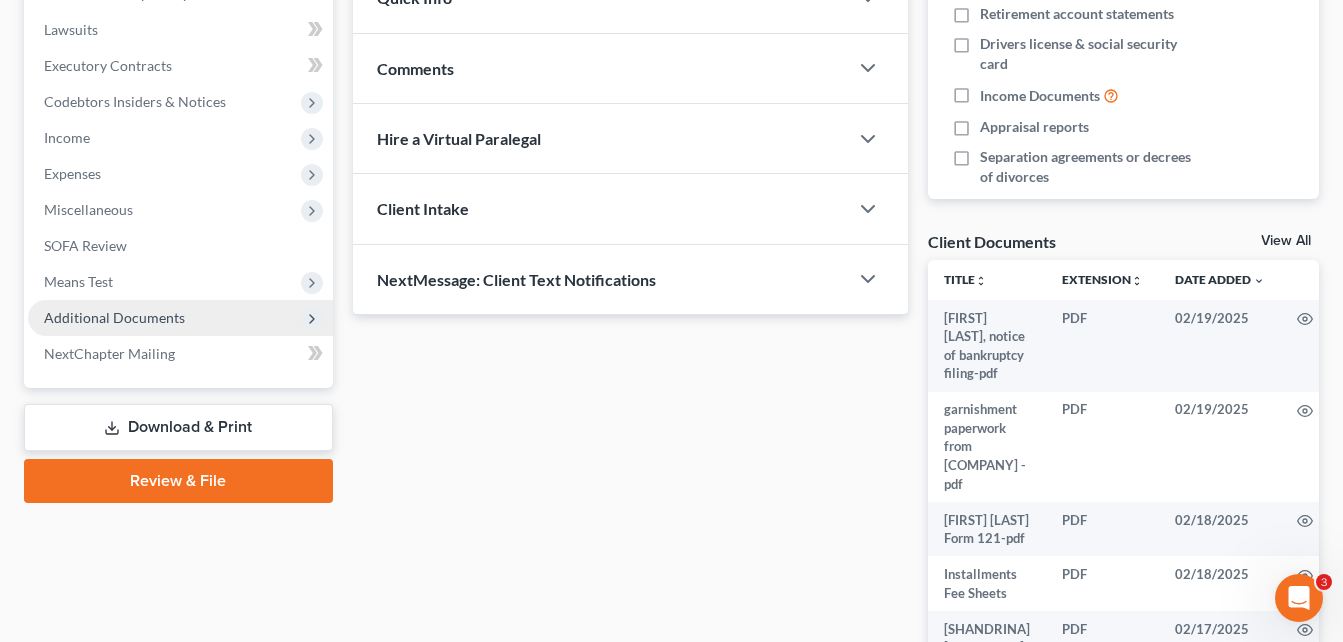 click on "Additional Documents" at bounding box center [114, 317] 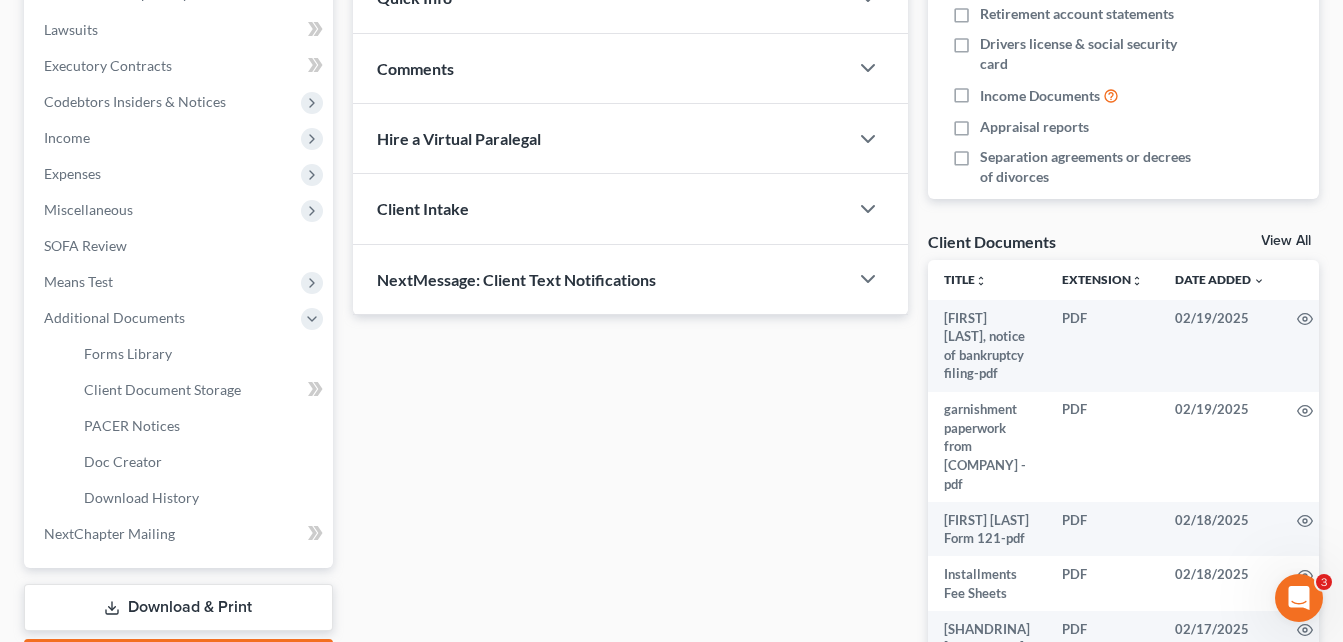 click on "Case Dashboard
Payments
Invoices
Payments
Payments
Credit Report
Client Profile" at bounding box center [178, 182] 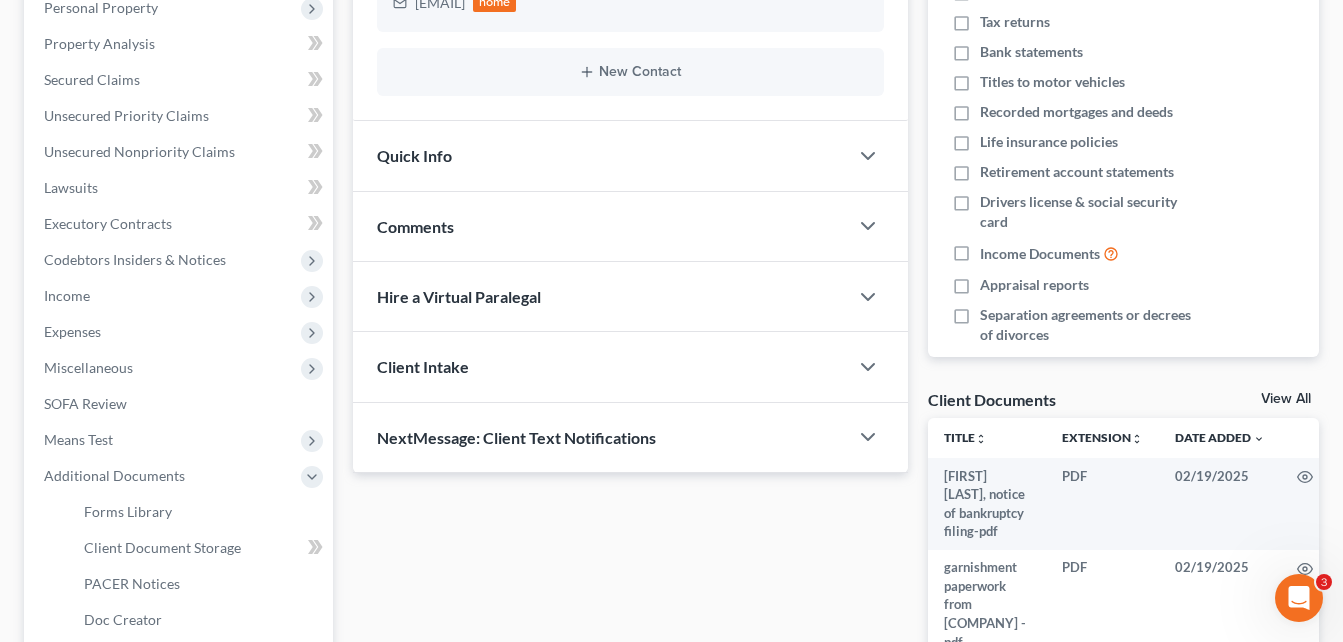 scroll, scrollTop: 360, scrollLeft: 0, axis: vertical 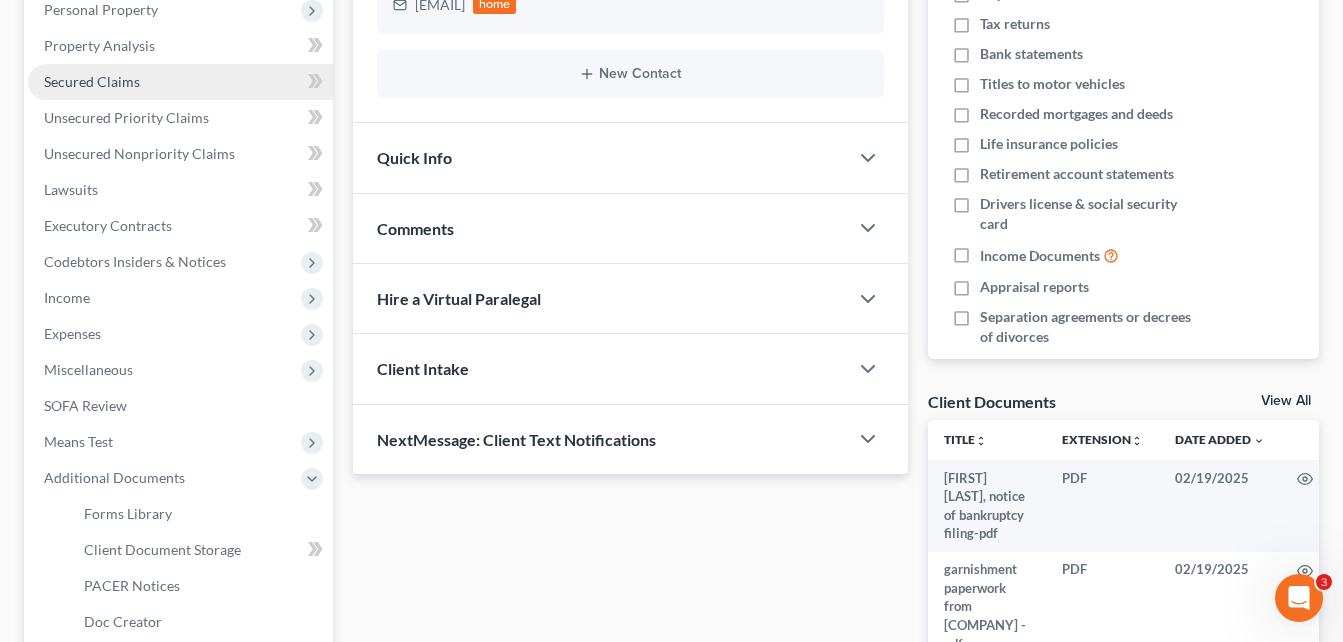 click on "Secured Claims" at bounding box center [92, 81] 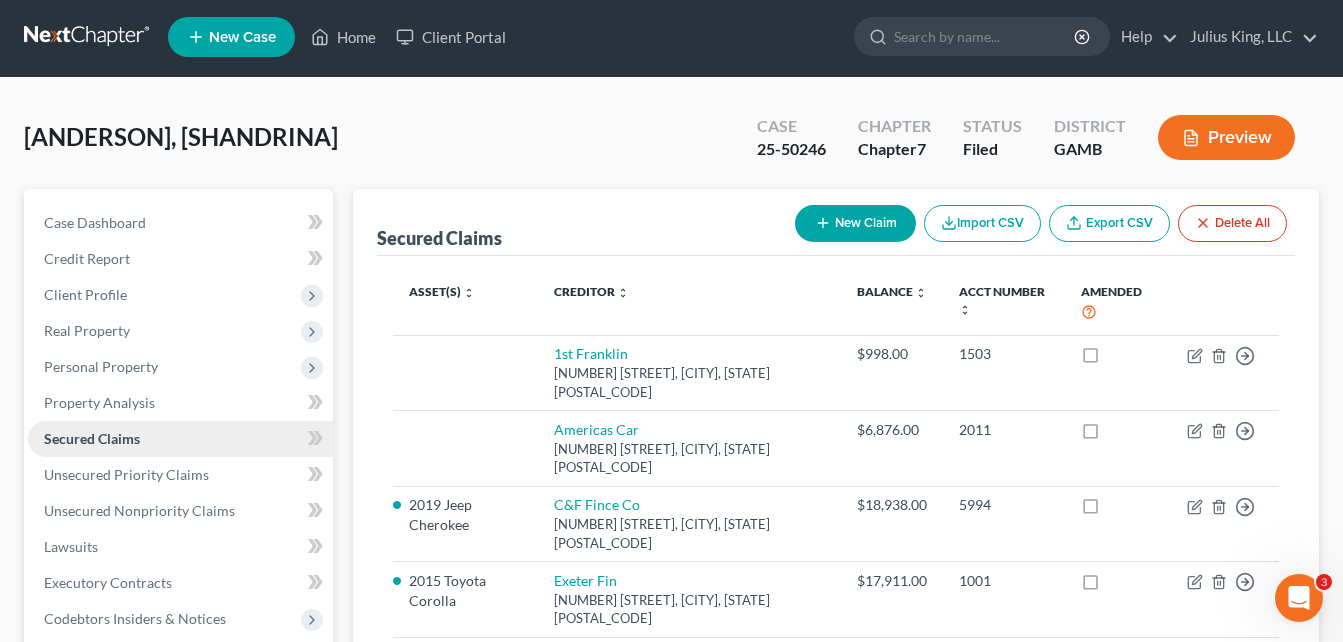 scroll, scrollTop: 0, scrollLeft: 0, axis: both 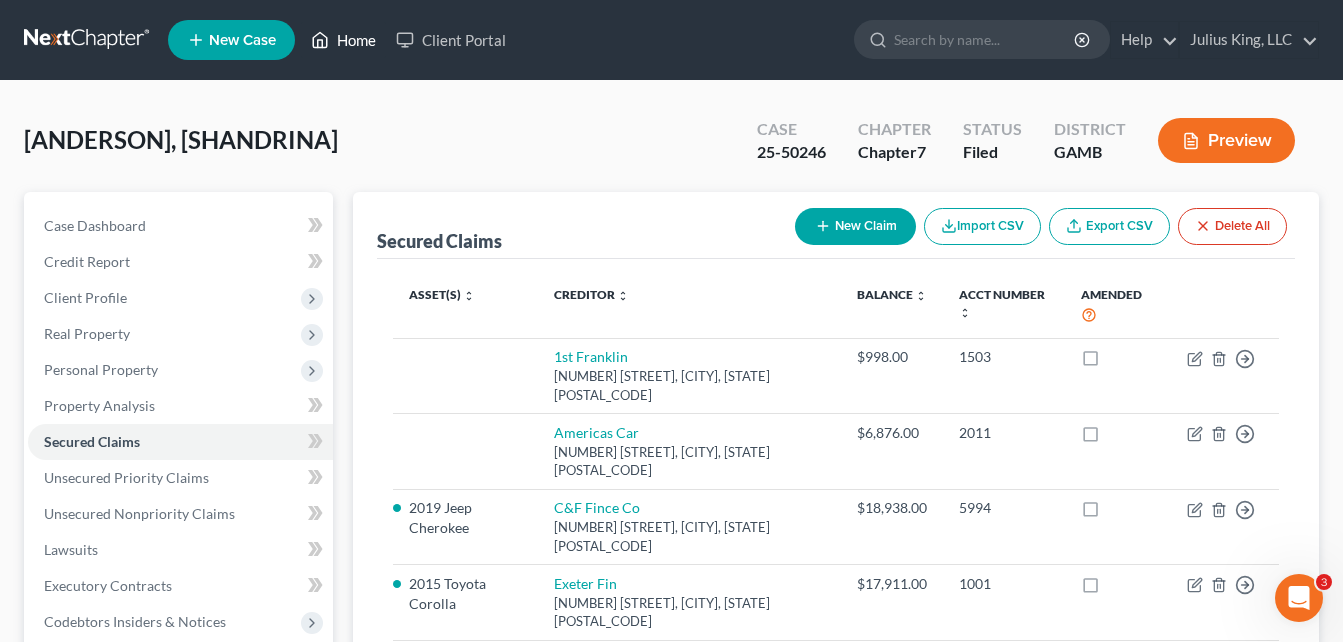 click on "Home" at bounding box center (343, 40) 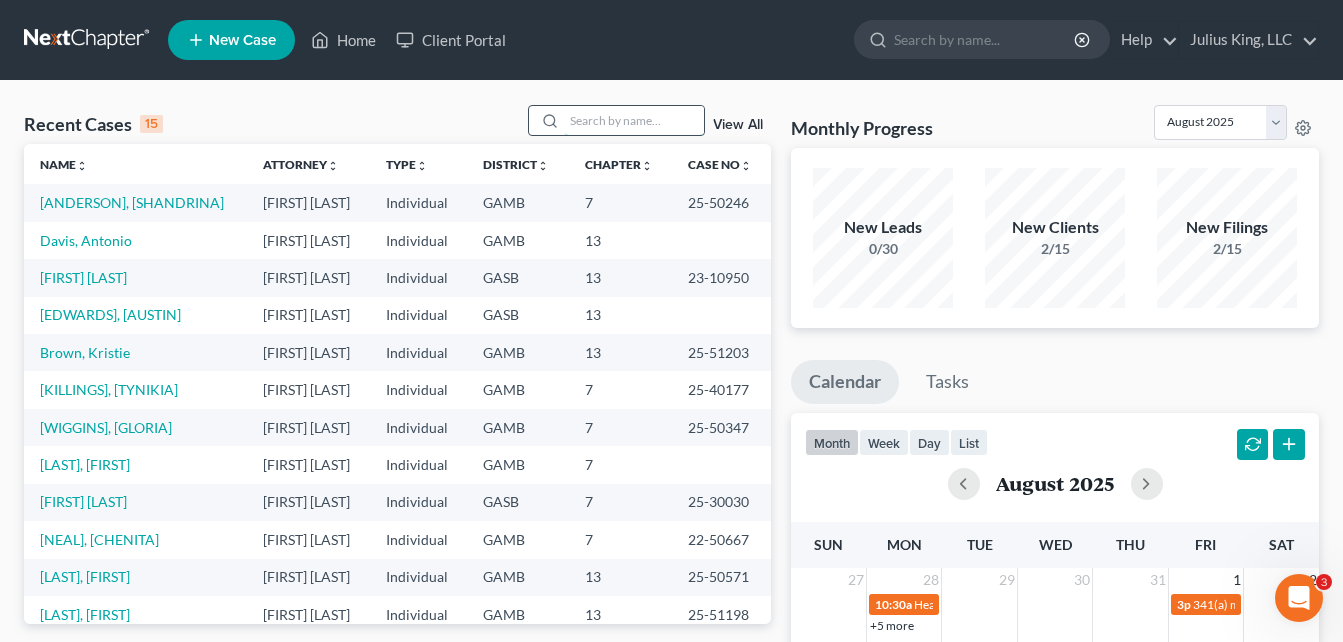 click at bounding box center [634, 120] 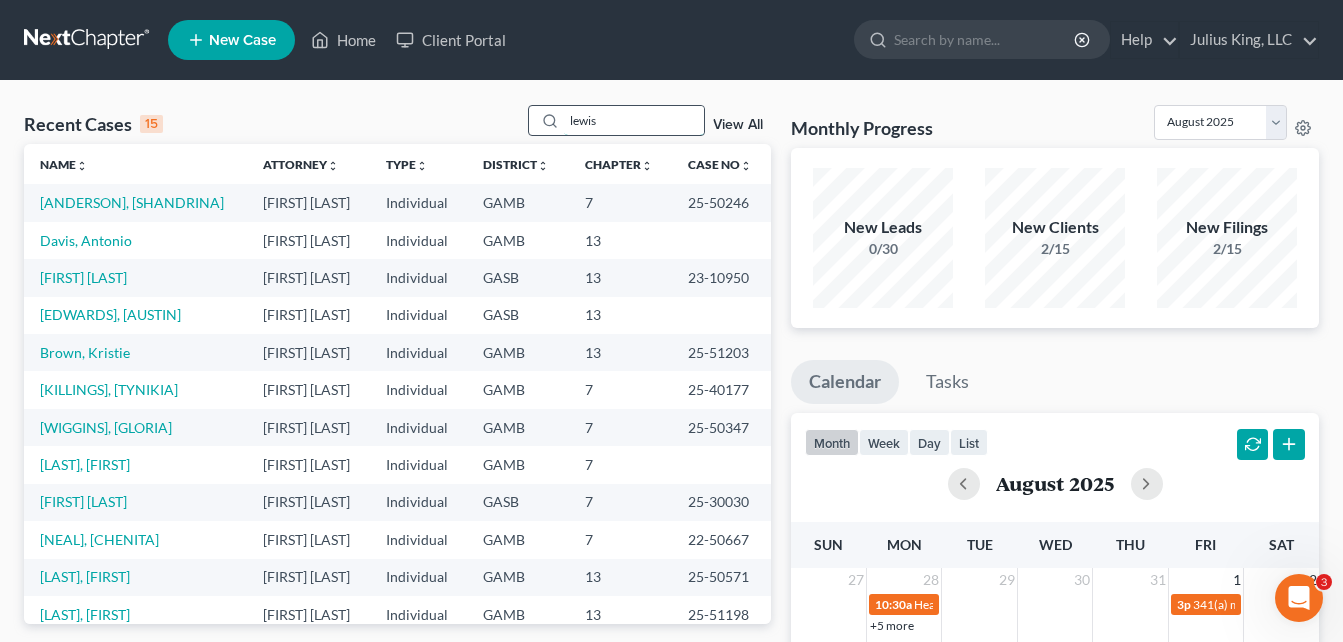 type on "lewis" 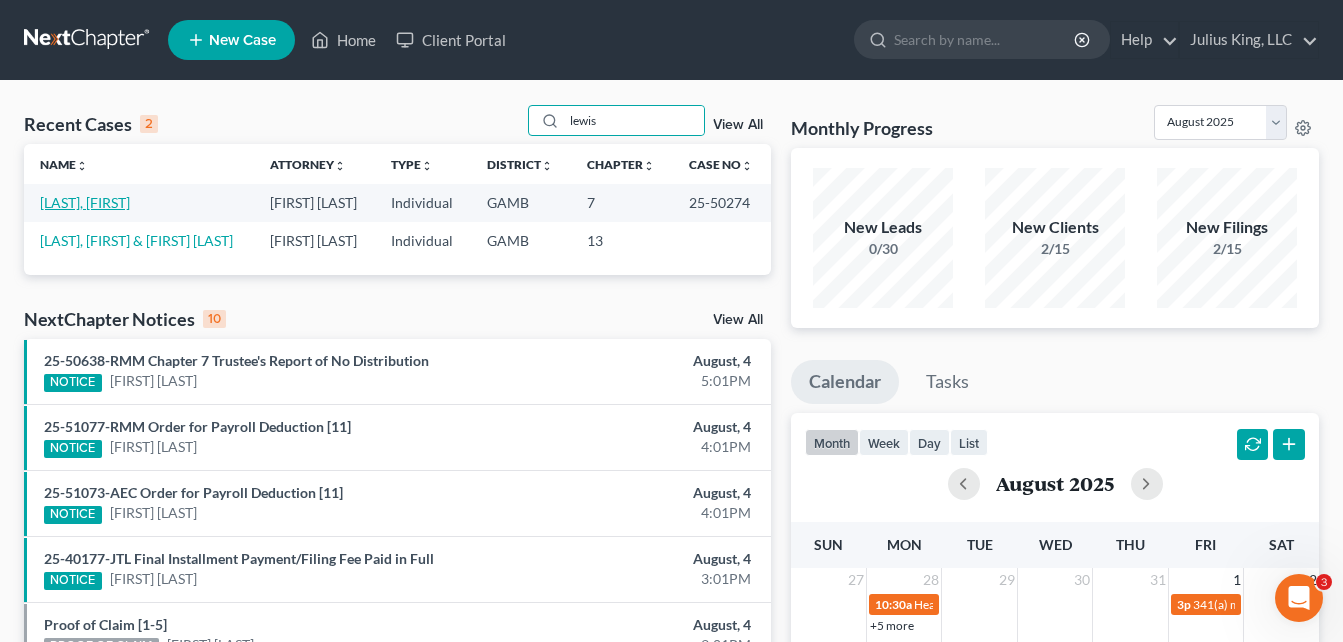 click on "[LAST], [FIRST]" at bounding box center (85, 202) 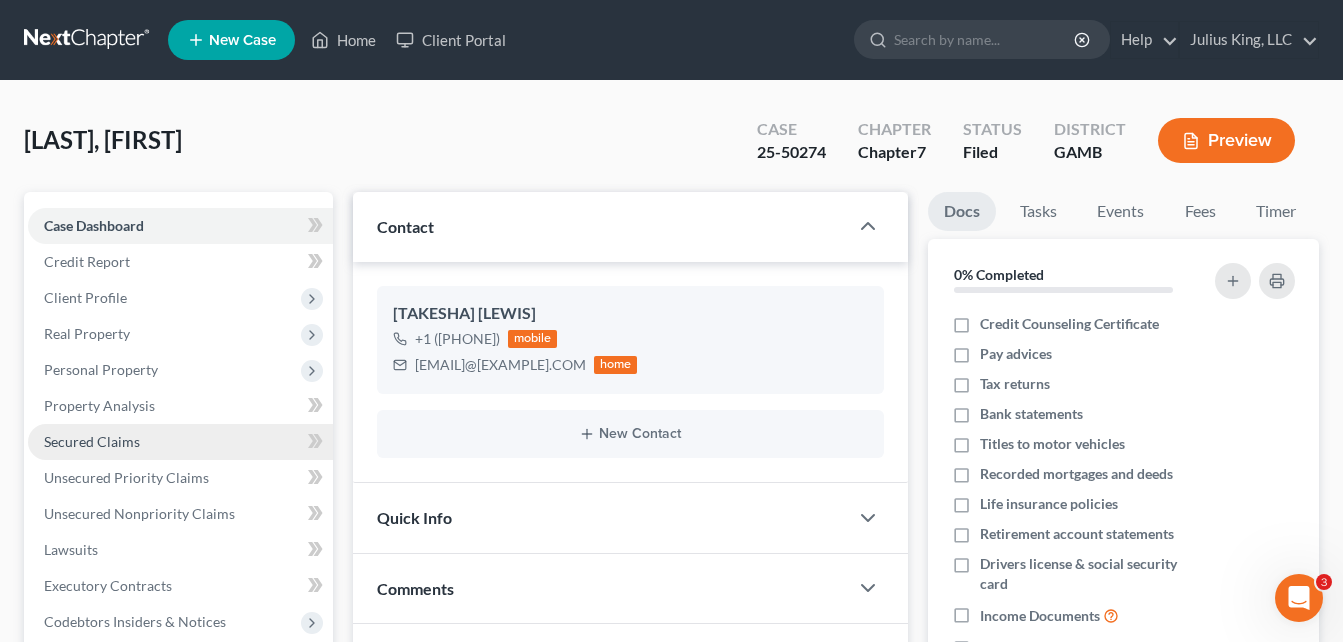 click on "Secured Claims" at bounding box center (92, 441) 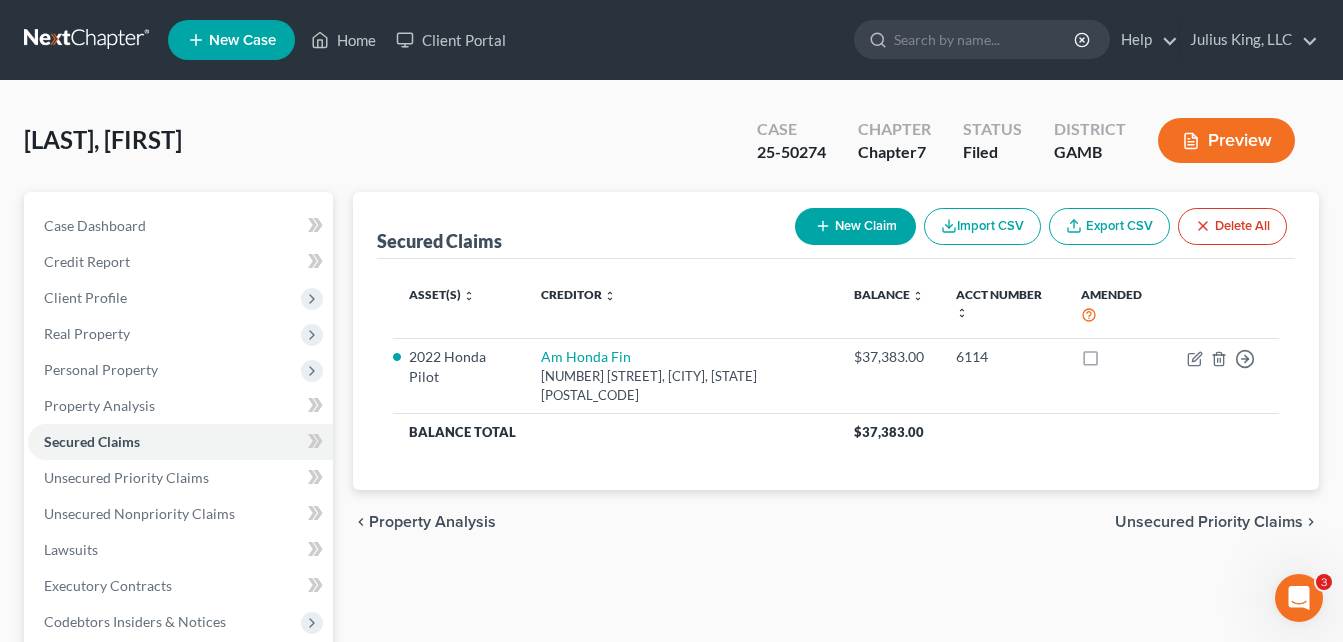 click on "Case Dashboard
Payments
Invoices
Payments
Payments
Credit Report
Client Profile" at bounding box center [178, 607] 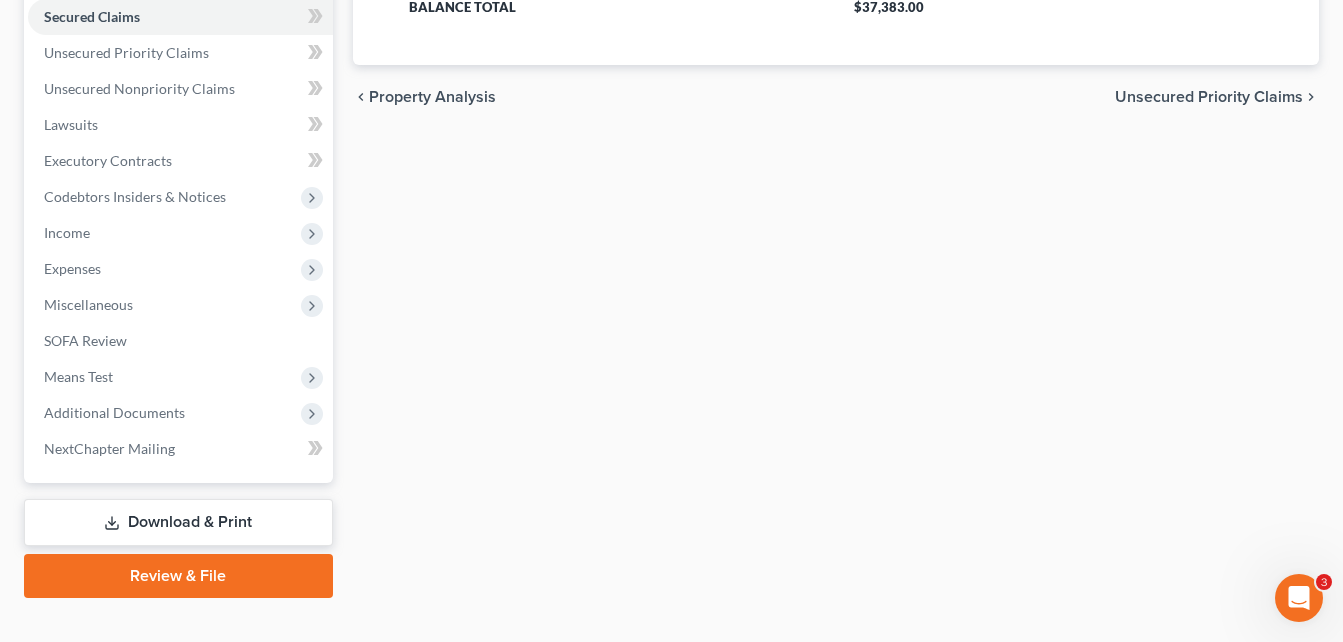 scroll, scrollTop: 457, scrollLeft: 0, axis: vertical 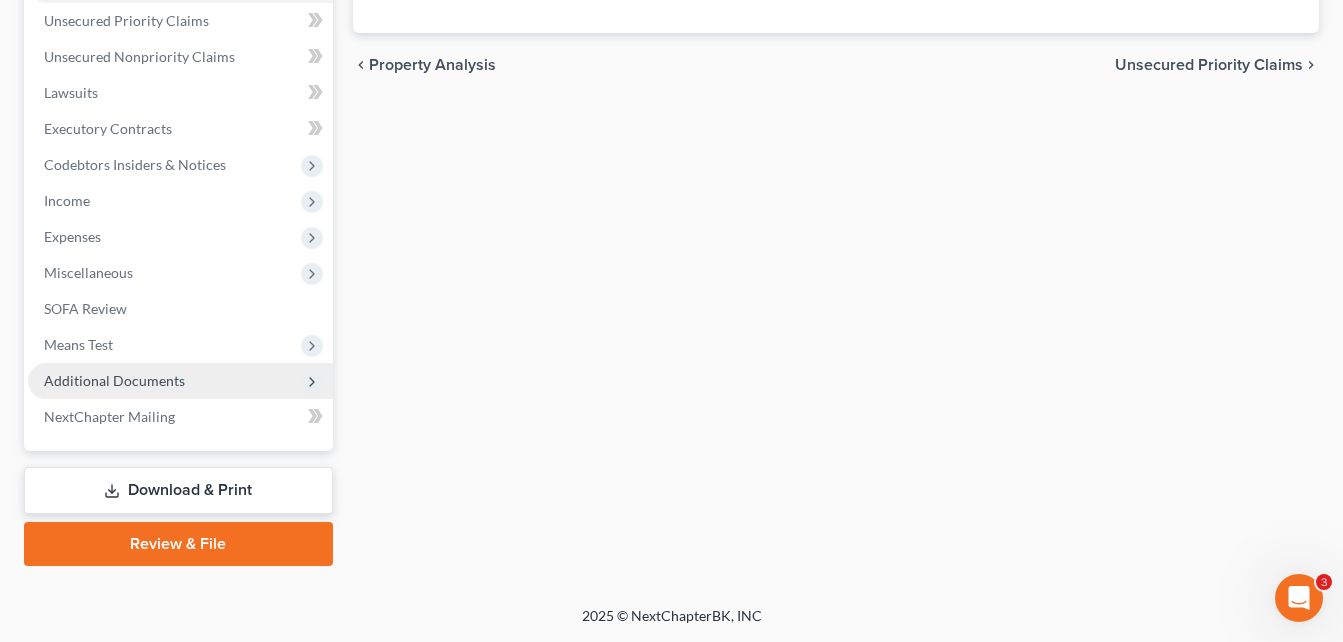 click on "Additional Documents" at bounding box center [114, 380] 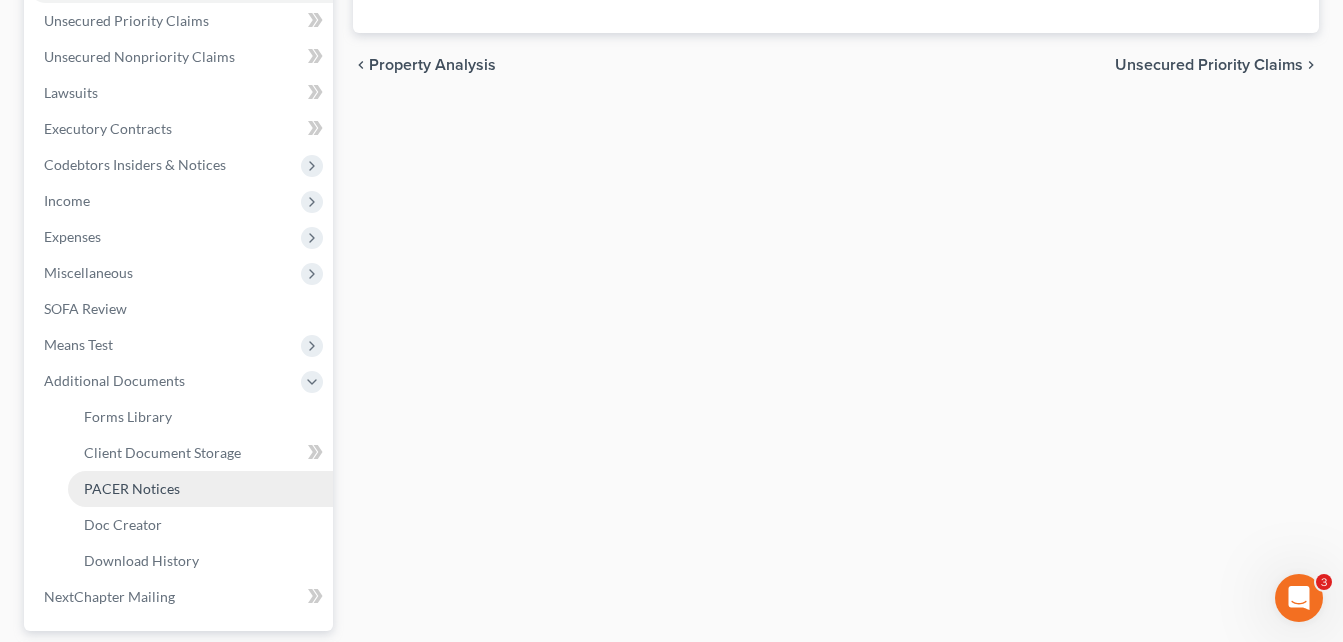 click on "PACER Notices" at bounding box center [132, 488] 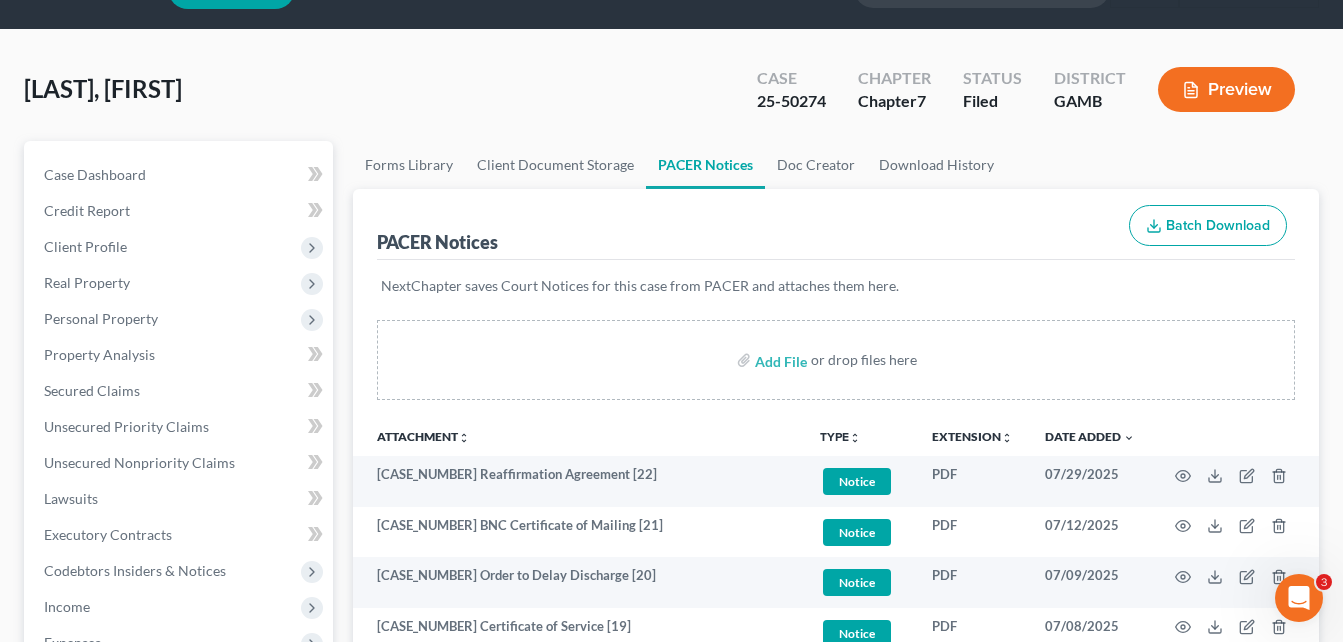 scroll, scrollTop: 0, scrollLeft: 0, axis: both 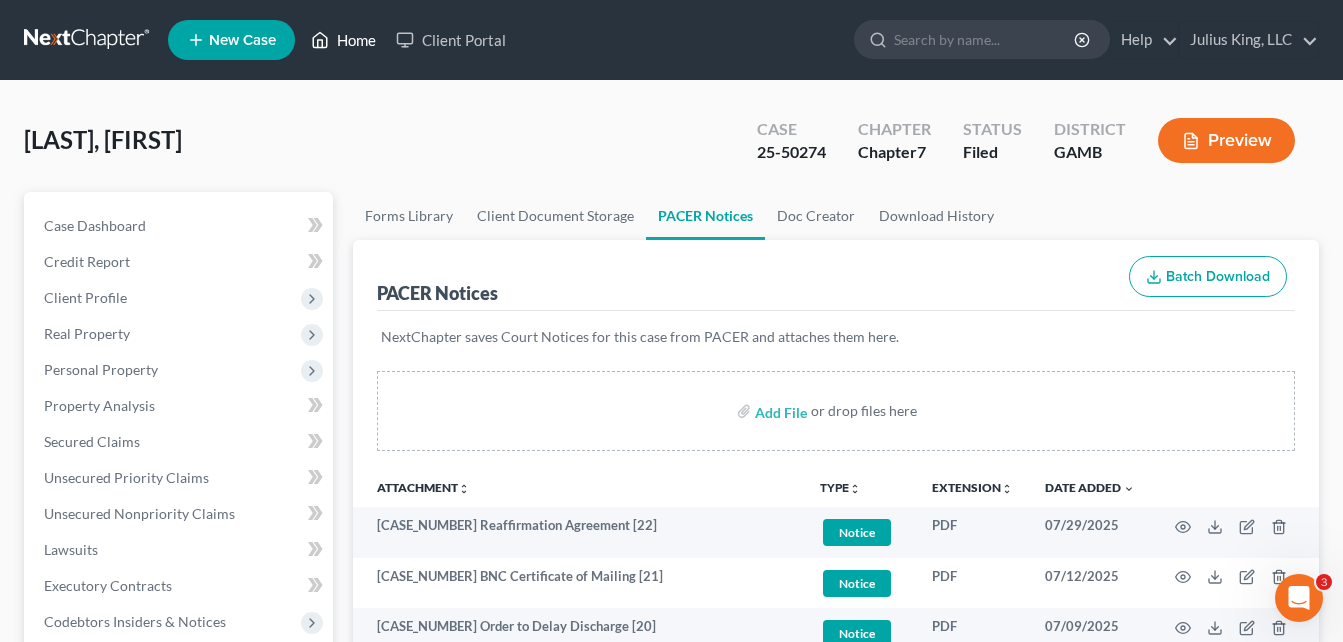 click on "Home" at bounding box center [343, 40] 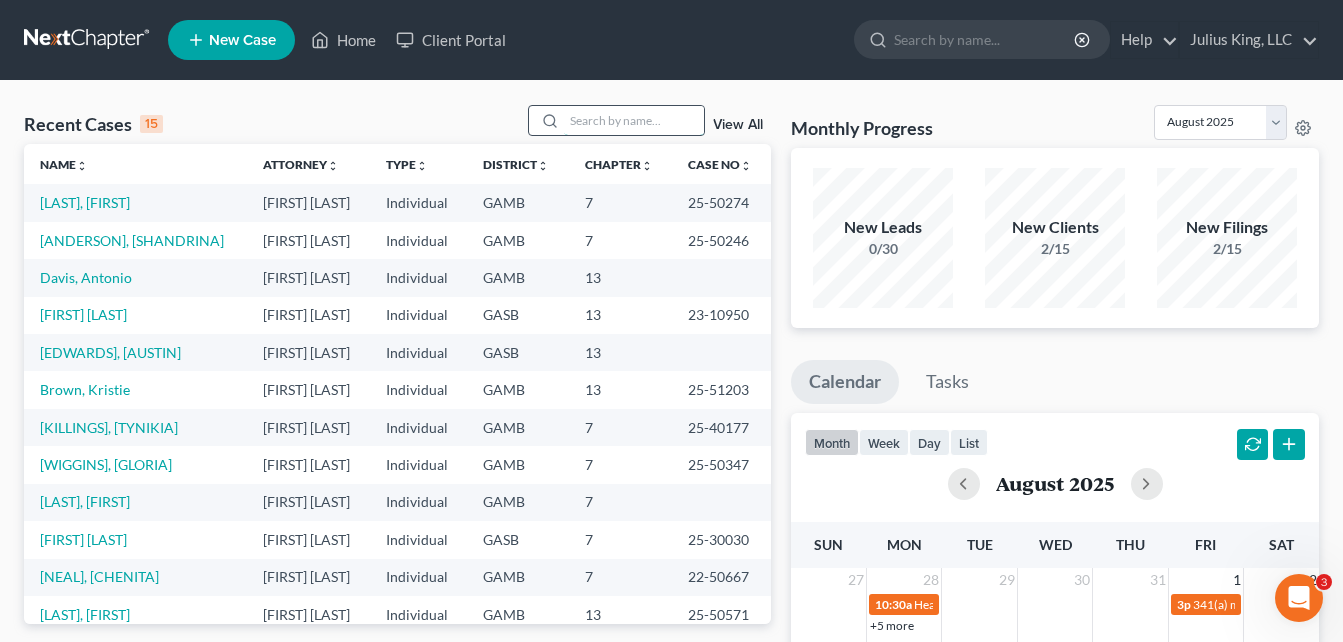 click at bounding box center (634, 120) 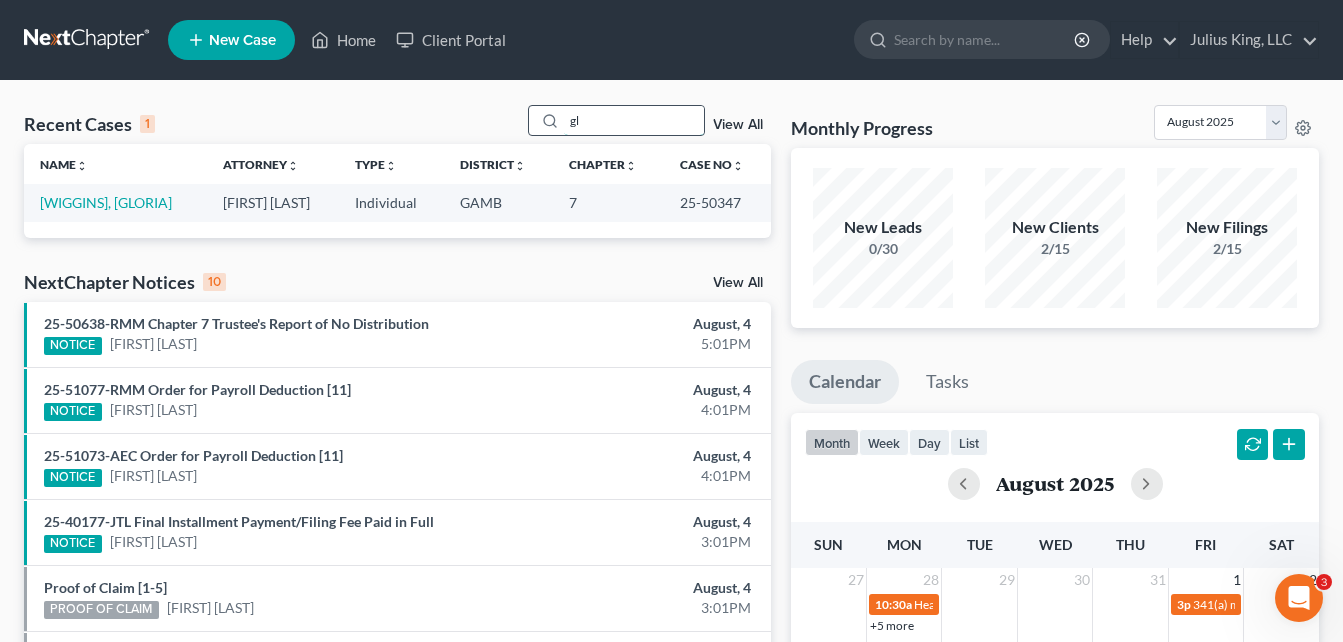 type on "g" 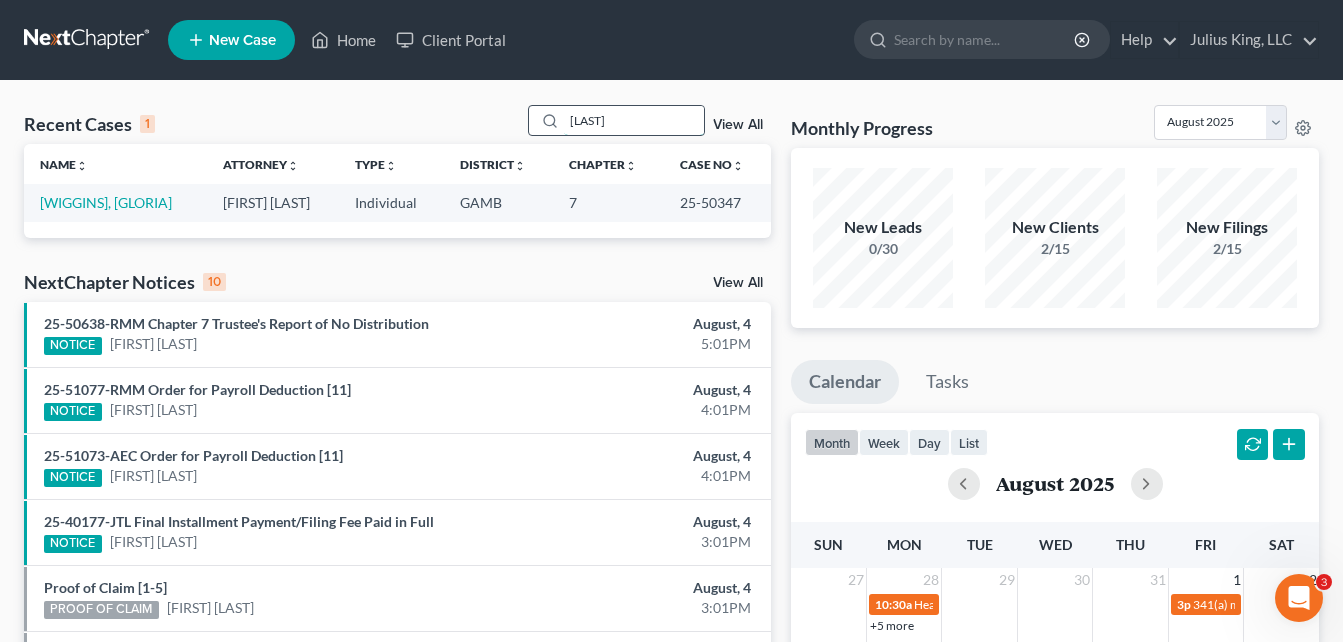type on "[LAST]" 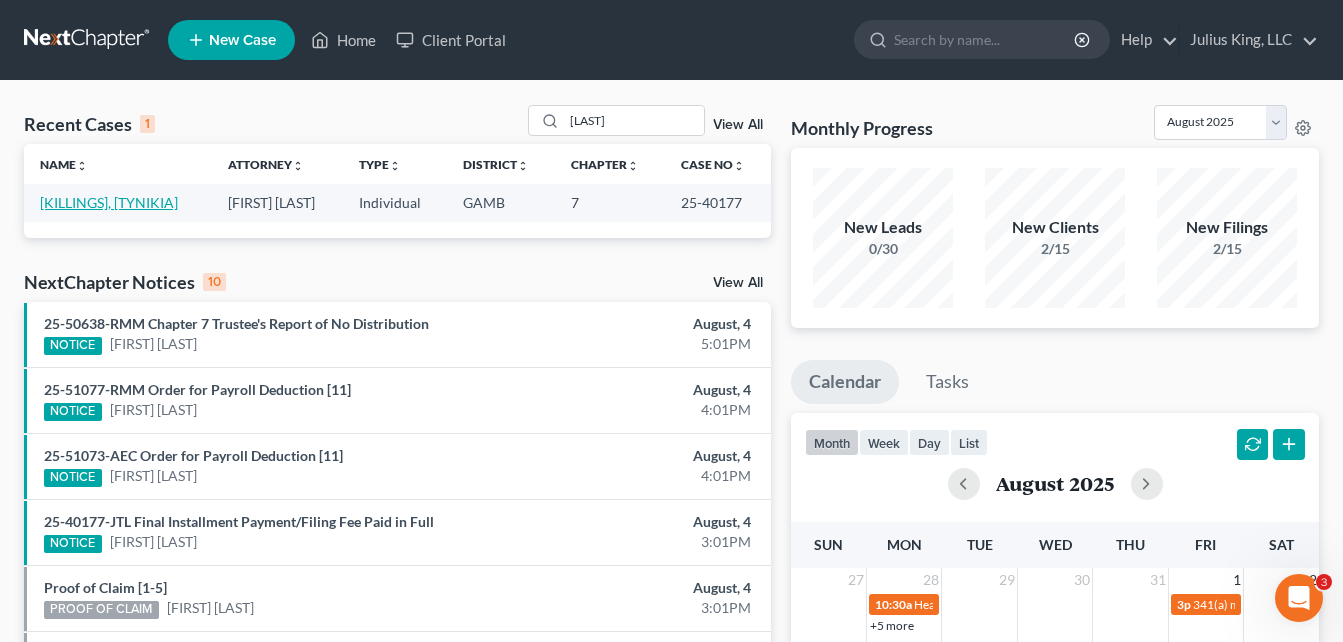 click on "[KILLINGS], [TYNIKIA]" at bounding box center [109, 202] 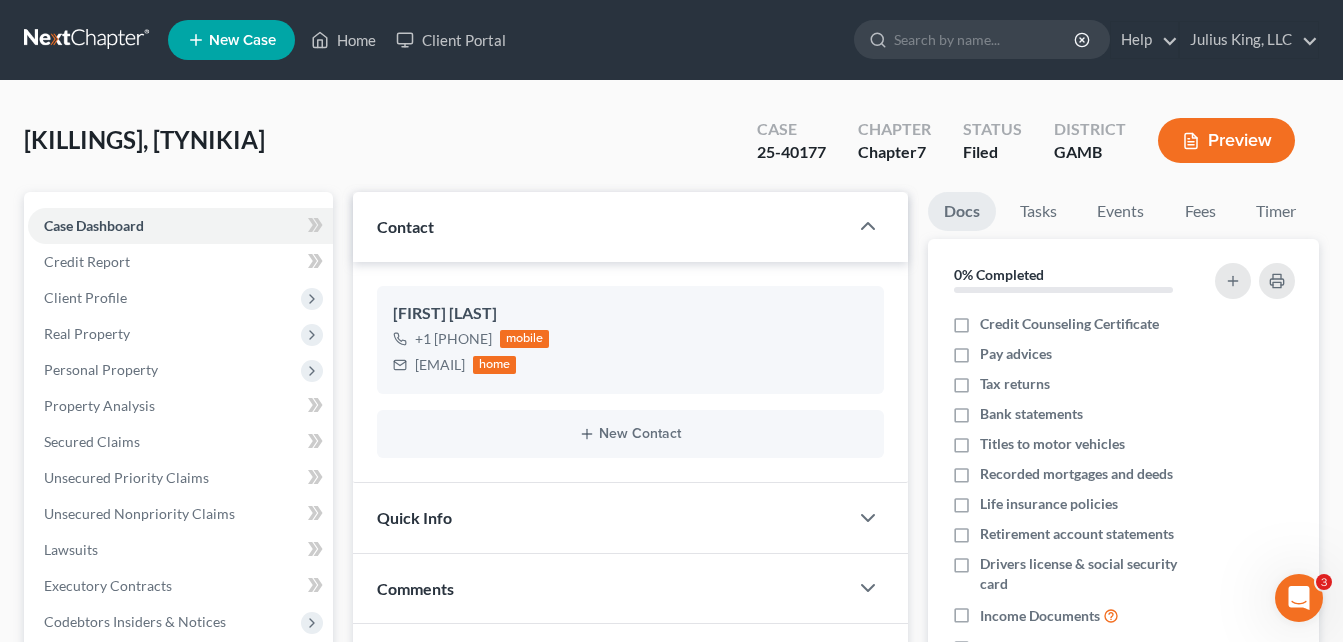 click on "[LAST], [FIRST] Upgraded Case 25-40177 Chapter Chapter  7 Status Filed District GAMB Preview" at bounding box center [671, 148] 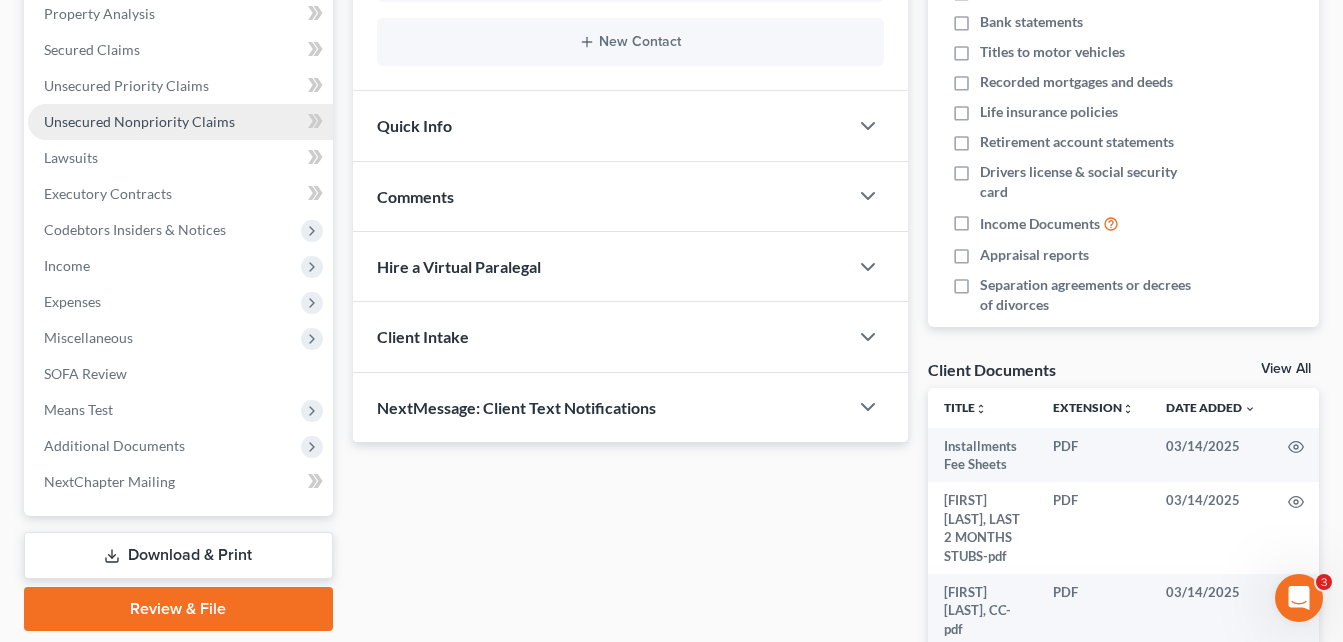 scroll, scrollTop: 320, scrollLeft: 0, axis: vertical 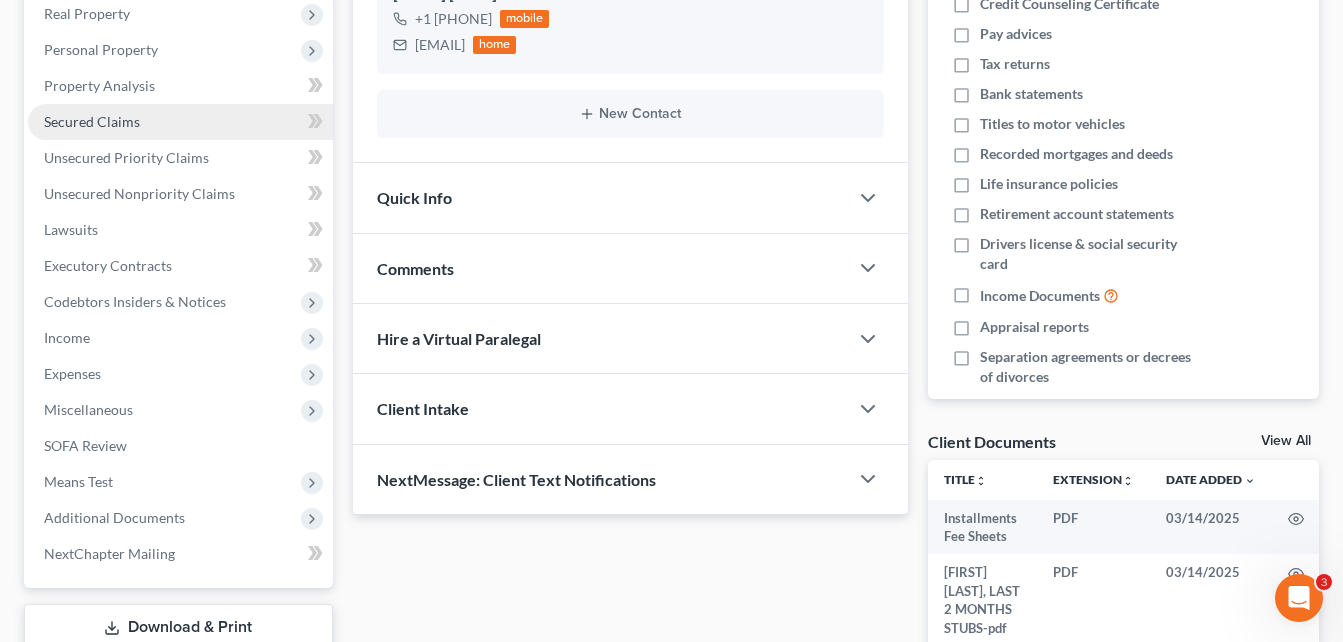 click on "Secured Claims" at bounding box center (92, 121) 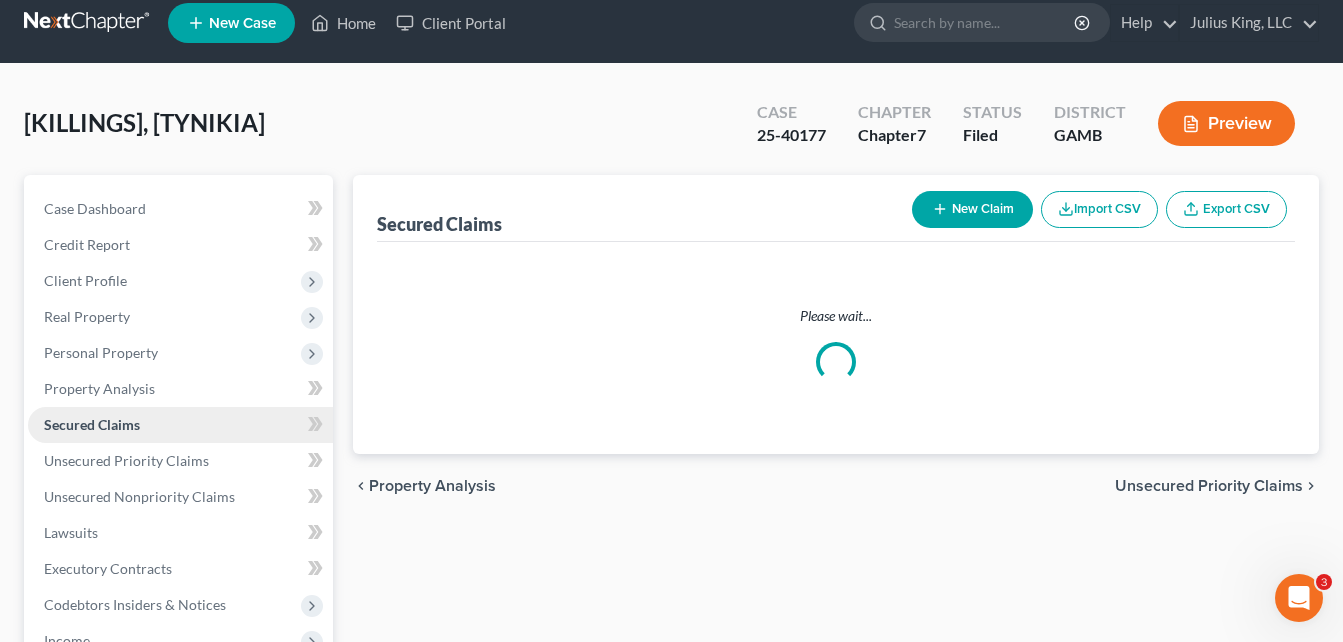 scroll, scrollTop: 0, scrollLeft: 0, axis: both 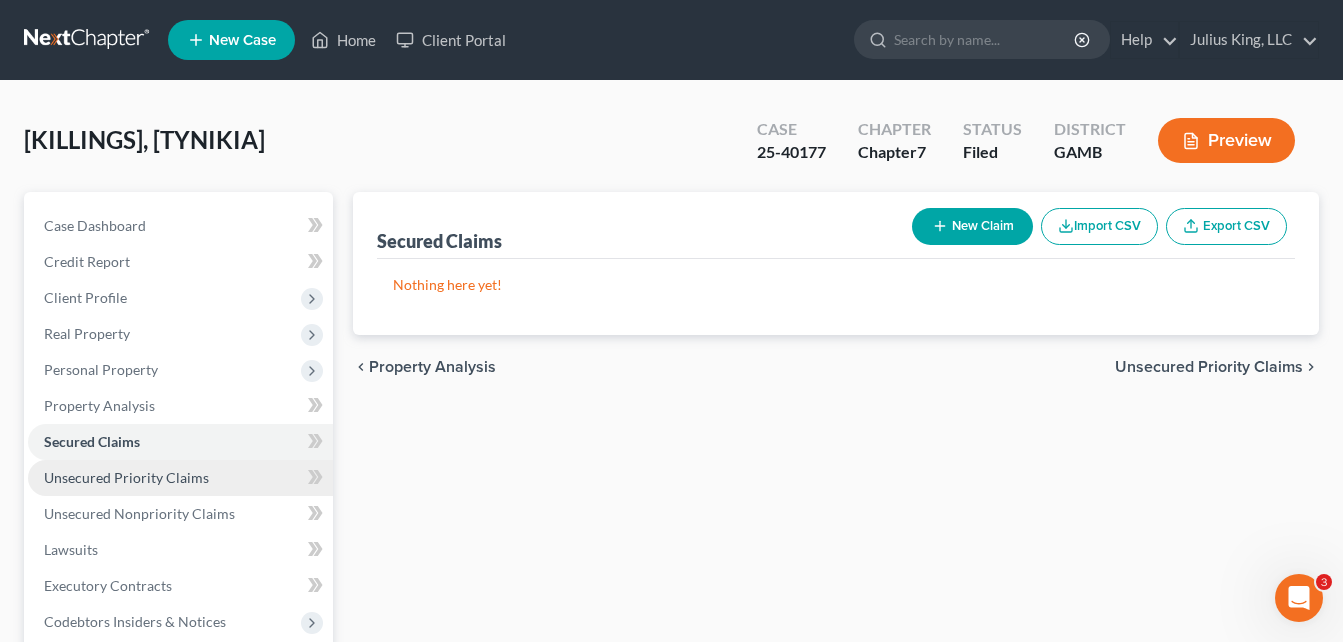 click on "Unsecured Priority Claims" at bounding box center [126, 477] 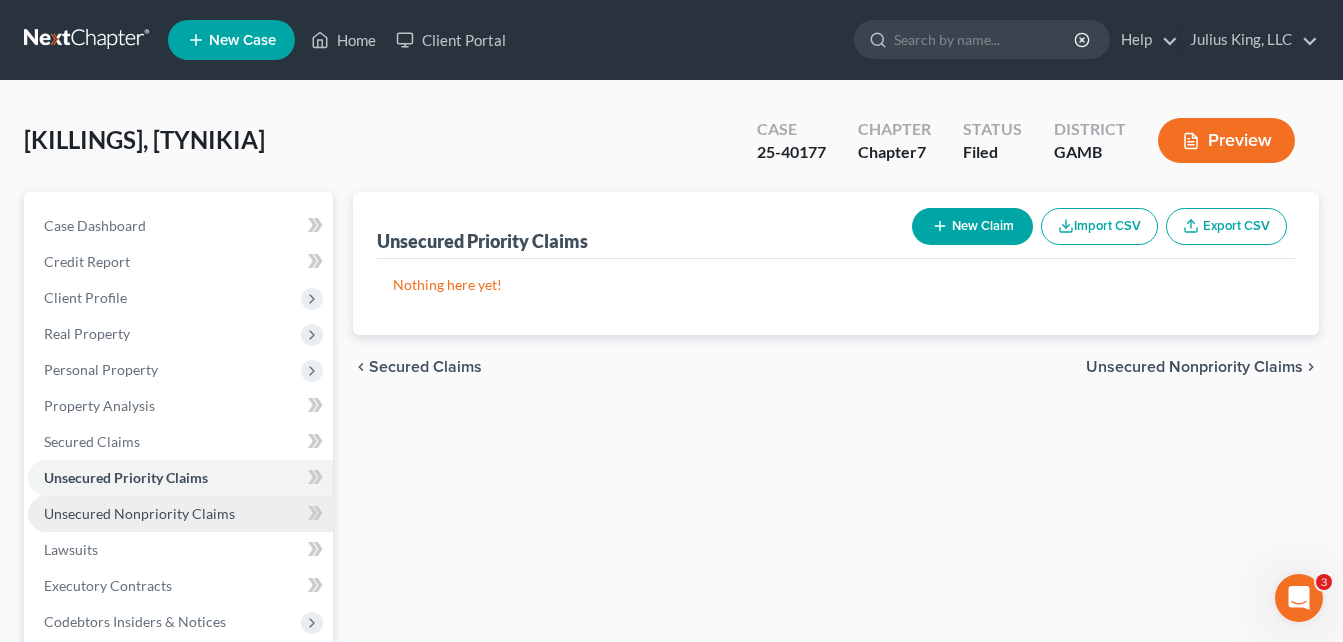 click on "Unsecured Nonpriority Claims" at bounding box center [180, 514] 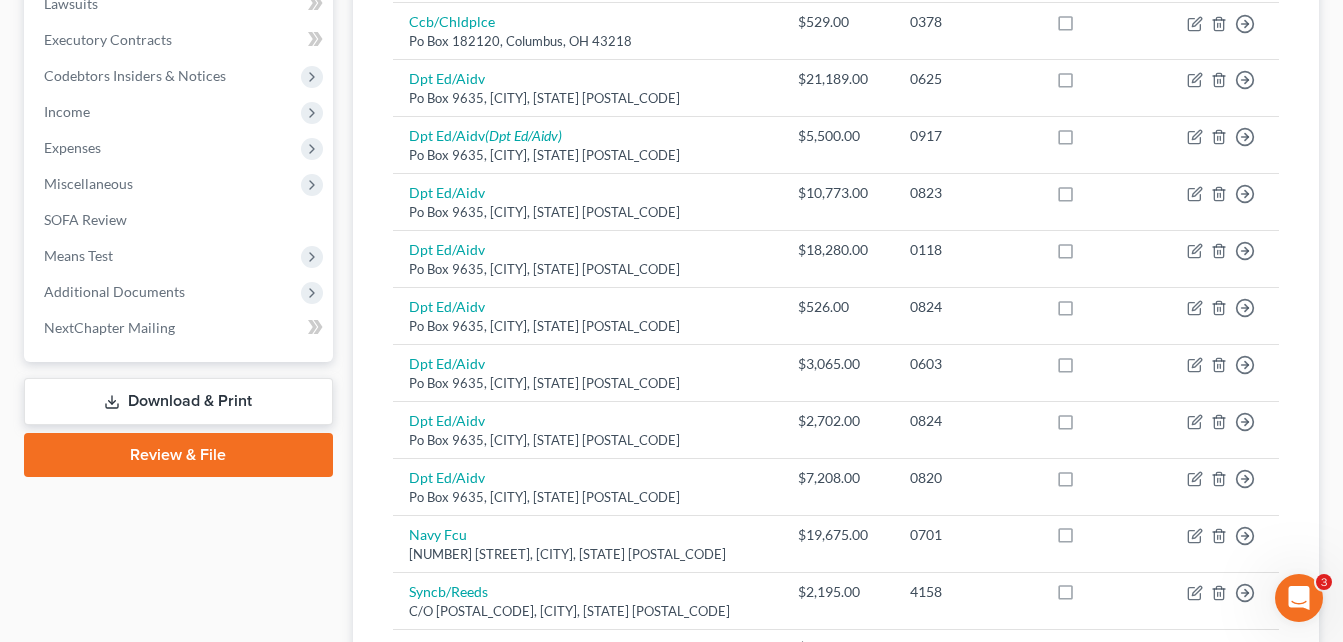 scroll, scrollTop: 750, scrollLeft: 0, axis: vertical 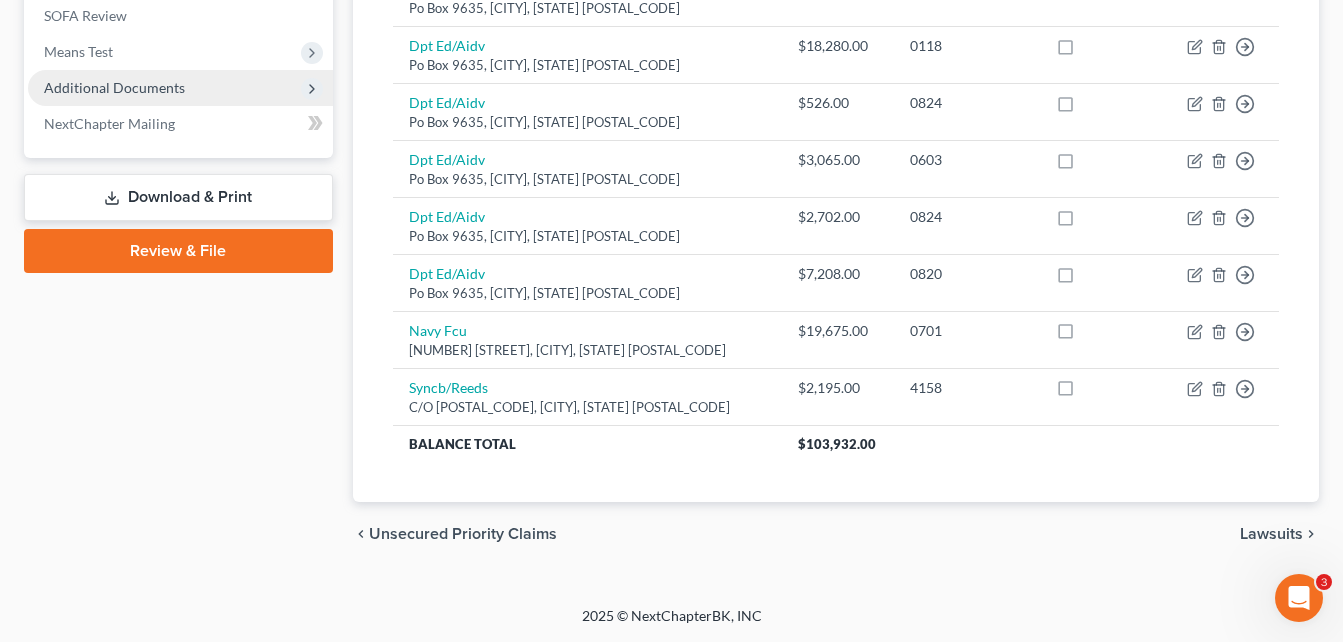 click on "Additional Documents" at bounding box center (114, 87) 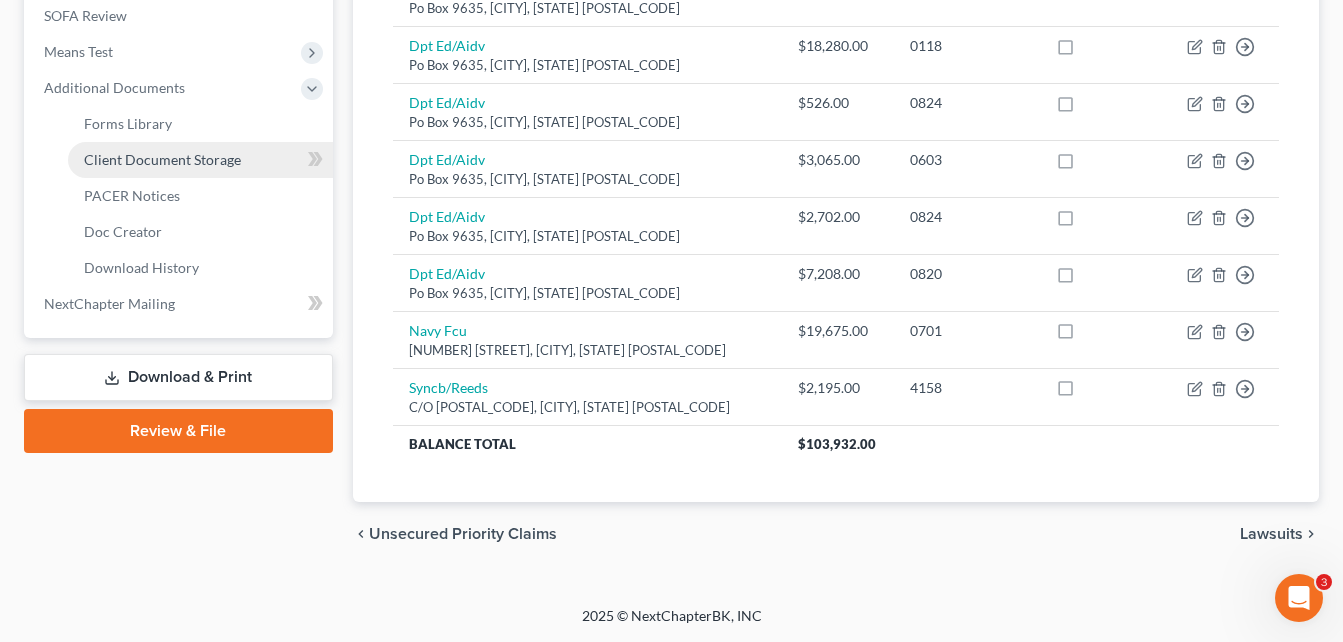 click on "Client Document Storage" at bounding box center (162, 159) 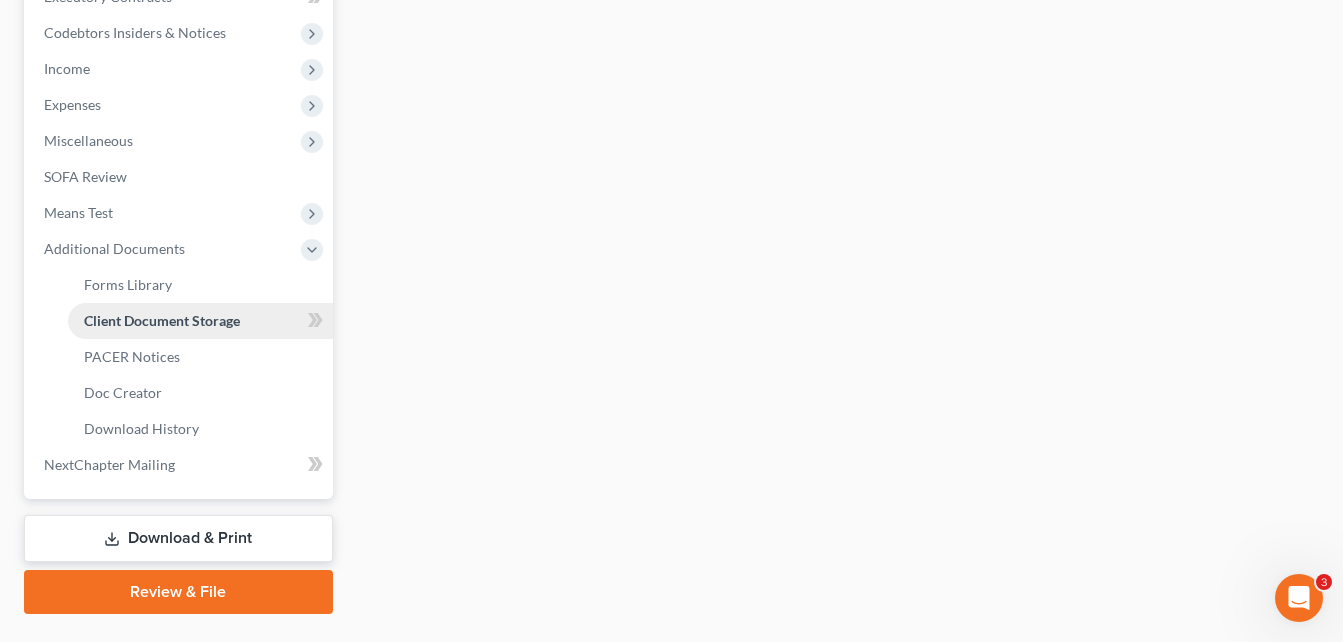scroll, scrollTop: 352, scrollLeft: 0, axis: vertical 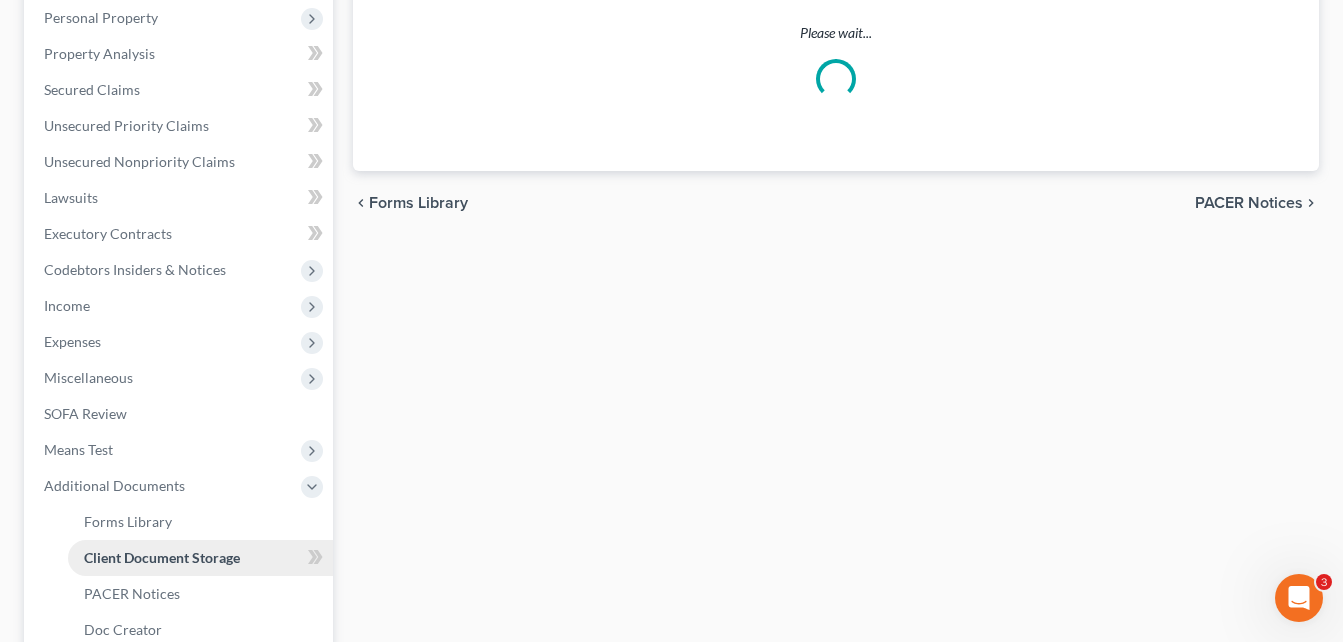 select on "6" 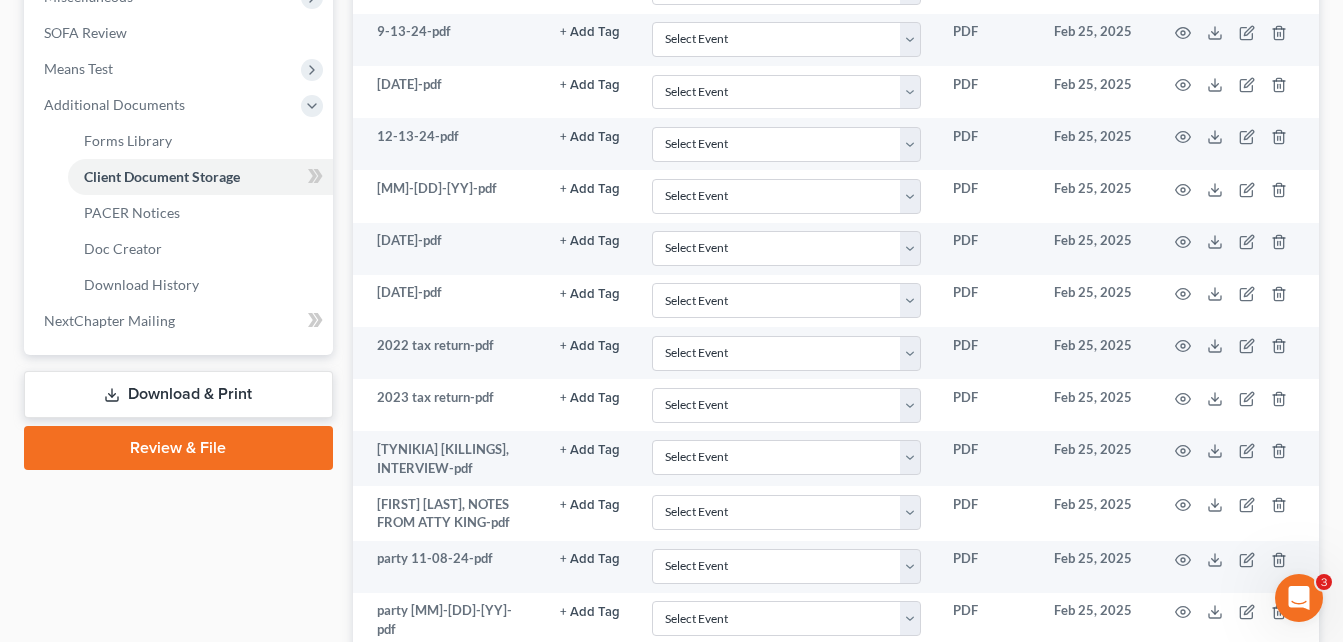 scroll, scrollTop: 760, scrollLeft: 0, axis: vertical 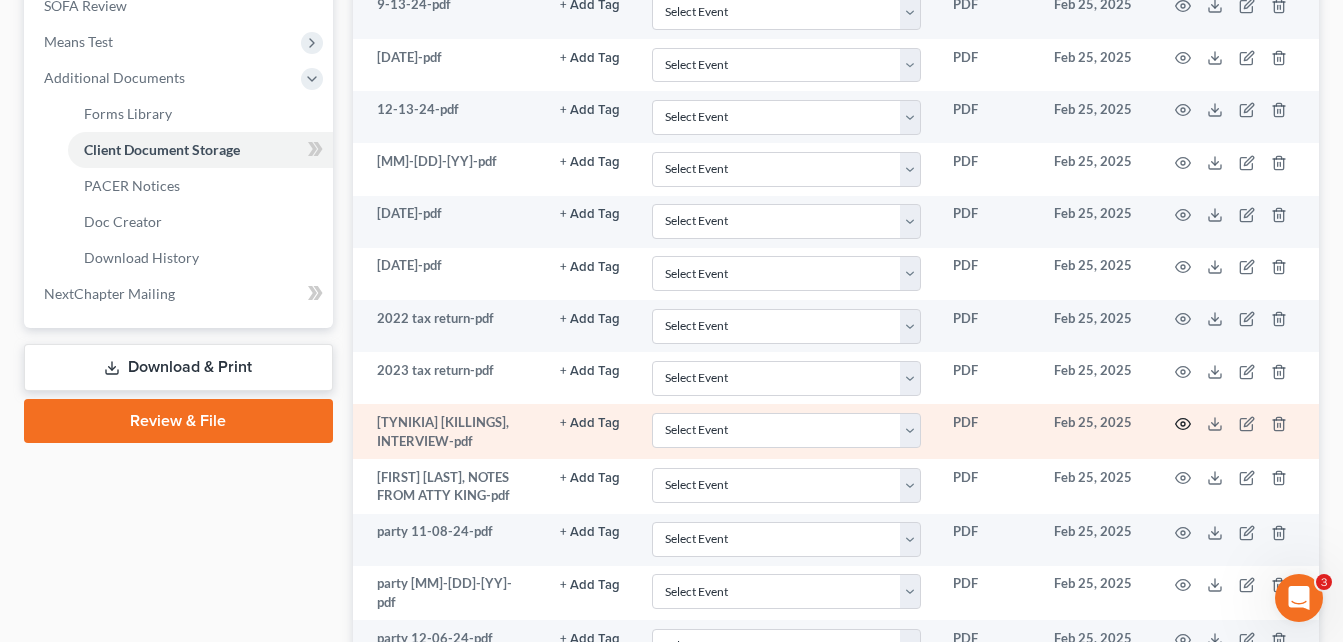 click 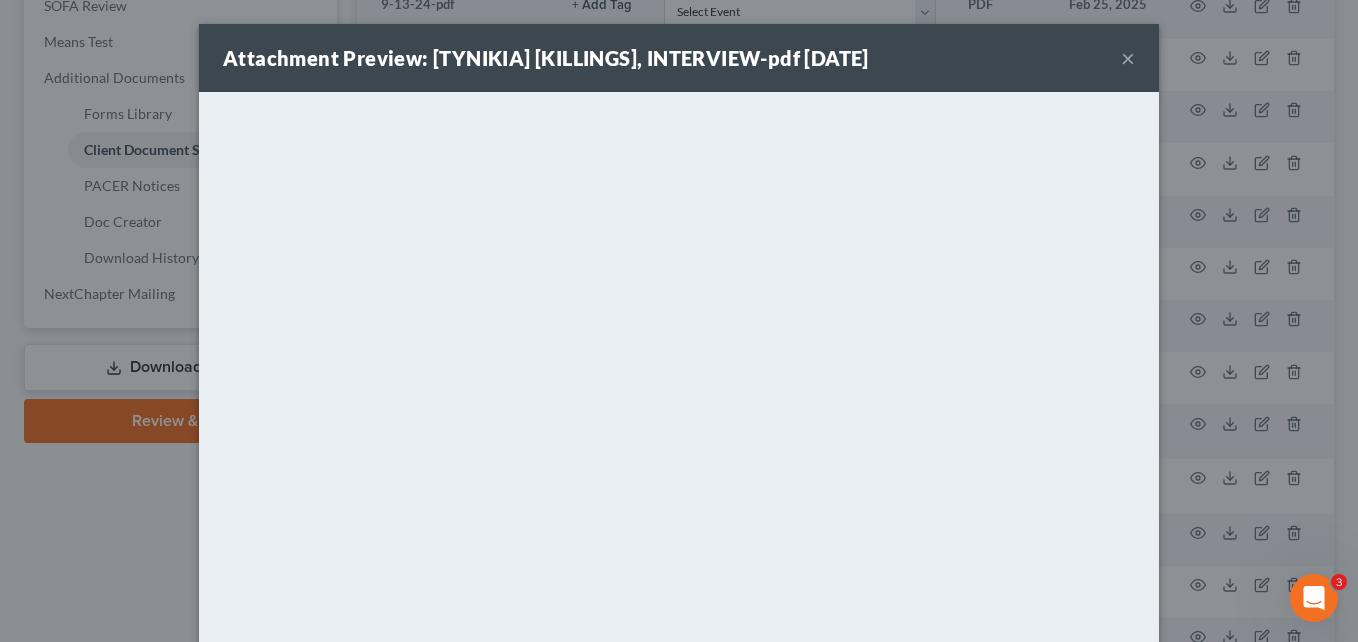 click on "×" at bounding box center (1128, 58) 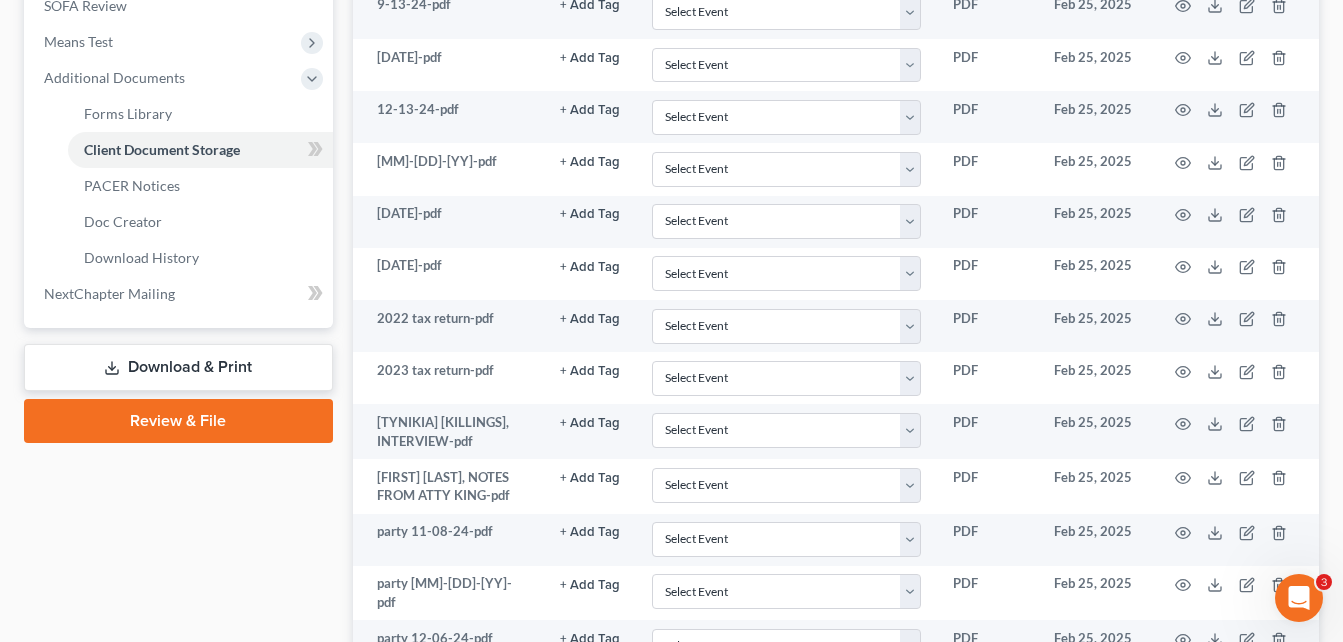 click on "Forms Library
Client Document Storage
PACER Notices
Doc Creator
Download History
Client Document Storage
Batch Download
Upload client documents and access files anywhere. These documents will be available when you are ready to file with the court. Please use discretion in determining the types of client information you will be storing in NextChapter.
Add File
or drop files here
Attachment TYPE unfold_more NONE Hearing Notice Proof of Claim Event Code  Extension Date added [FIRST] [LAST], CREDIT REPORT-pdf + Add Tag Select an option or create one Hearing Notice Proof of Claim Select Event 20 Largest Unsecured Creditors Amended Petition Attachment to Voluntary Petition for Non-Individuals Filing for Bankruptcy under Chapter 11 Balance Sheet Cash Flow Statement Certificate Pursuant to LBR 1019-1(d) Certificate of Credit Counseling Certificate of Service Change of Address Notification PDF" at bounding box center (836, 433) 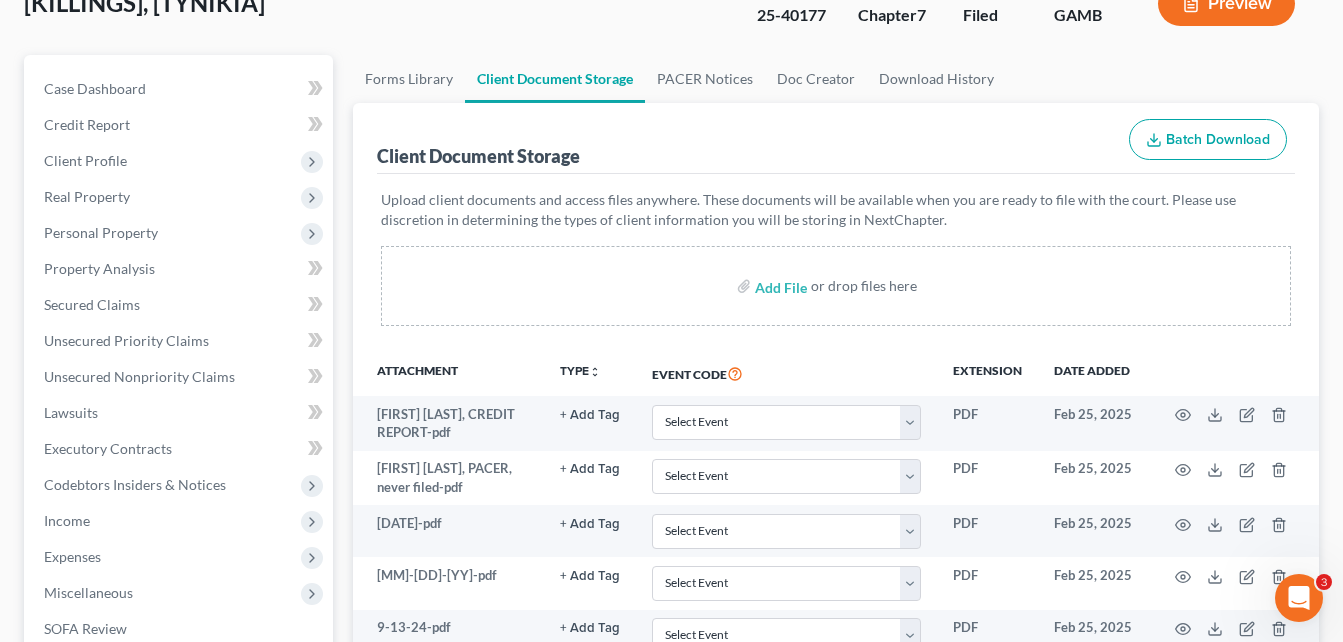 scroll, scrollTop: 0, scrollLeft: 0, axis: both 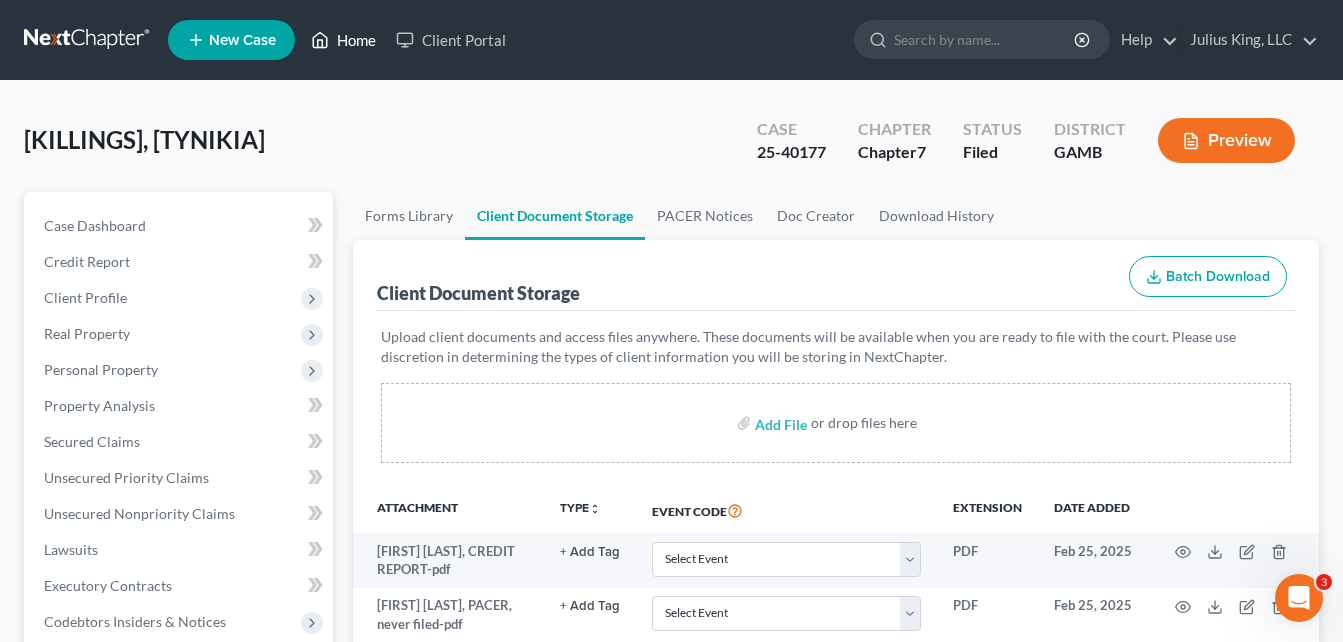 click on "Home" at bounding box center (343, 40) 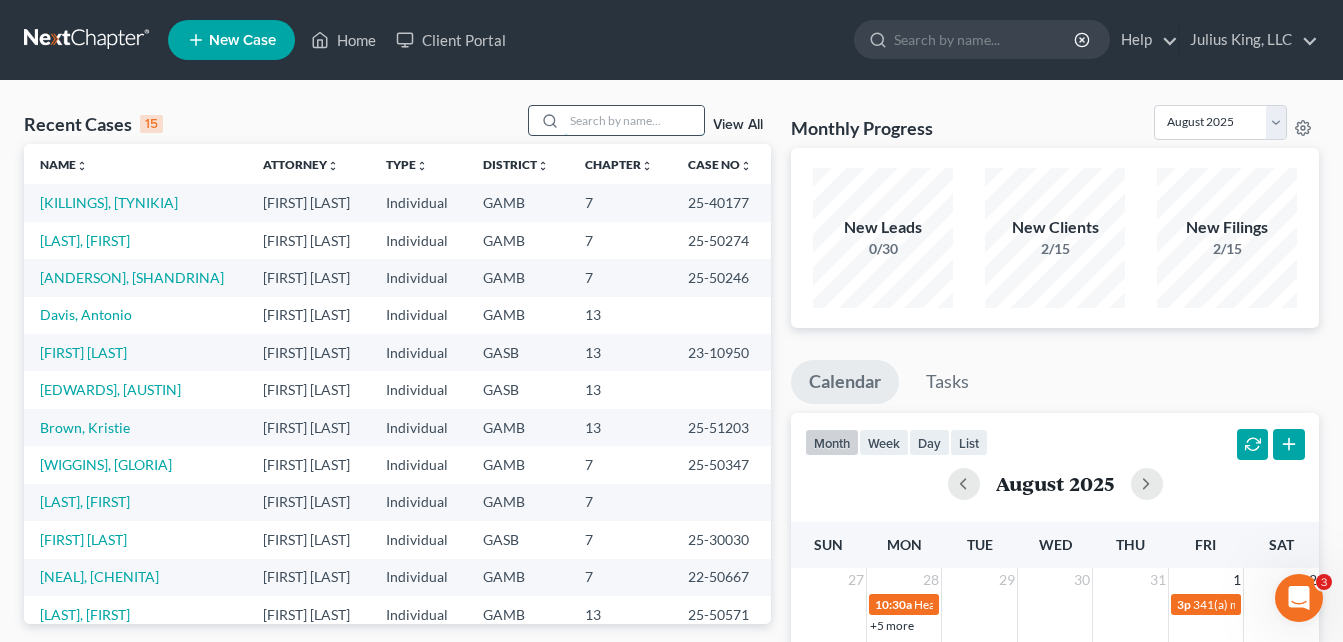 click at bounding box center [634, 120] 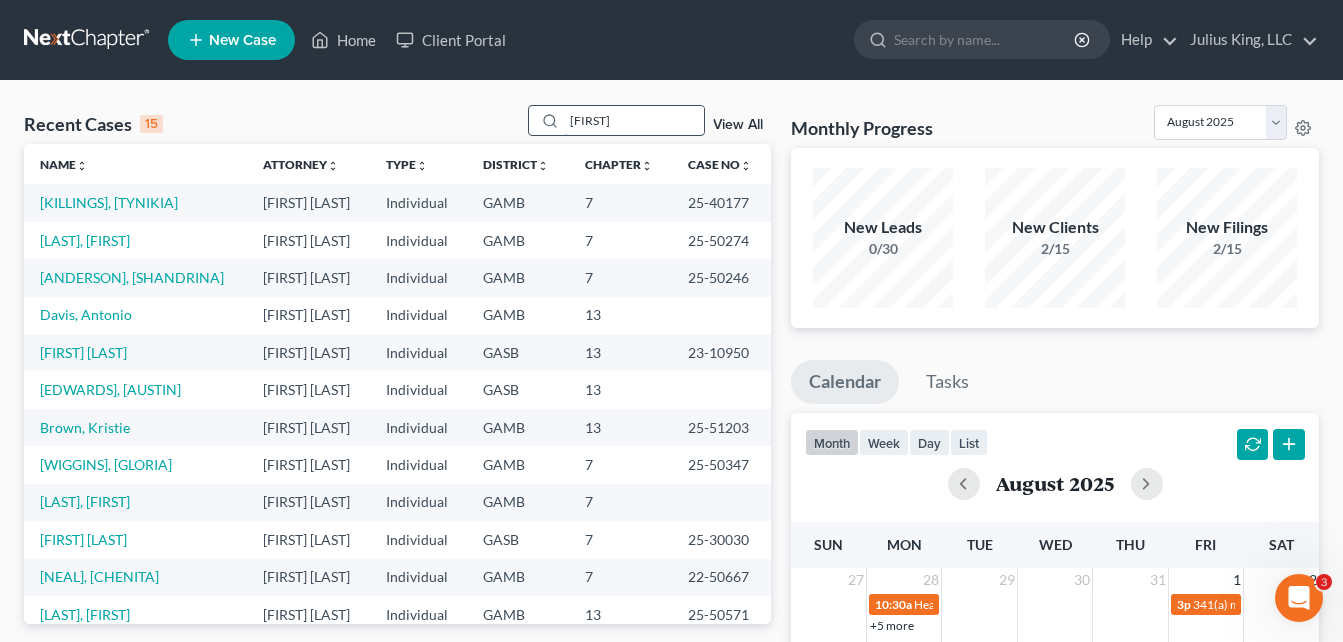 type on "[FIRST]" 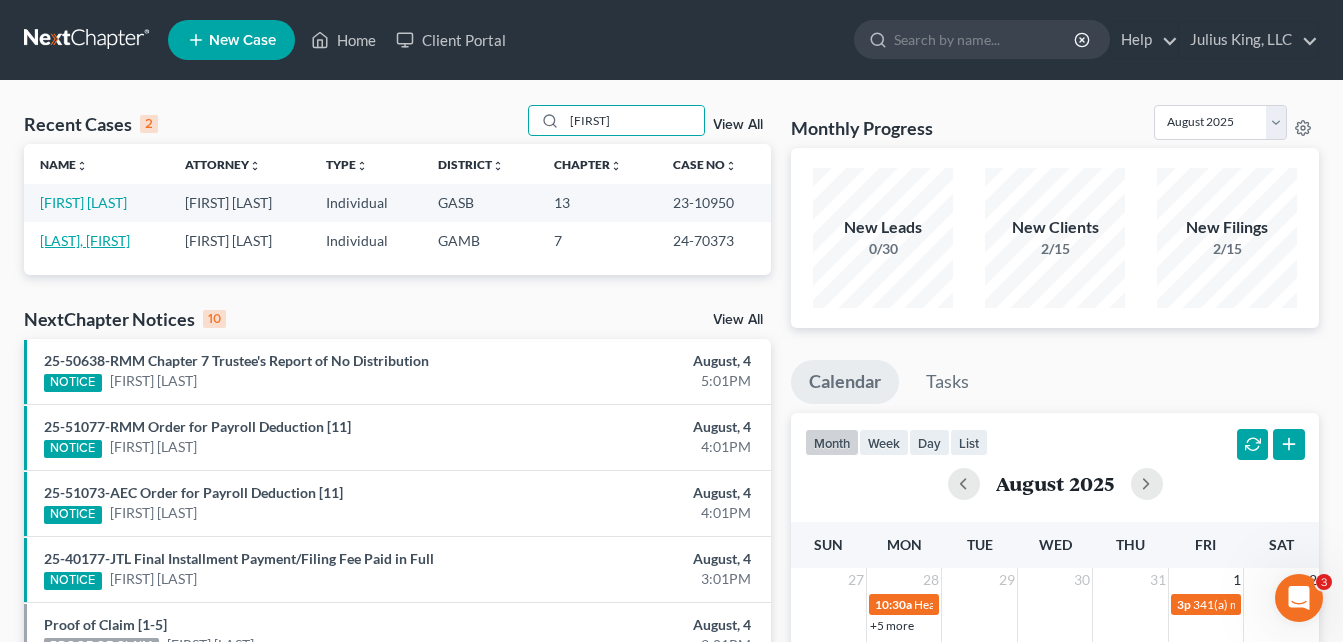 click on "[LAST], [FIRST]" at bounding box center [85, 240] 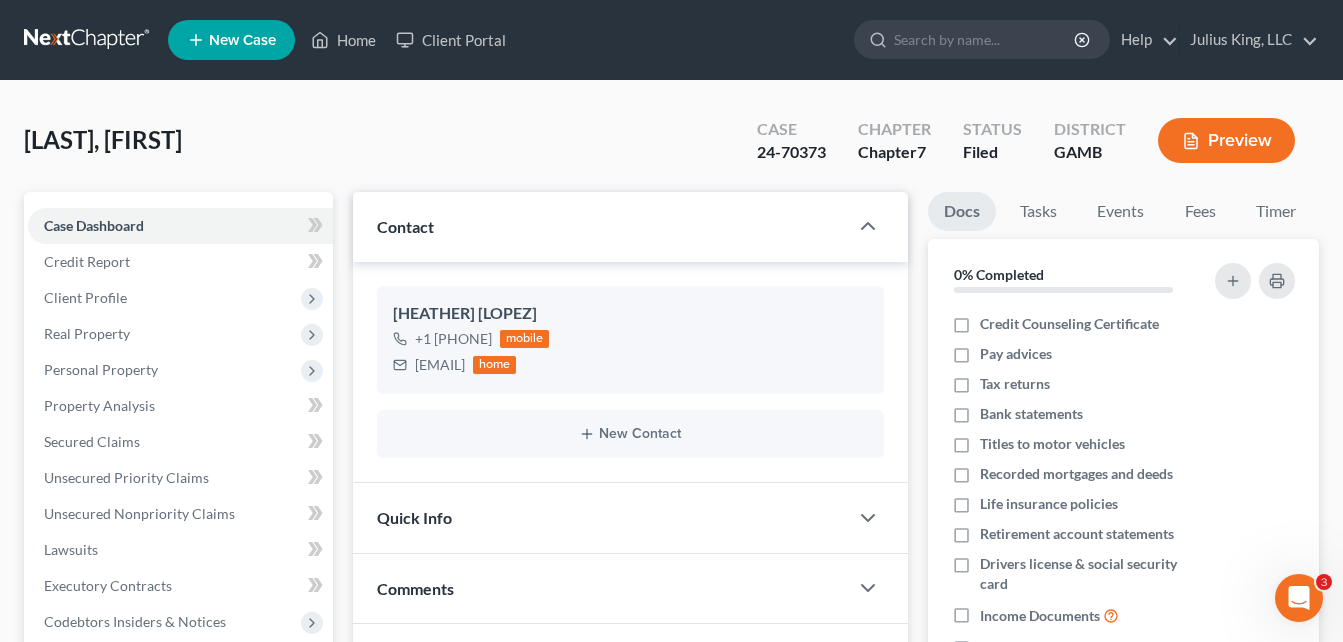 click on "Case Dashboard
Payments
Invoices
Payments
Payments
Credit Report
Client Profile" at bounding box center [178, 702] 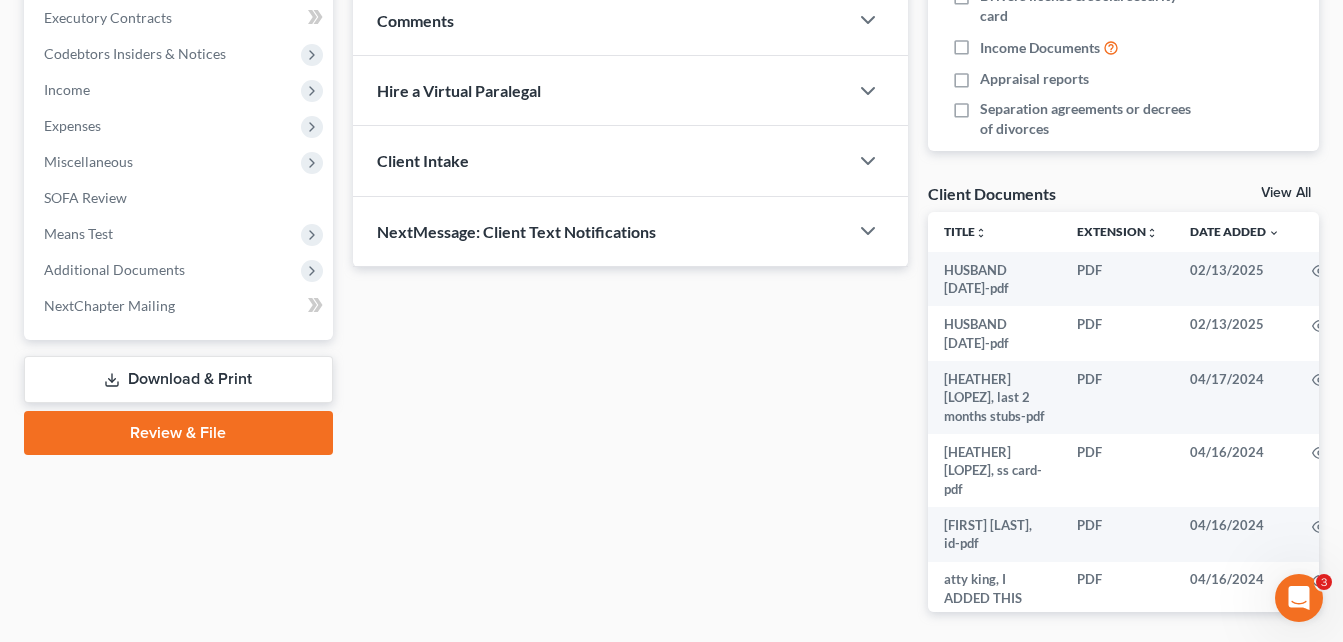 scroll, scrollTop: 646, scrollLeft: 0, axis: vertical 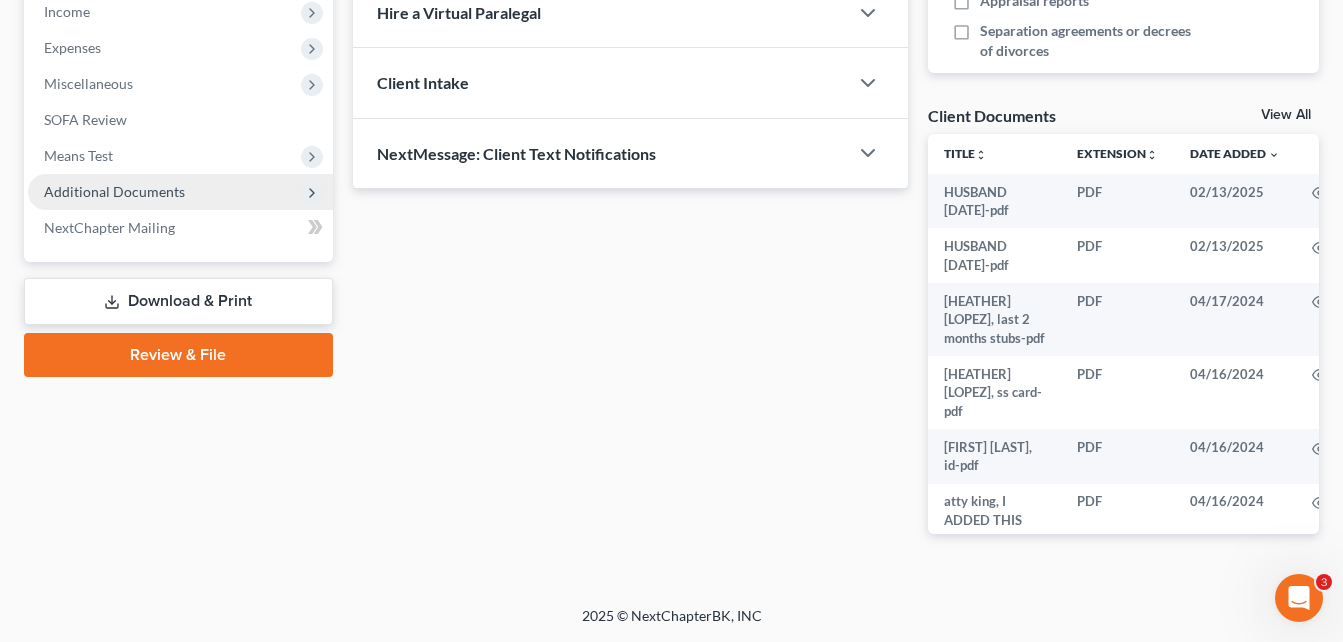 click on "Additional Documents" at bounding box center (114, 191) 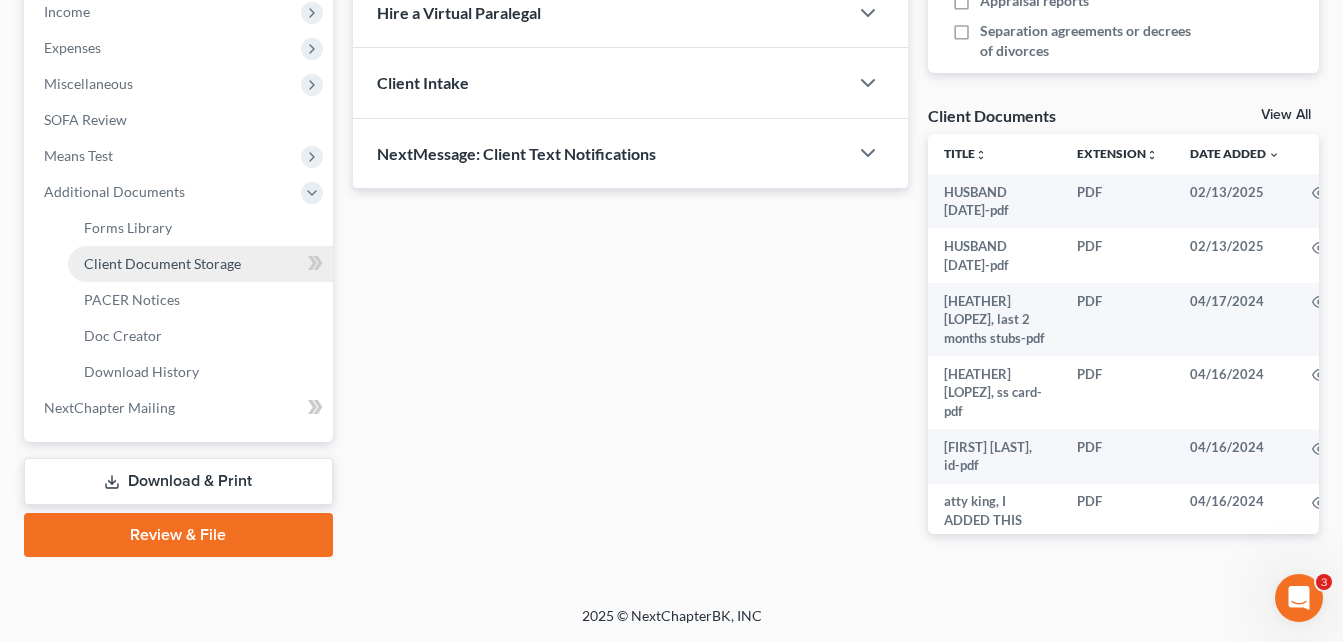 click on "Client Document Storage" at bounding box center (162, 263) 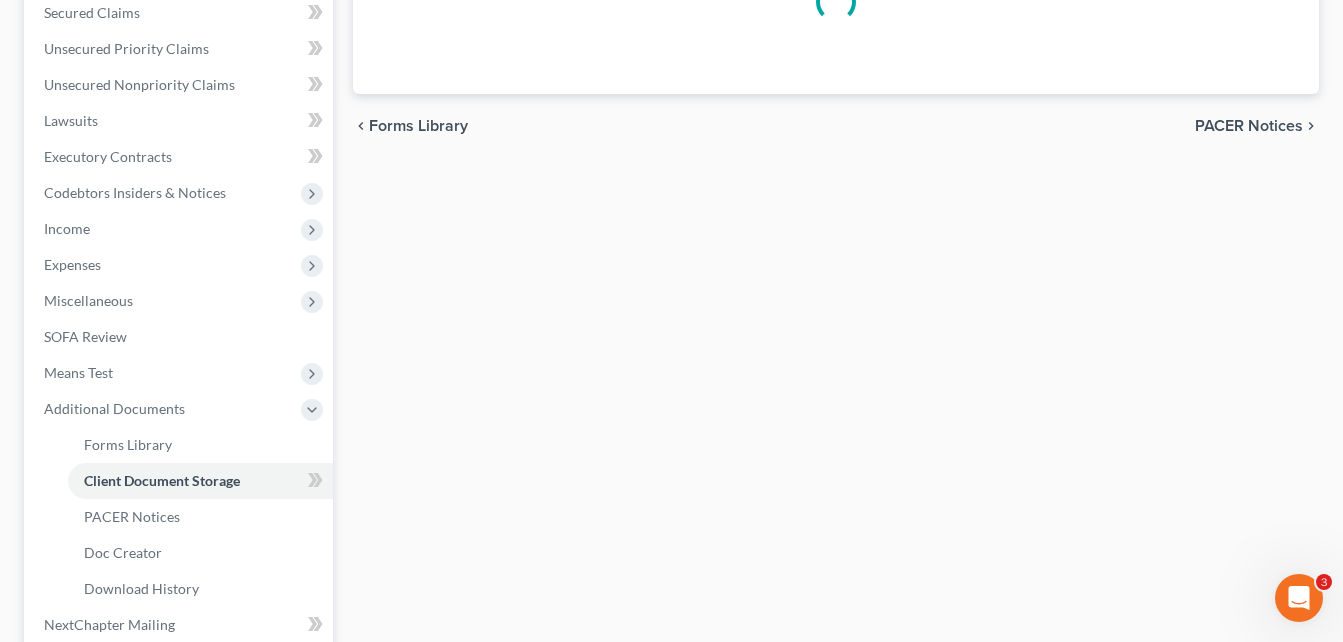 scroll, scrollTop: 142, scrollLeft: 0, axis: vertical 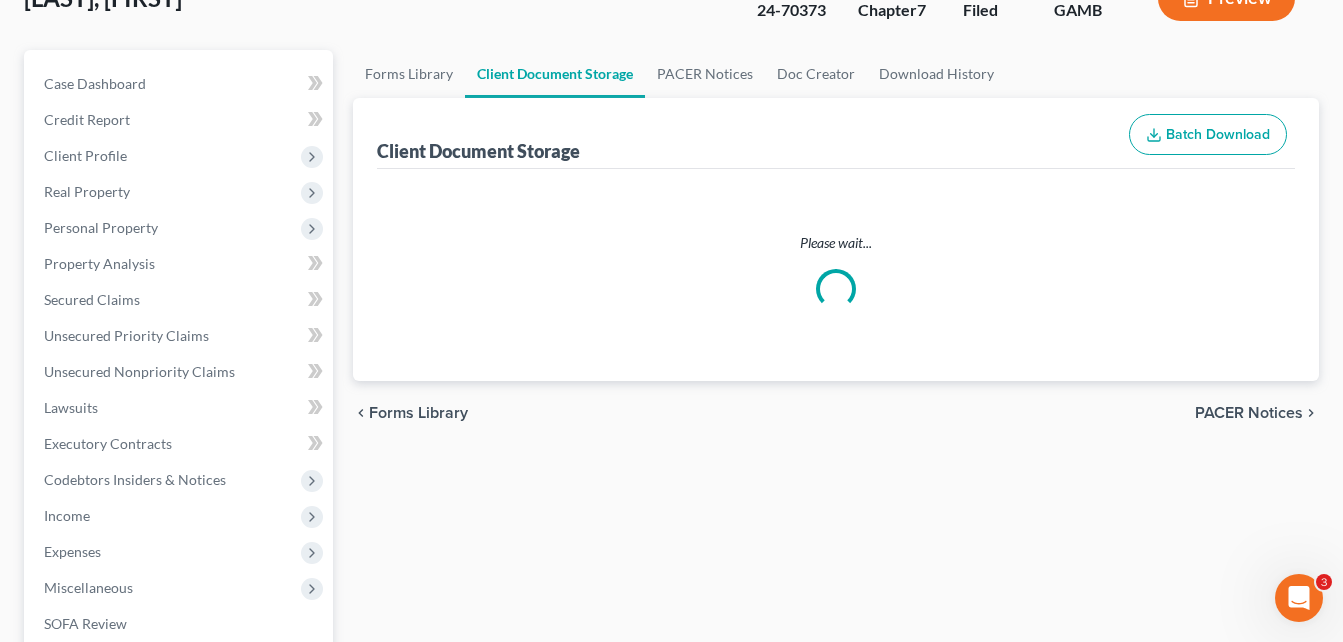 select on "12" 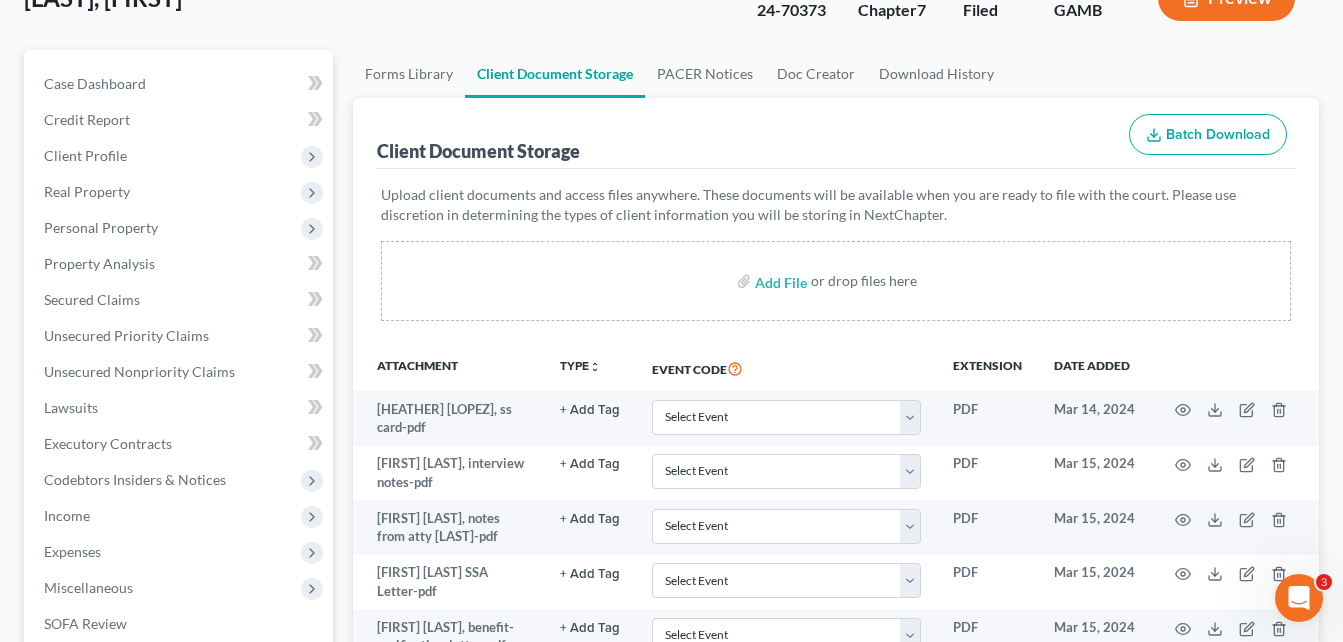 scroll, scrollTop: 0, scrollLeft: 0, axis: both 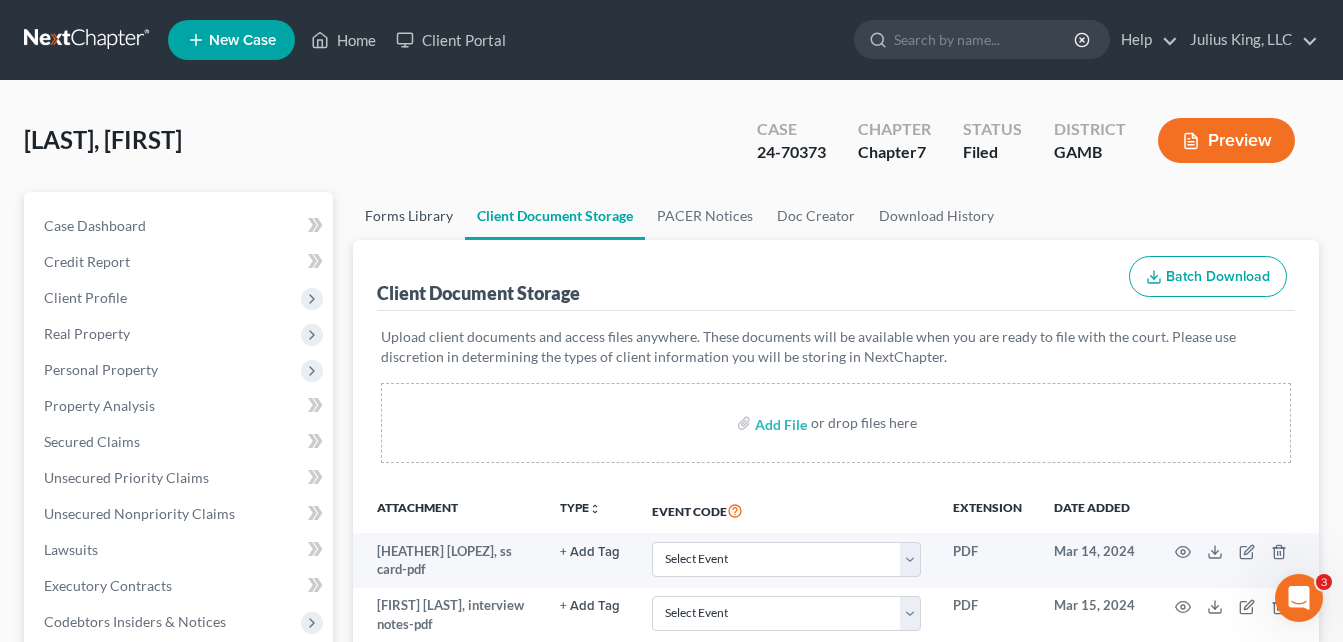 click on "Forms Library" at bounding box center (409, 216) 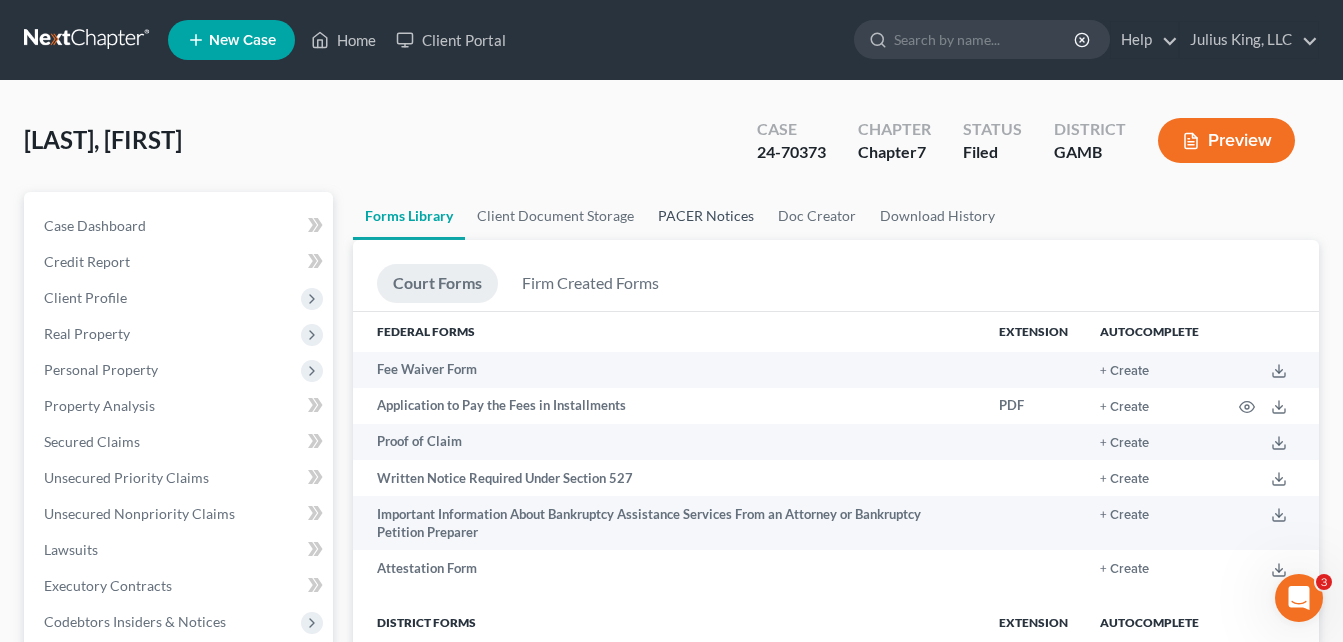 click on "PACER Notices" at bounding box center [706, 216] 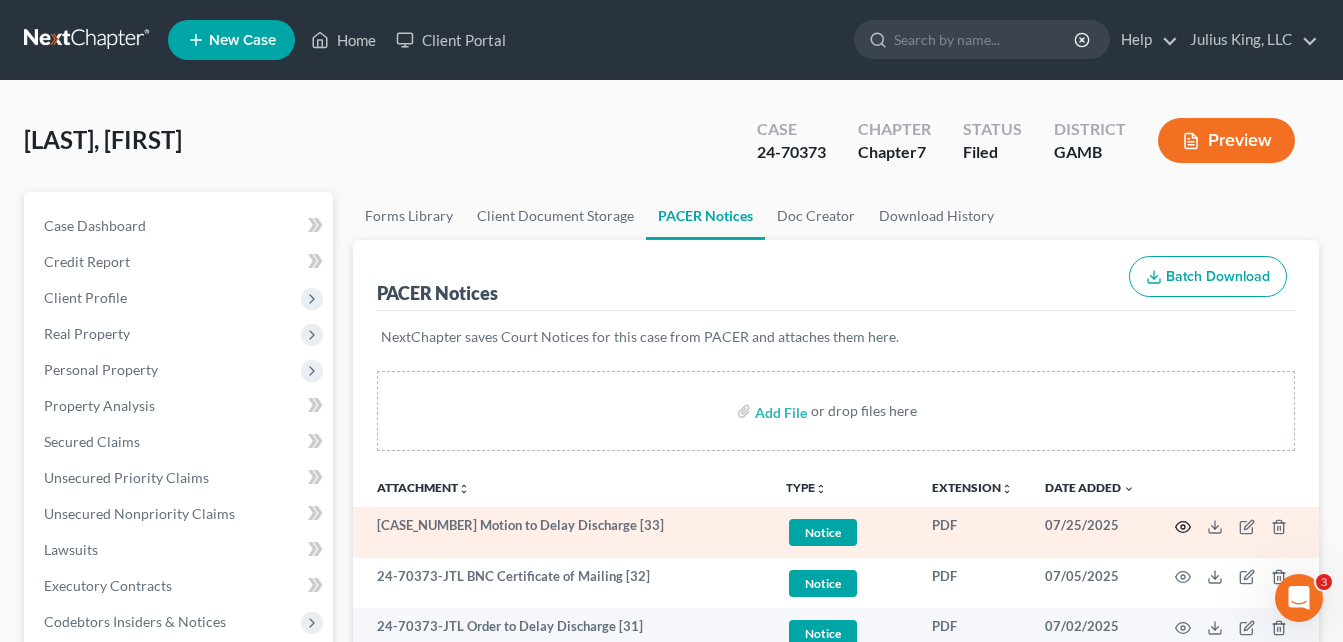 click 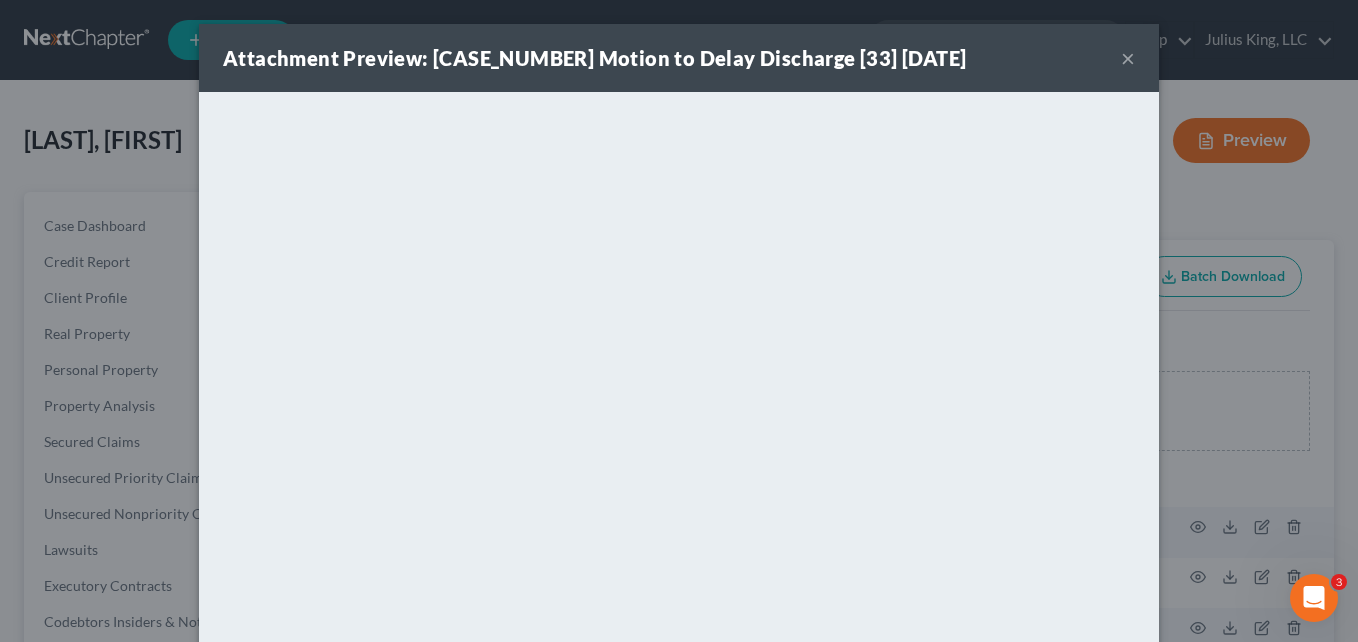 click on "Attachment Preview: 24-70373-JTL Motion to Delay Discharge [33] [DATE] ×
<object ng-attr-data='https://nextchapter-prod.s3.amazonaws.com/uploads/attachment/file/11922107/9ab2f875-dd77-4962-9959-ec597659050e.pdf?X-Amz-Expires=3000&X-Amz-Date=20250805T034215Z&X-Amz-Algorithm=AWS4-HMAC-SHA256&X-Amz-Credential=AKIAJMWBS4AI7W4T6GHQ%2F20250805%2Fus-east-1%2Fs3%2Faws4_request&X-Amz-SignedHeaders=host&X-Amz-Signature=08681686c182c8dfdb9ba222242792f7ade71e77deb3b60a3b041ad9c75ca19c' type='application/pdf' width='100%' height='650px'></object>
<p><a href='https://nextchapter-prod.s3.amazonaws.com/uploads/attachment/file/11922107/9ab2f875-dd77-4962-9959-ec597659050e.pdf?X-Amz-Expires=3000&X-Amz-Date=20250805T034215Z&X-Amz-Algorithm=AWS4-HMAC-SHA256&X-Amz-Credential=AKIAJMWBS4AI7W4T6GHQ%2F20250805%2Fus-east-1%2Fs3%2Faws4_request&X-Amz-SignedHeaders=host&X-Amz-Signature=08681686c182c8dfdb9ba222242792f7ade71e77deb3b60a3b041ad9c75ca19c' target='_blank'>Click here</a> to open in a new window.</p>" at bounding box center (679, 321) 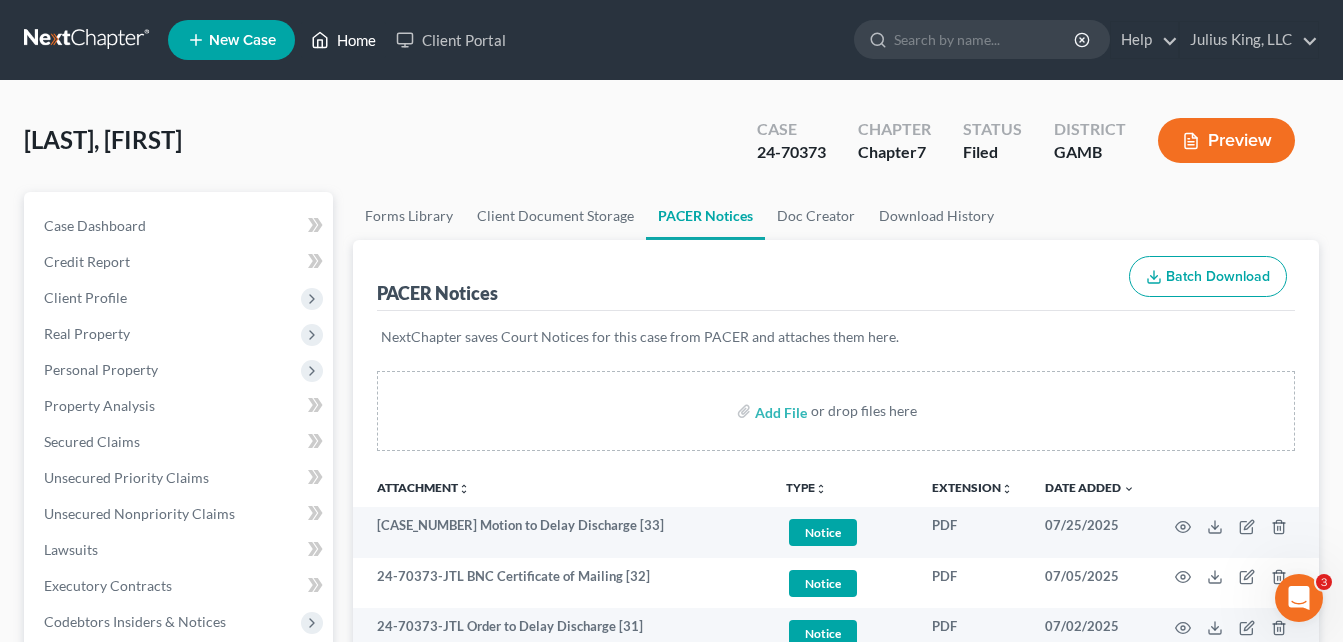 click on "Home" at bounding box center (343, 40) 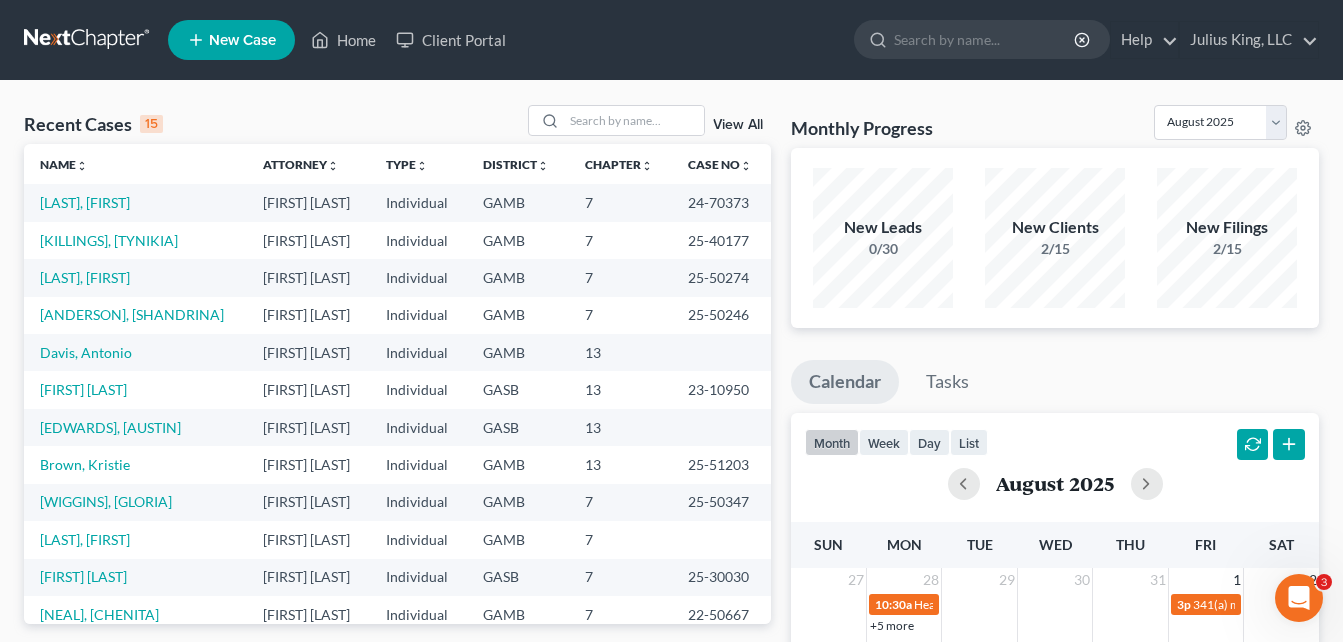 click on "Monthly Progress
Bankruptcy
Bankruptcy
August 2025 July 2025 June 2025 May 2025 April 2025 March 2025 February 2025 January 2025 December 2024 November 2024 October 2024 September 2024
New Leads 0/30 New Clients 2/15 New Filings 2/15
Calendar
Tasks
month week day list     August 2025 Sun Mon Tue Wed Thu Fri Sat 27 28 29 30 31 1 2 10:30a   Hearing for [SHETARA] [COLEMAN] 3p   341(a) meeting for [CHENITA] [BAFAY] [NEAL] 10:30a   Hearing for [YVONNE] [COX] [BROWN] +5 more 1:30p   Confirmation hearing for [JAMEISA] [MOSS] 1:30p   Confirmation hearing for [JAMEISA] [MOSS] 1:30p   Confirmation hearing for [MARQUIS] [MCELROY] & [RALINDA] [CLEVELAND] 1:30p   Hearing for [JAMEISA] [MOSS] 3 4 5 6 7 8 9 10a   Hearing for [TRISTIAN] [GRANT] 9a   Hearing for [ANGELA] [DENISE] [JOHNSON] 10:30a   hearing for [JACKSON] v. United States of America on behalf of United State +2 more 11a   341(a) meeting for [DARLENE] [HAMPTON] 10:30a   10 11 12" at bounding box center [1055, 742] 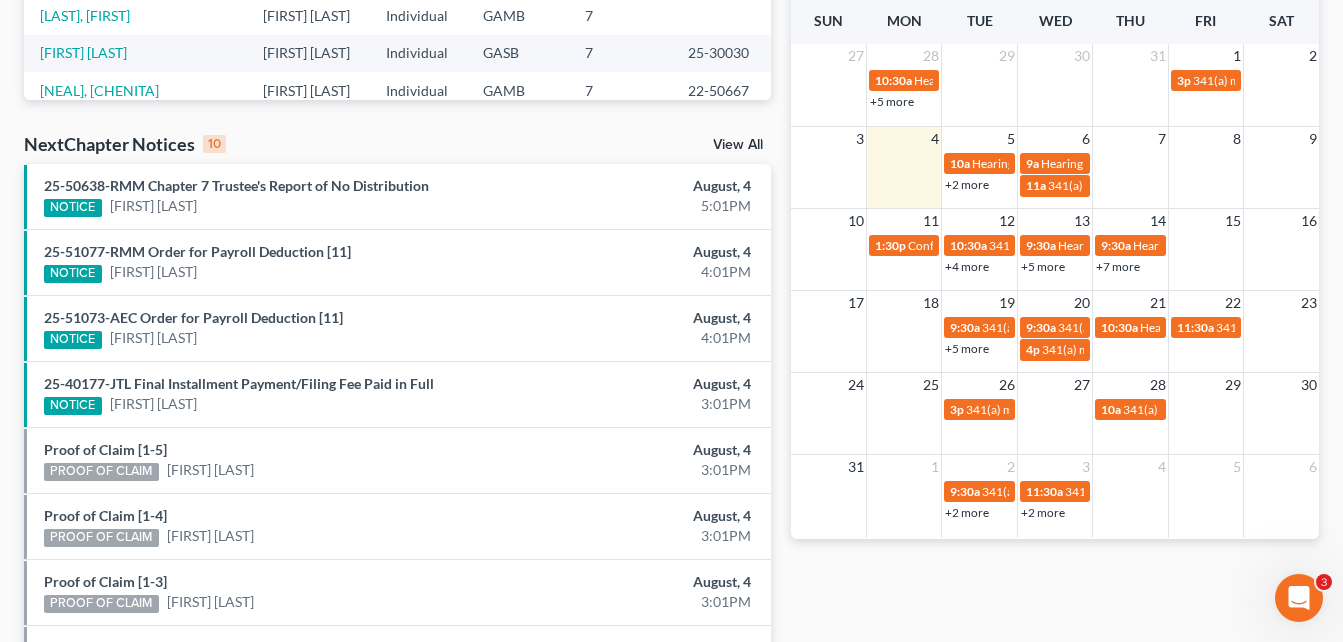 scroll, scrollTop: 520, scrollLeft: 0, axis: vertical 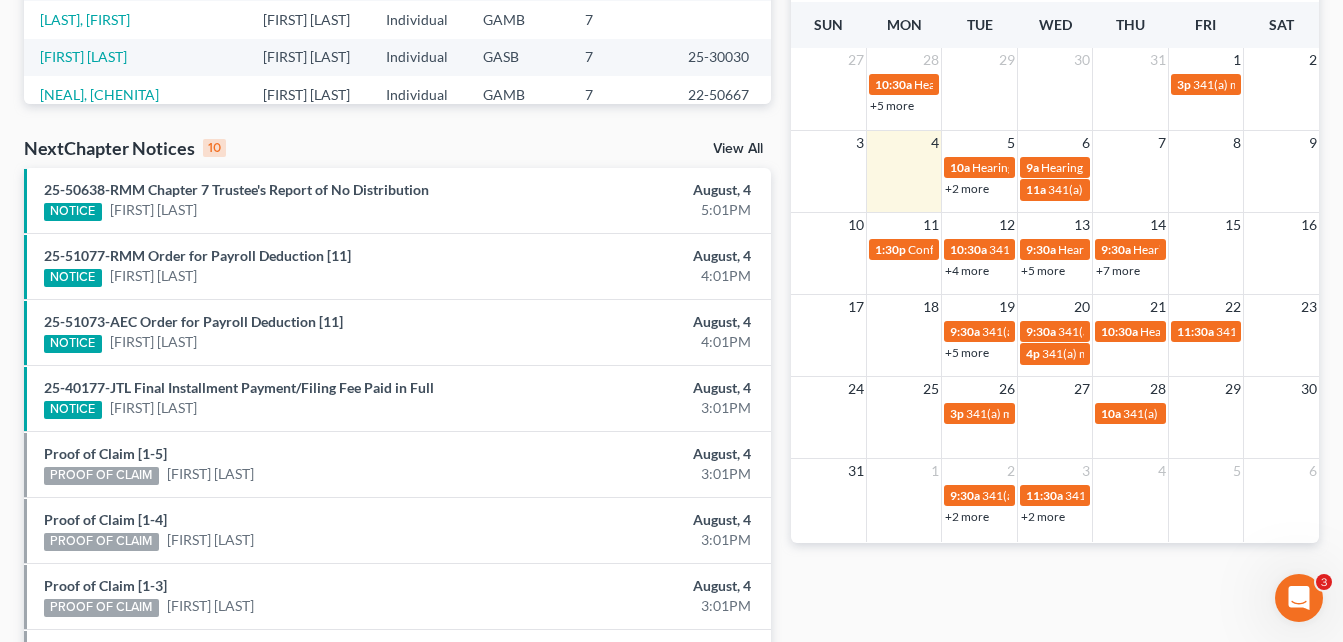 click on "Monthly Progress
Bankruptcy
Bankruptcy
August 2025 July 2025 June 2025 May 2025 April 2025 March 2025 February 2025 January 2025 December 2024 November 2024 October 2024 September 2024
New Leads 0/30 New Clients 2/15 New Filings 2/15
Calendar
Tasks
month week day list     August 2025 Sun Mon Tue Wed Thu Fri Sat 27 28 29 30 31 1 2 10:30a   Hearing for [SHETARA] [COLEMAN] 3p   341(a) meeting for [CHENITA] [BAFAY] [NEAL] 10:30a   Hearing for [YVONNE] [COX] [BROWN] +5 more 1:30p   Confirmation hearing for [JAMEISA] [MOSS] 1:30p   Confirmation hearing for [JAMEISA] [MOSS] 1:30p   Confirmation hearing for [MARQUIS] [MCELROY] & [RALINDA] [CLEVELAND] 1:30p   Hearing for [JAMEISA] [MOSS] 3 4 5 6 7 8 9 10a   Hearing for [TRISTIAN] [GRANT] 9a   Hearing for [ANGELA] [DENISE] [JOHNSON] 10:30a   hearing for [JACKSON] v. United States of America on behalf of United State +2 more 11a   341(a) meeting for [DARLENE] [HAMPTON] 10:30a   10 11 12" at bounding box center (1055, 222) 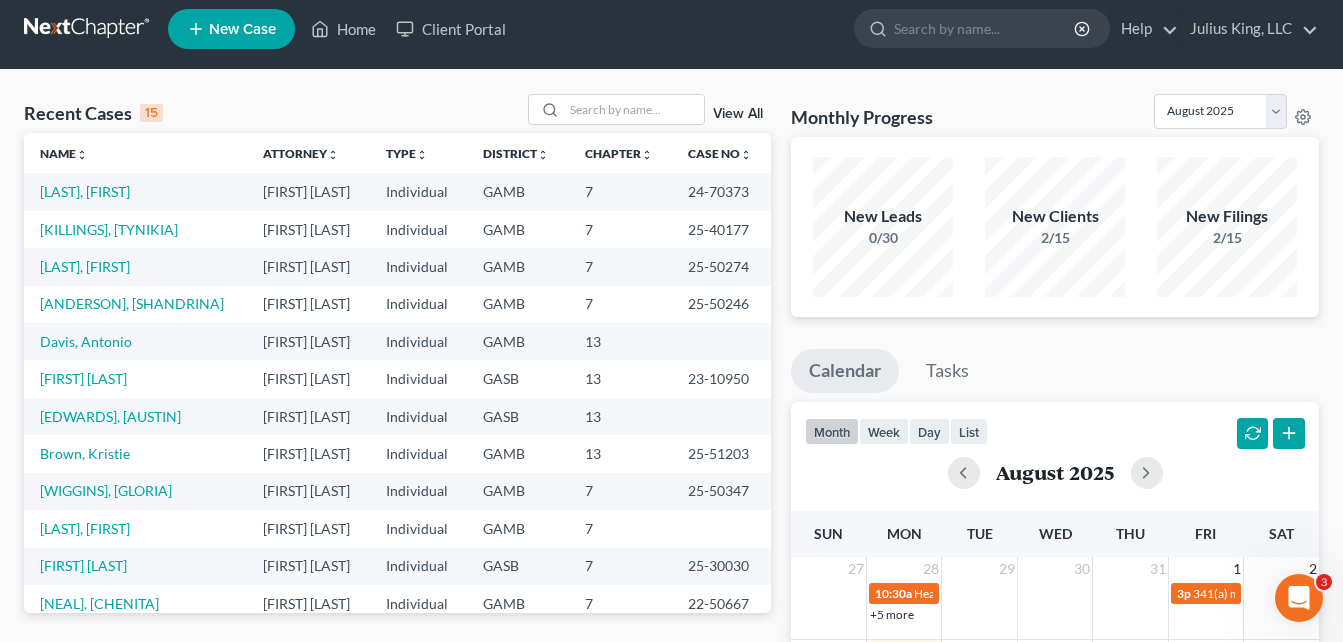 scroll, scrollTop: 0, scrollLeft: 0, axis: both 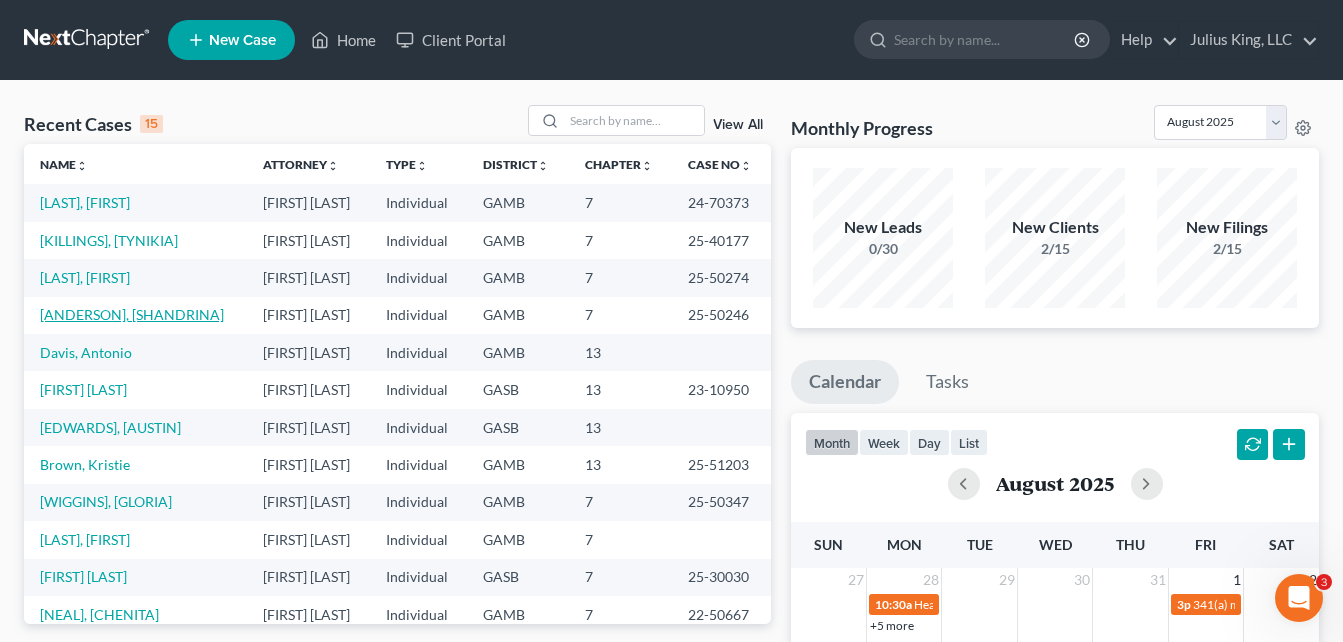 click on "[ANDERSON], [SHANDRINA]" at bounding box center (132, 314) 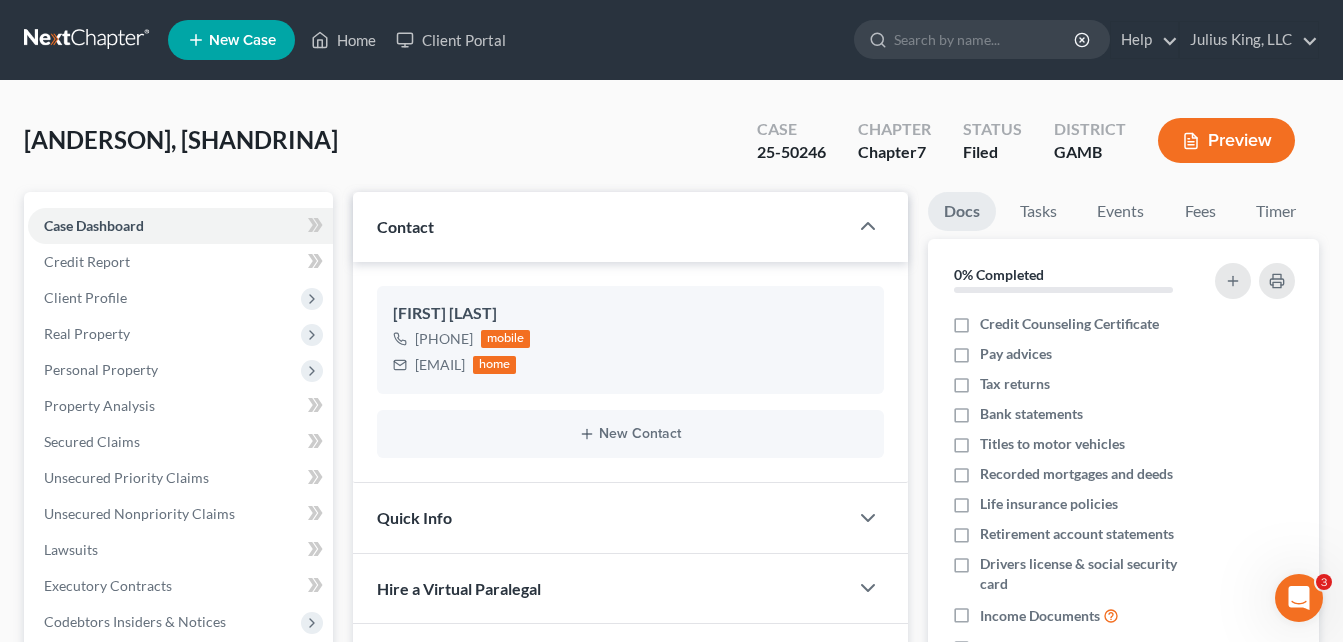 click on "[LAST], [FIRST] Upgraded Case [CASE_NUMBER] Chapter Chapter 7 Status Filed District GAMB Preview" at bounding box center [671, 148] 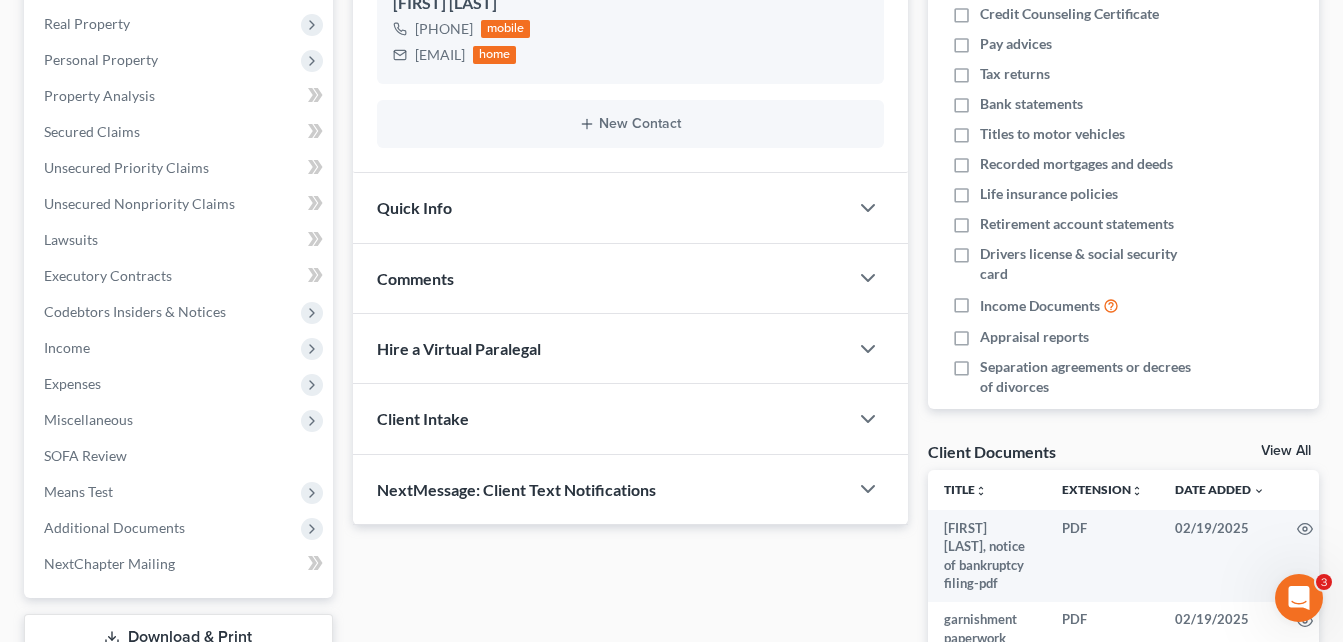 scroll, scrollTop: 280, scrollLeft: 0, axis: vertical 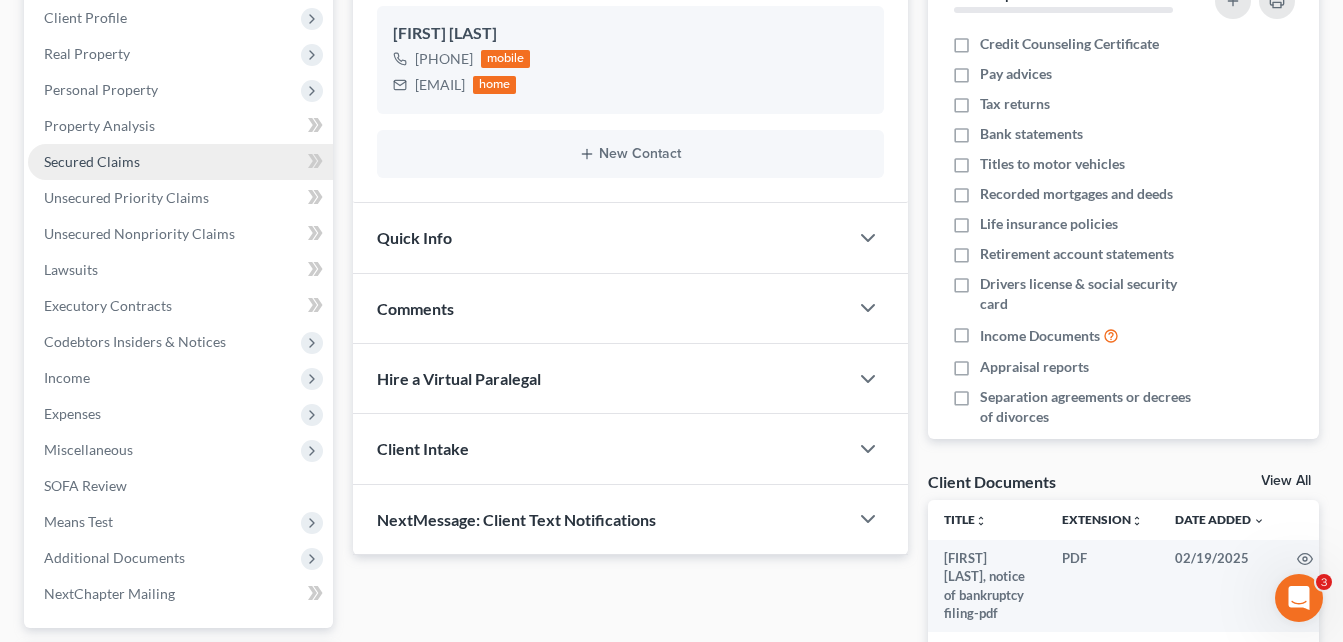 click on "Secured Claims" at bounding box center (92, 161) 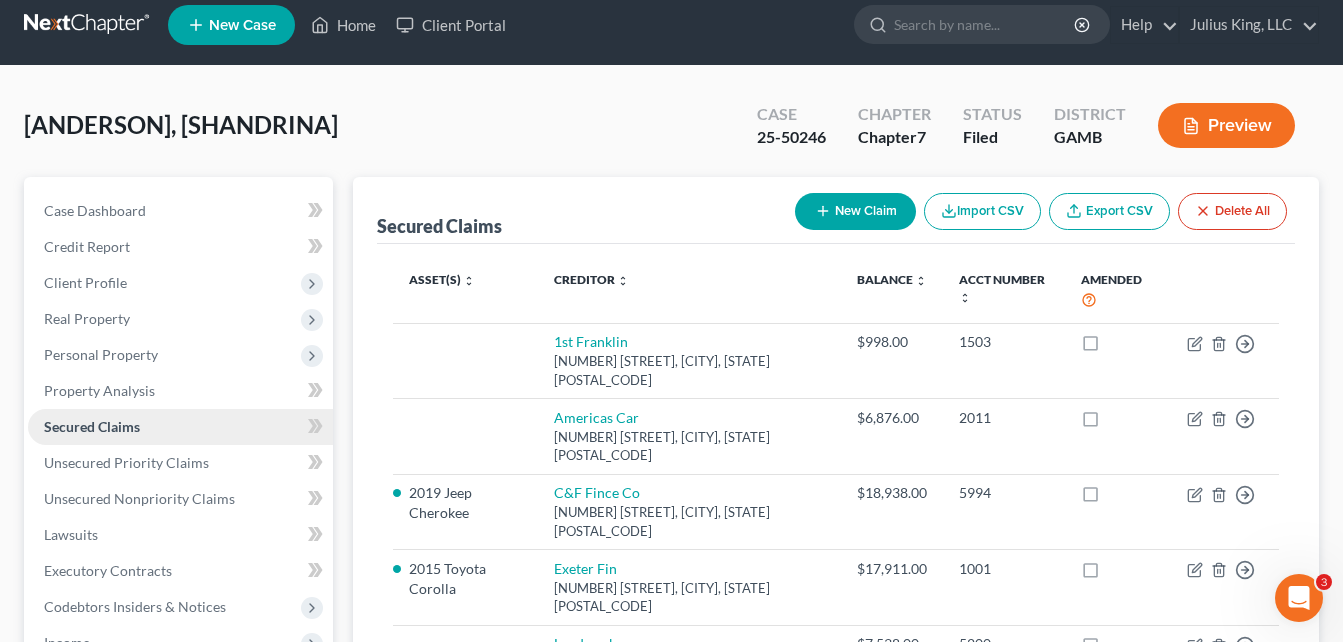 scroll, scrollTop: 0, scrollLeft: 0, axis: both 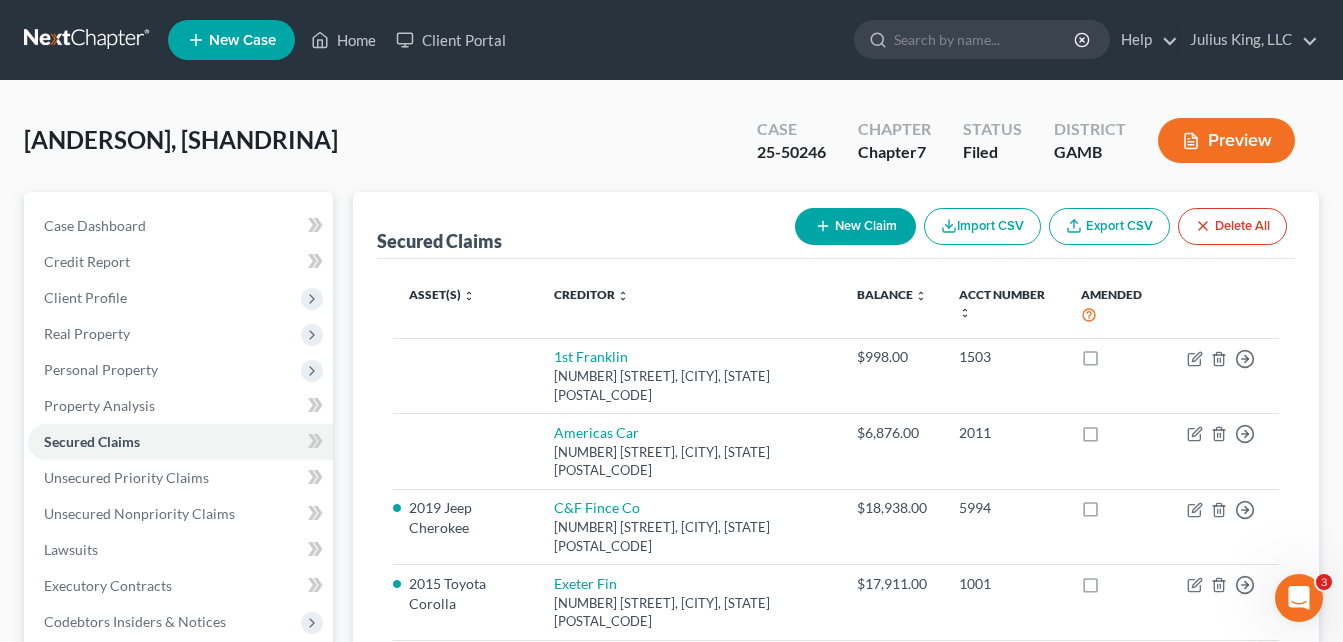 click on "[LAST], [FIRST] Upgraded Case [CASE_NUMBER] Chapter Chapter 7 Status Filed District GAMB Preview" at bounding box center (671, 148) 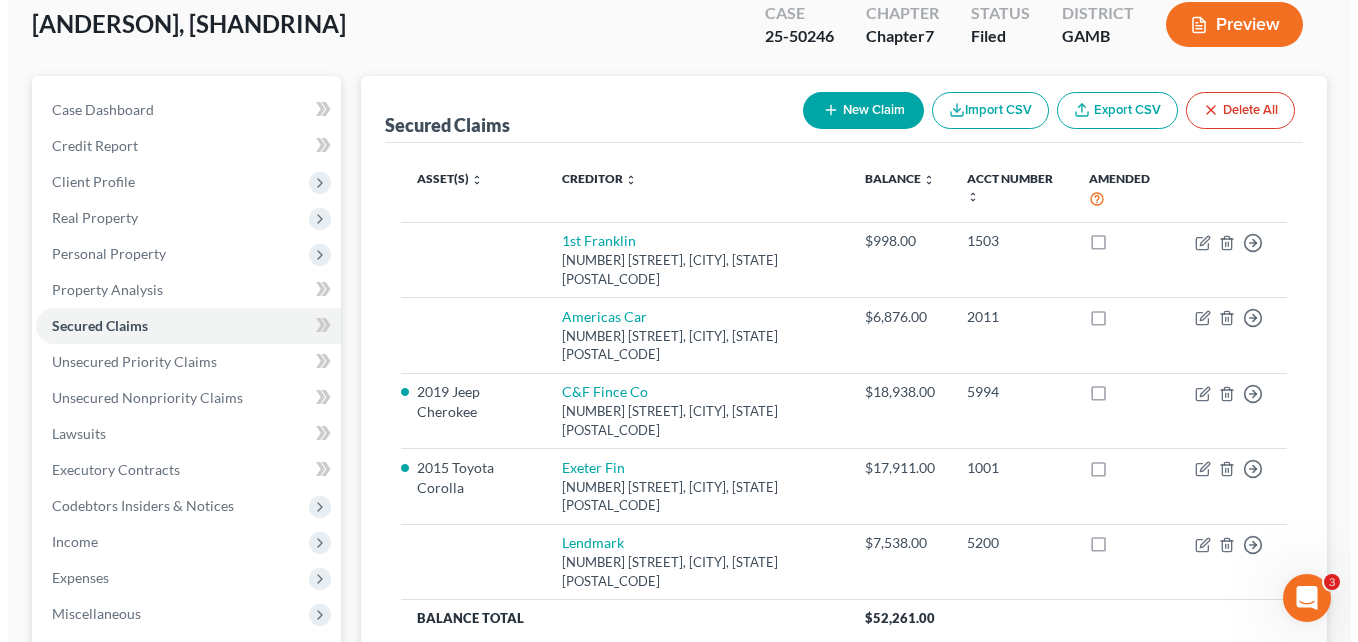 scroll, scrollTop: 120, scrollLeft: 0, axis: vertical 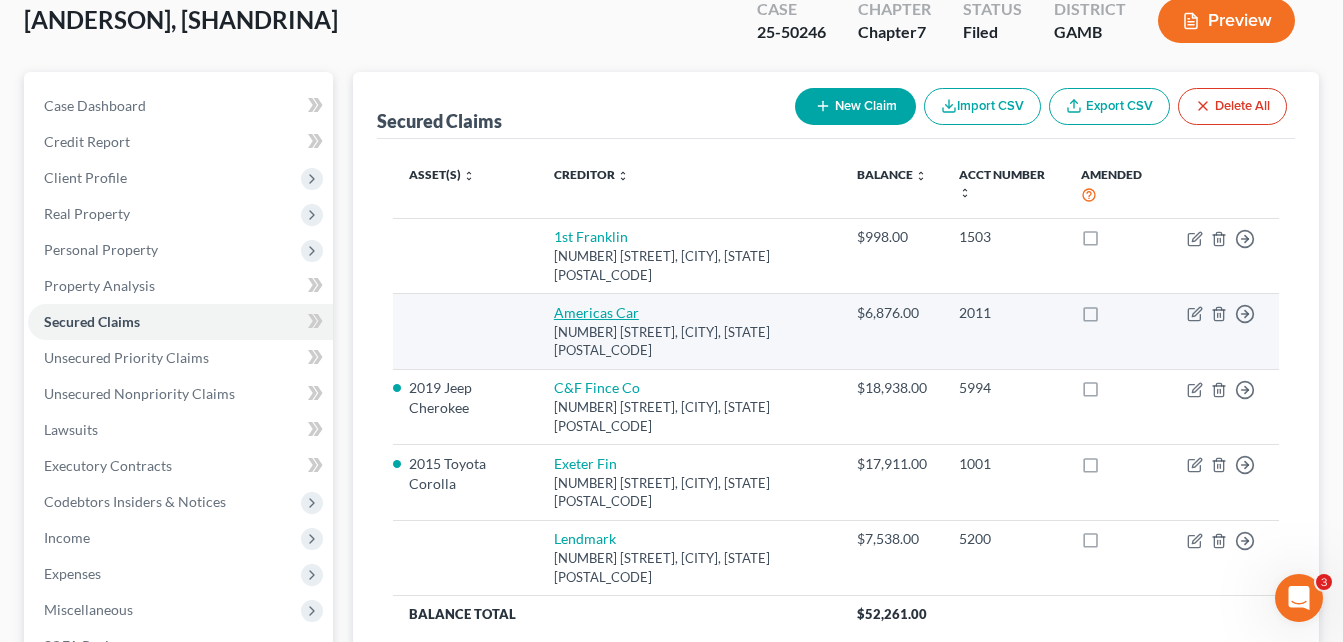 click on "Americas Car" at bounding box center [596, 312] 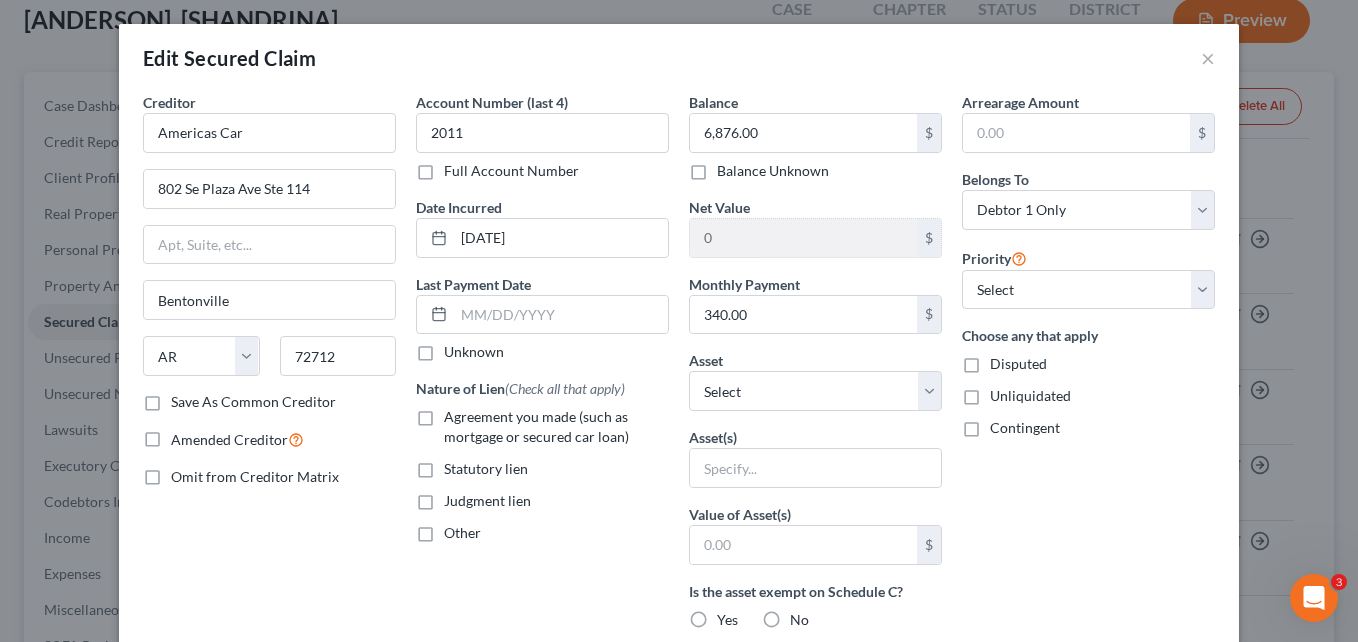 click on "Arrearage Amount $
Belongs To
*
Select Debtor 1 Only Debtor 2 Only Debtor 1 And Debtor 2 Only At Least One Of The Debtors And Another Community Property Priority  Select 1st 2nd 3rd 4th 5th 6th 7th 8th 9th 10th 11th 12th 13th 14th 15th 16th 17th 18th 19th 20th 21th 22th 23th 24th 25th 26th 27th 28th 29th 30th Choose any that apply Disputed Unliquidated Contingent" at bounding box center (1088, 538) 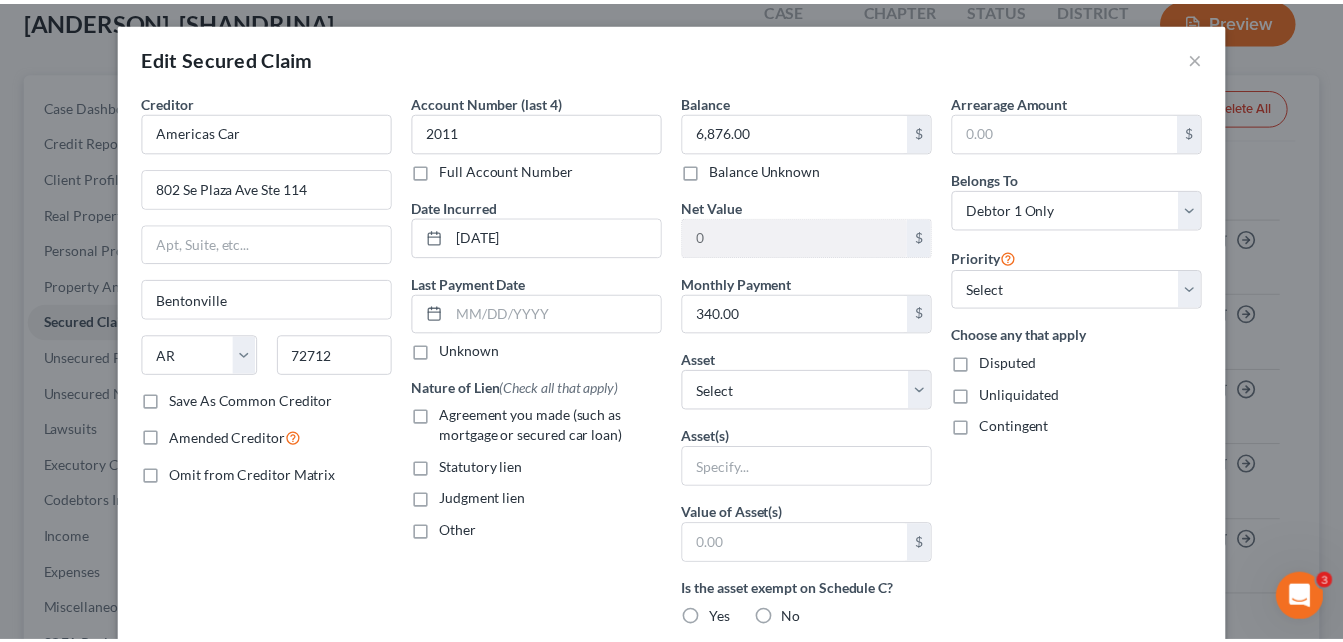 scroll, scrollTop: 0, scrollLeft: 0, axis: both 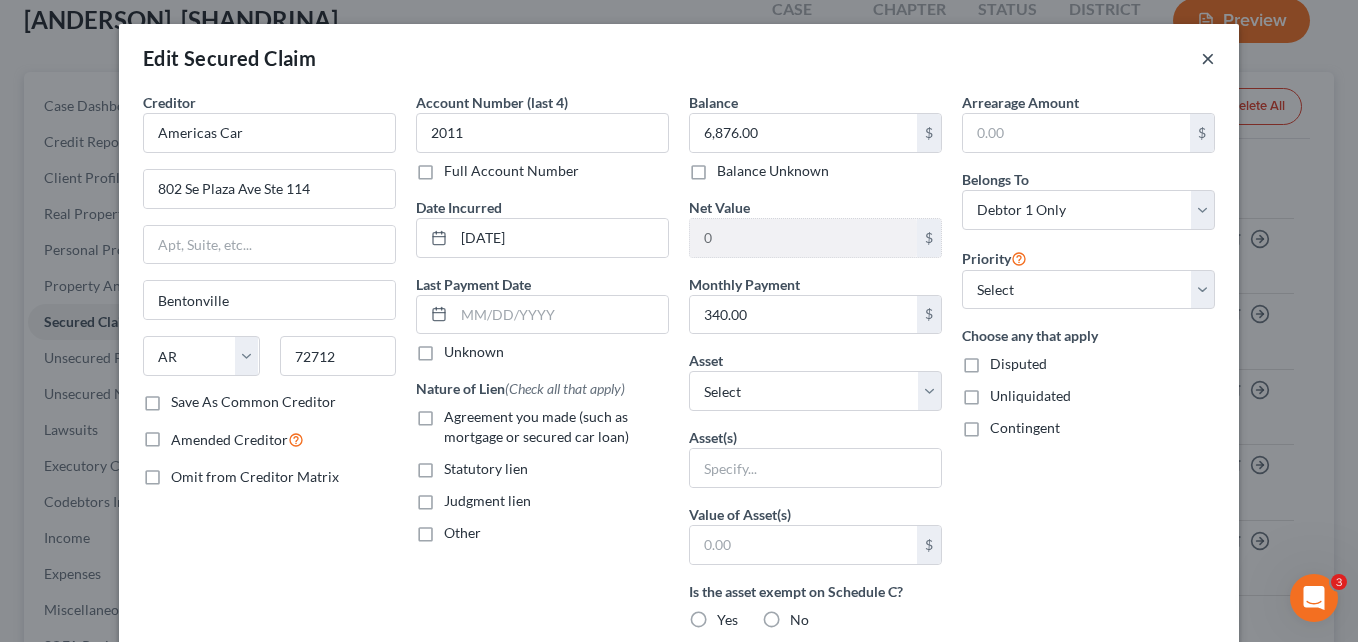 click on "×" at bounding box center (1208, 58) 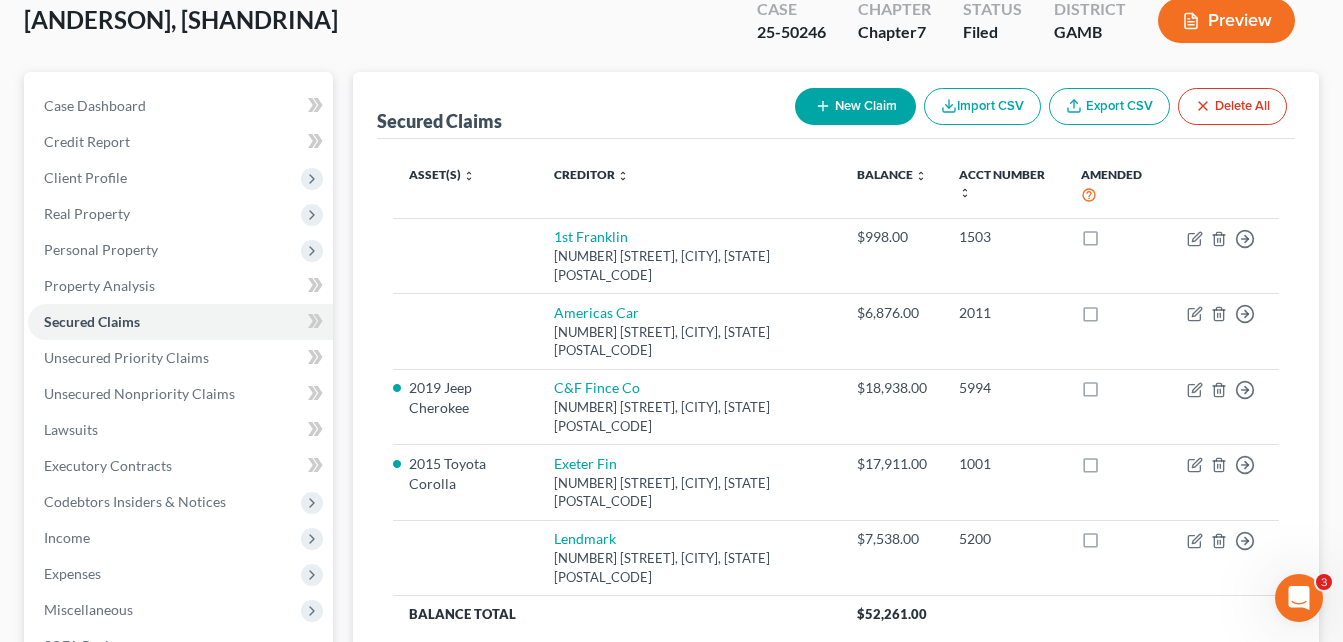 click on "[LAST], [FIRST] Upgraded Case [CASE_NUMBER] Chapter Chapter 7 Status Filed District GAMB Preview" at bounding box center (671, 28) 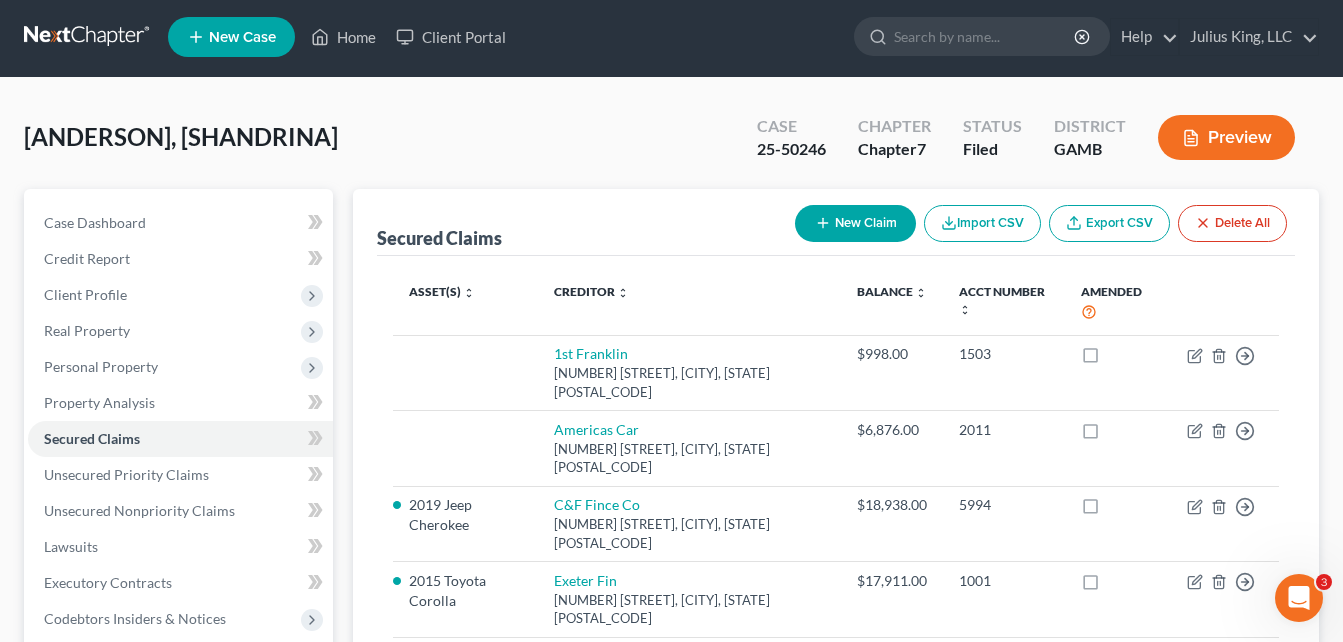 scroll, scrollTop: 0, scrollLeft: 0, axis: both 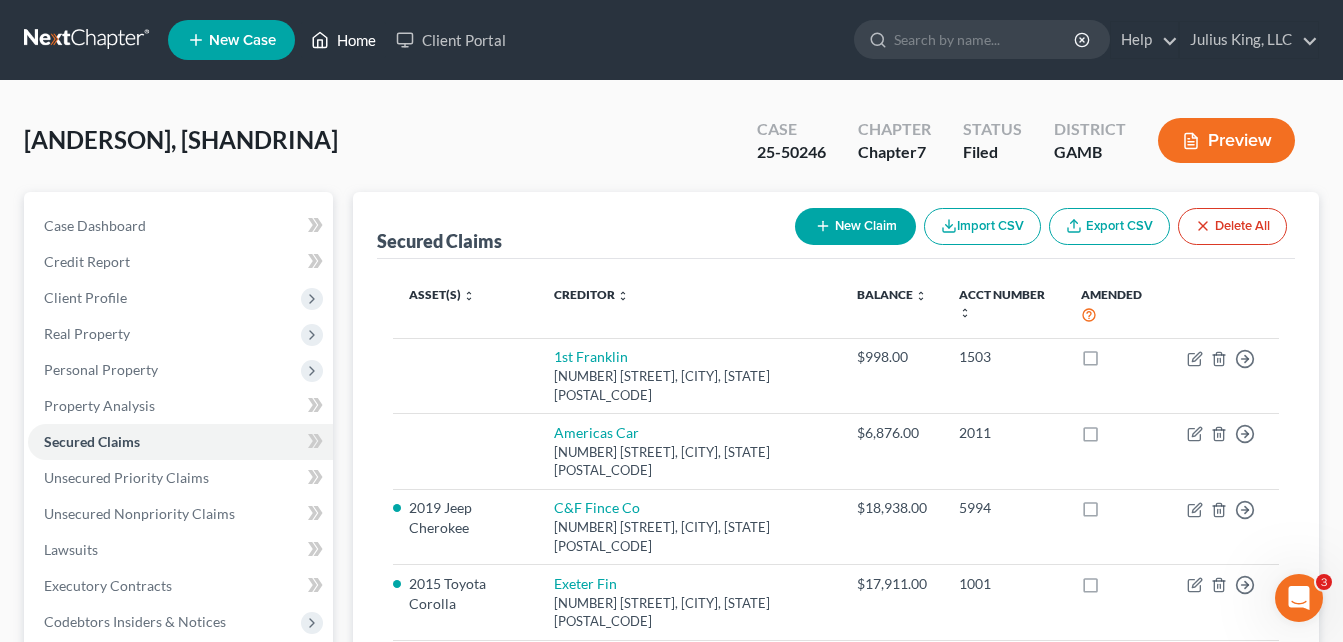 click on "Home" at bounding box center (343, 40) 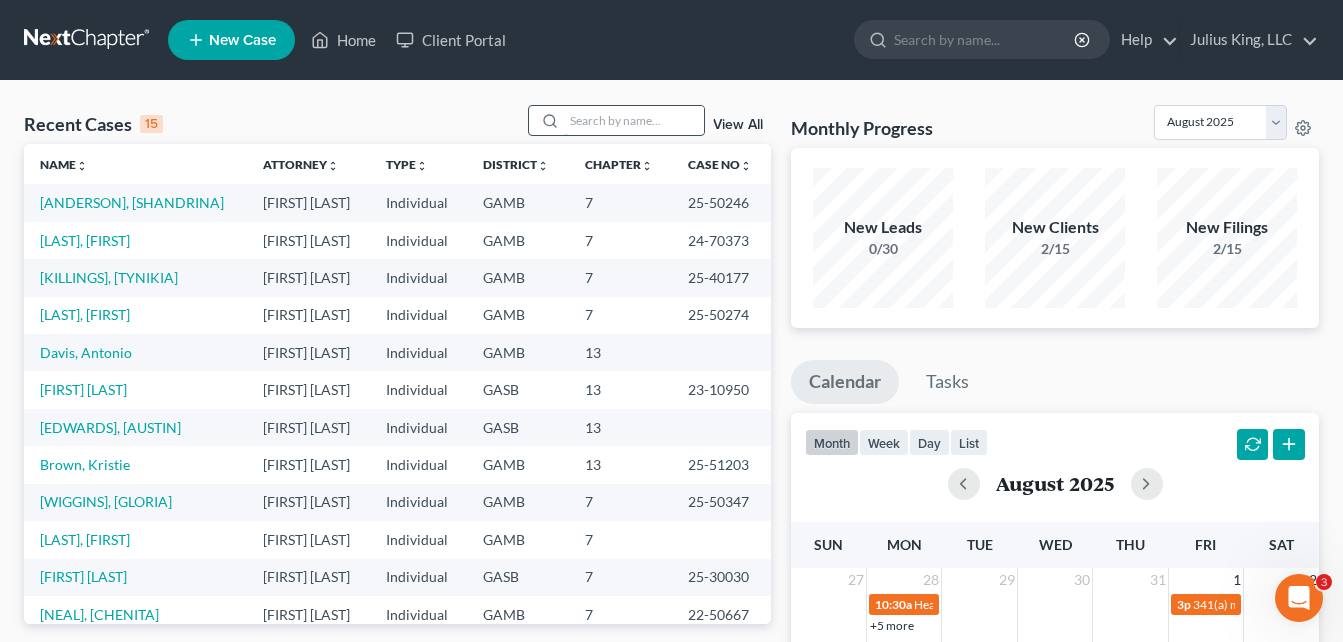 click at bounding box center (634, 120) 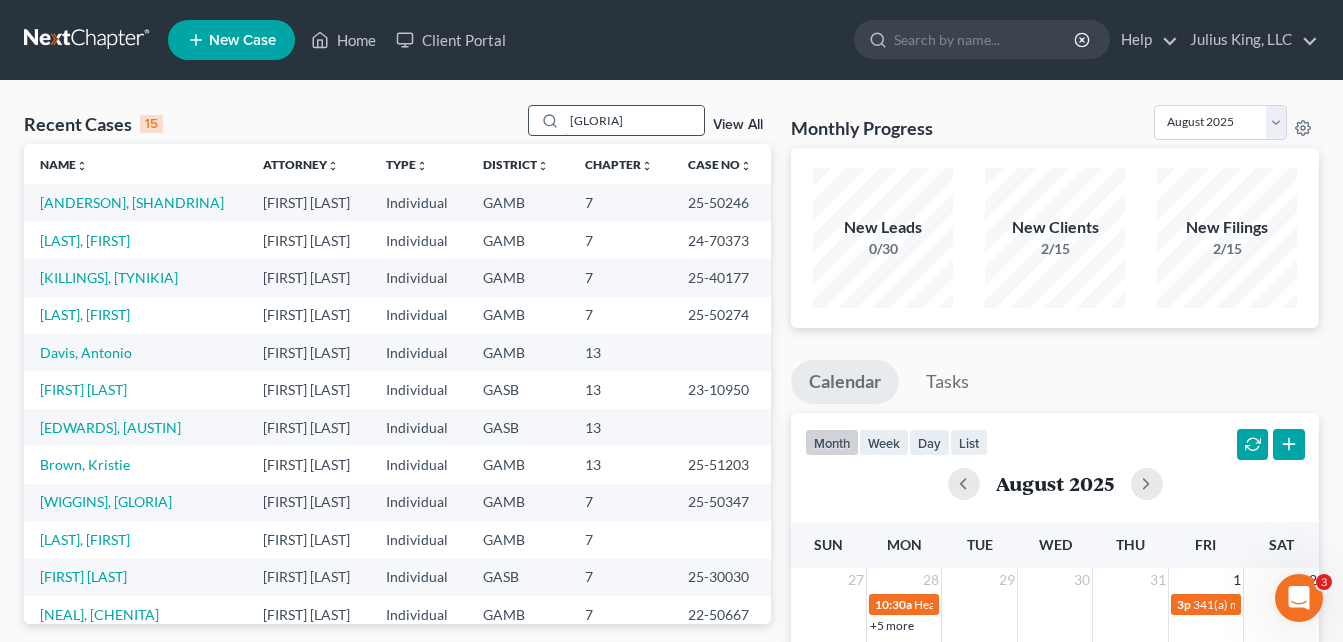 type on "[GLORIA]" 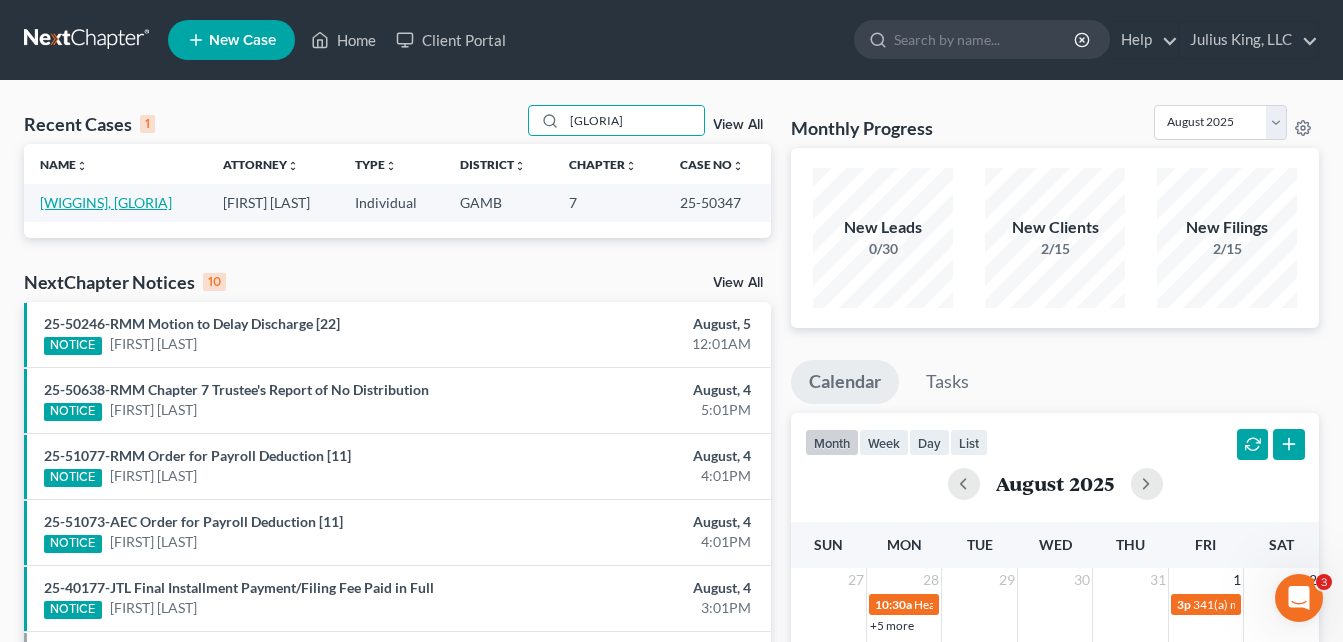 click on "[WIGGINS], [GLORIA]" at bounding box center (106, 202) 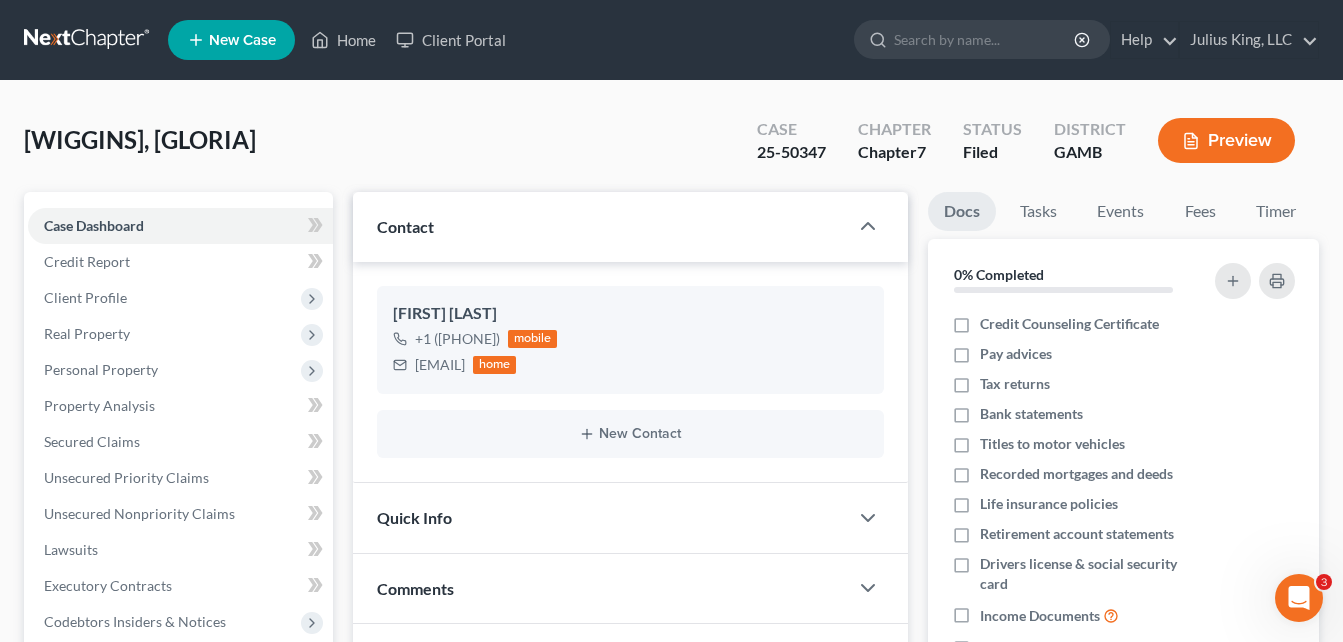 click on "[LAST], [FIRST] Upgraded Case [CASE_NUMBER] Chapter Chapter 7 Status Filed District GAMB Preview" at bounding box center (671, 148) 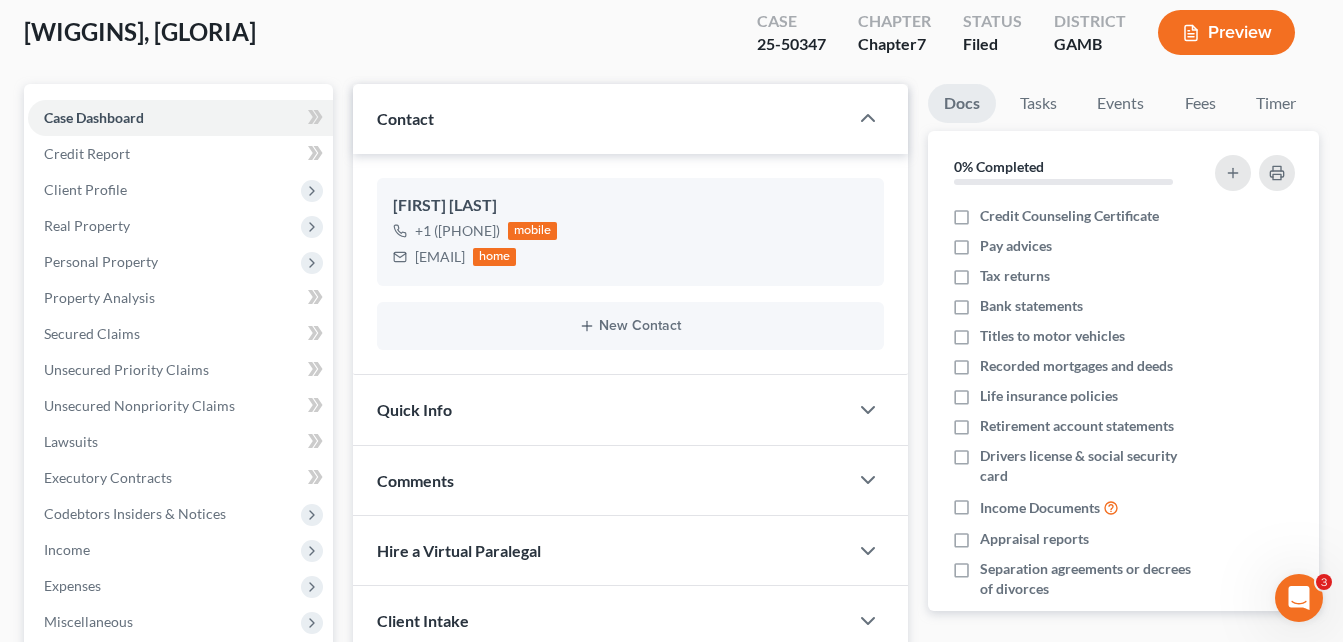 scroll, scrollTop: 160, scrollLeft: 0, axis: vertical 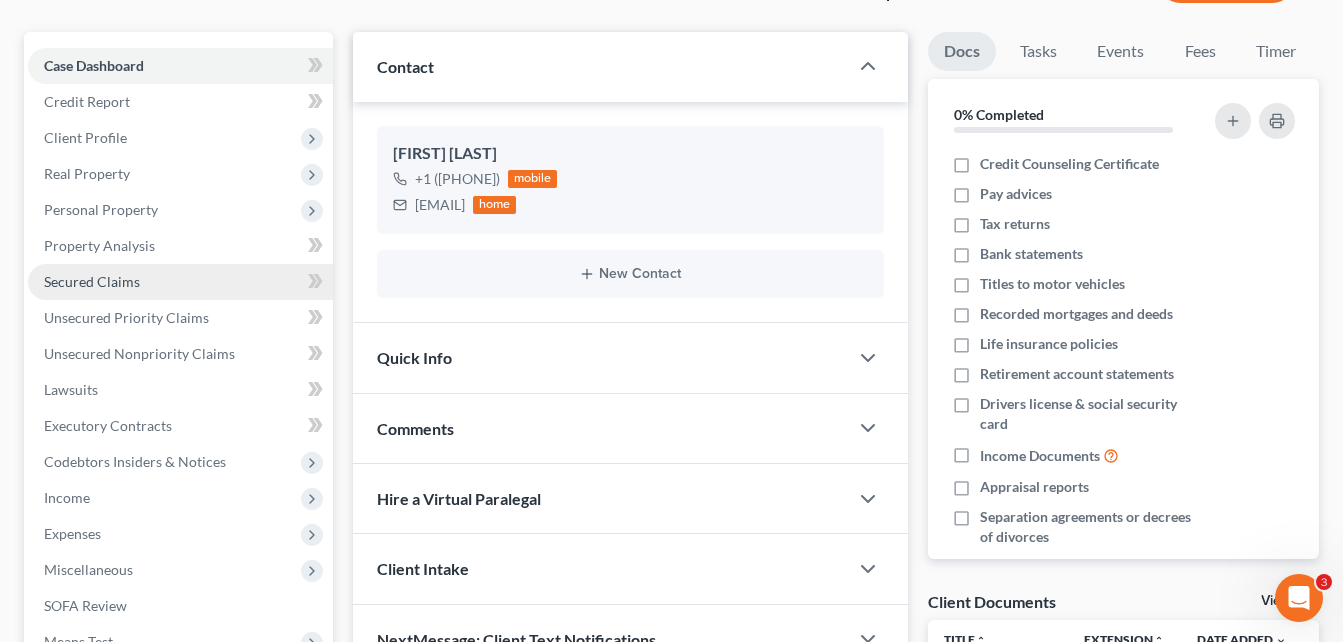 click on "Secured Claims" at bounding box center [92, 281] 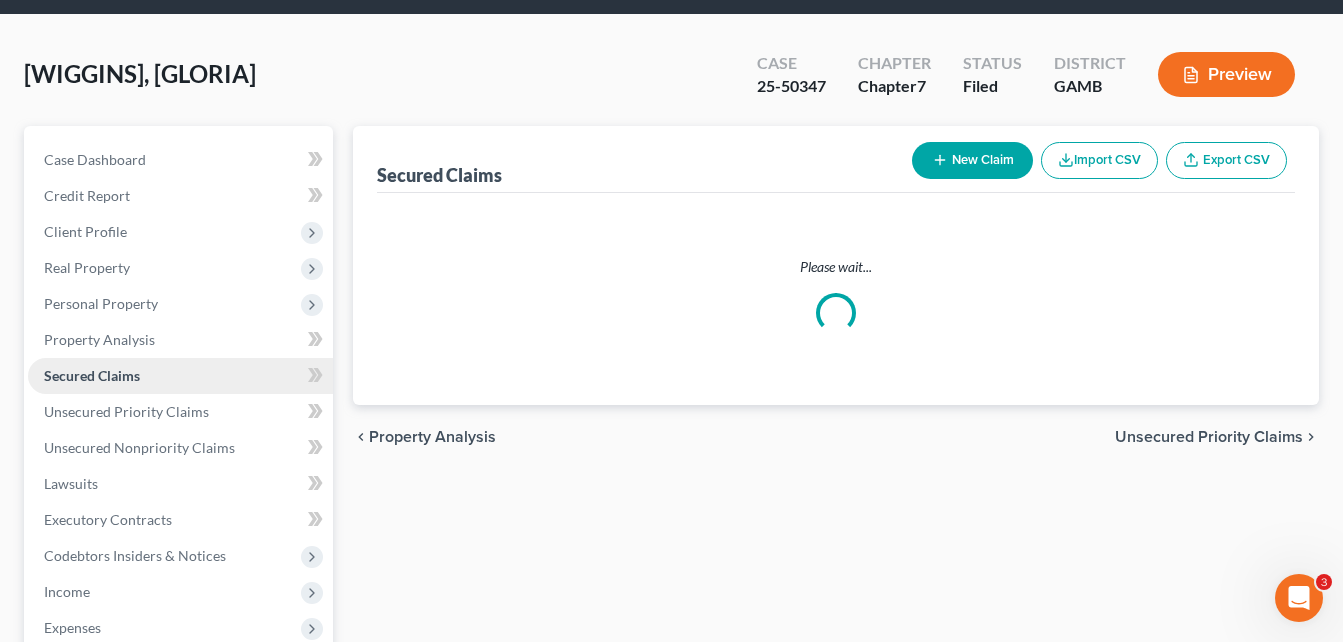 scroll, scrollTop: 0, scrollLeft: 0, axis: both 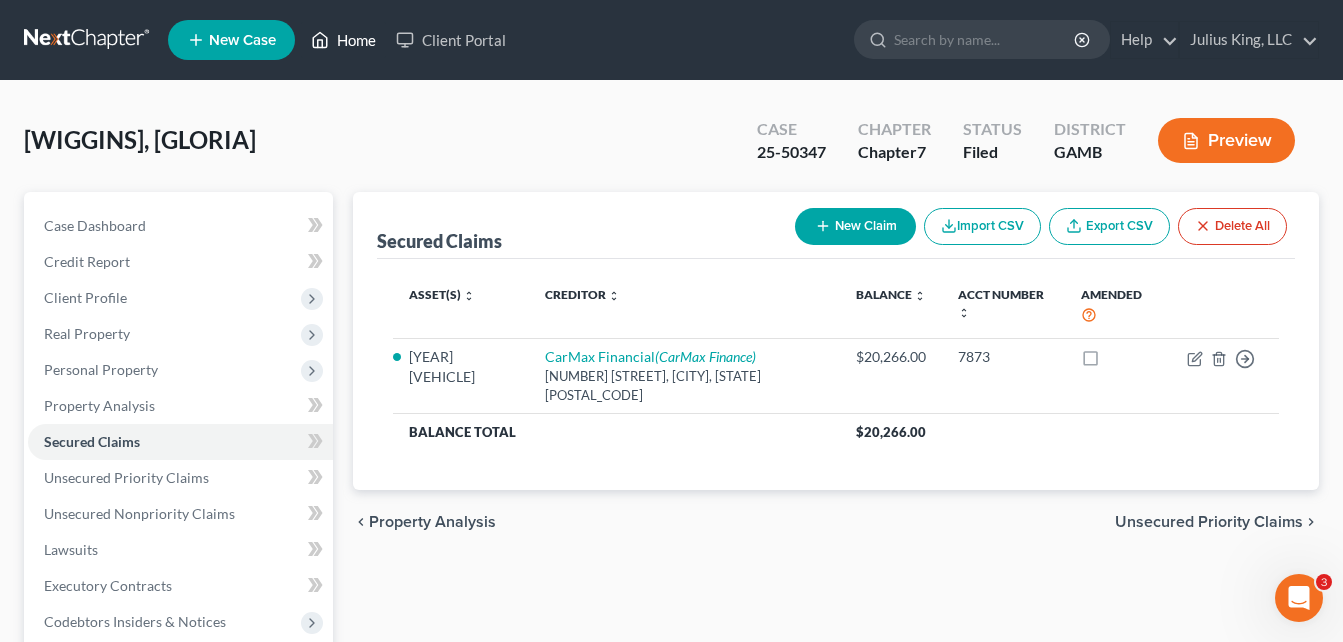 click on "Home" at bounding box center [343, 40] 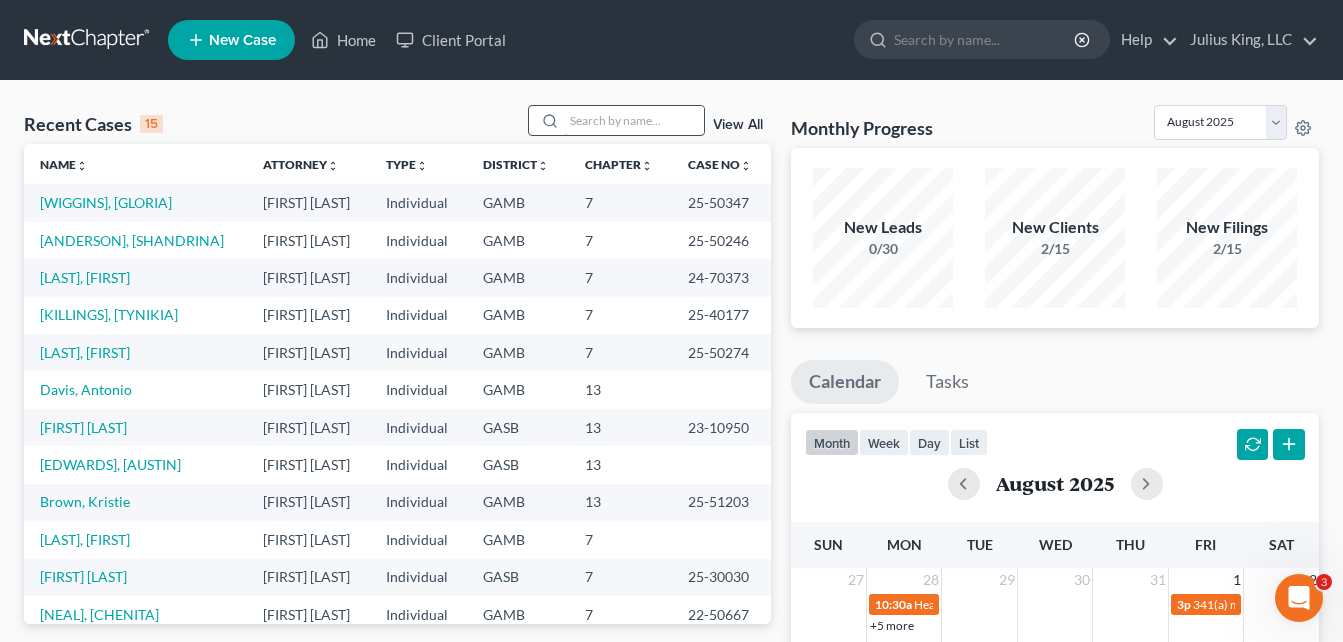 click at bounding box center [634, 120] 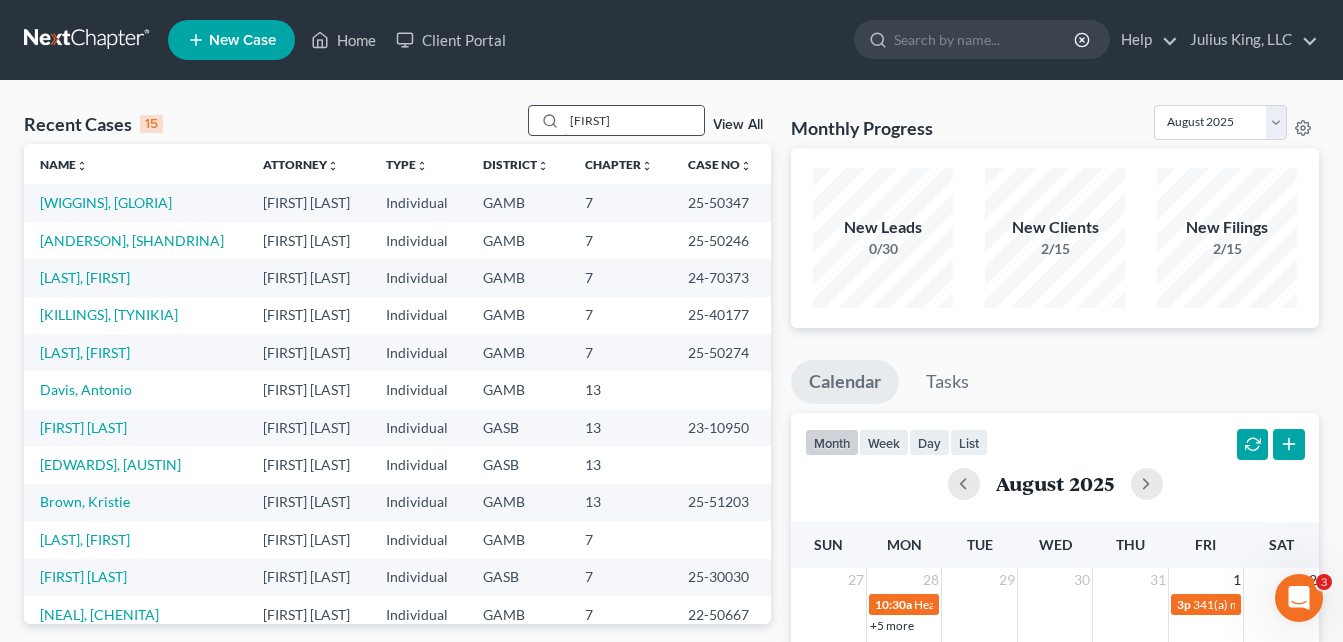 type on "[FIRST]" 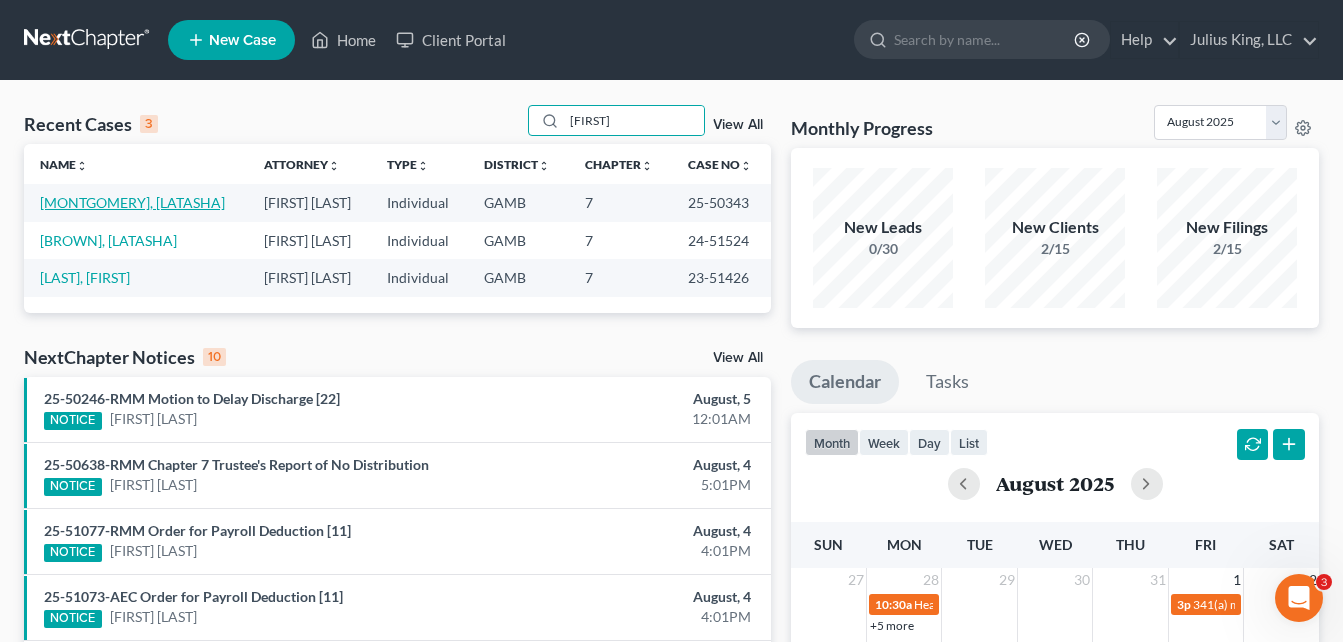 click on "[MONTGOMERY], [LATASHA]" at bounding box center [132, 202] 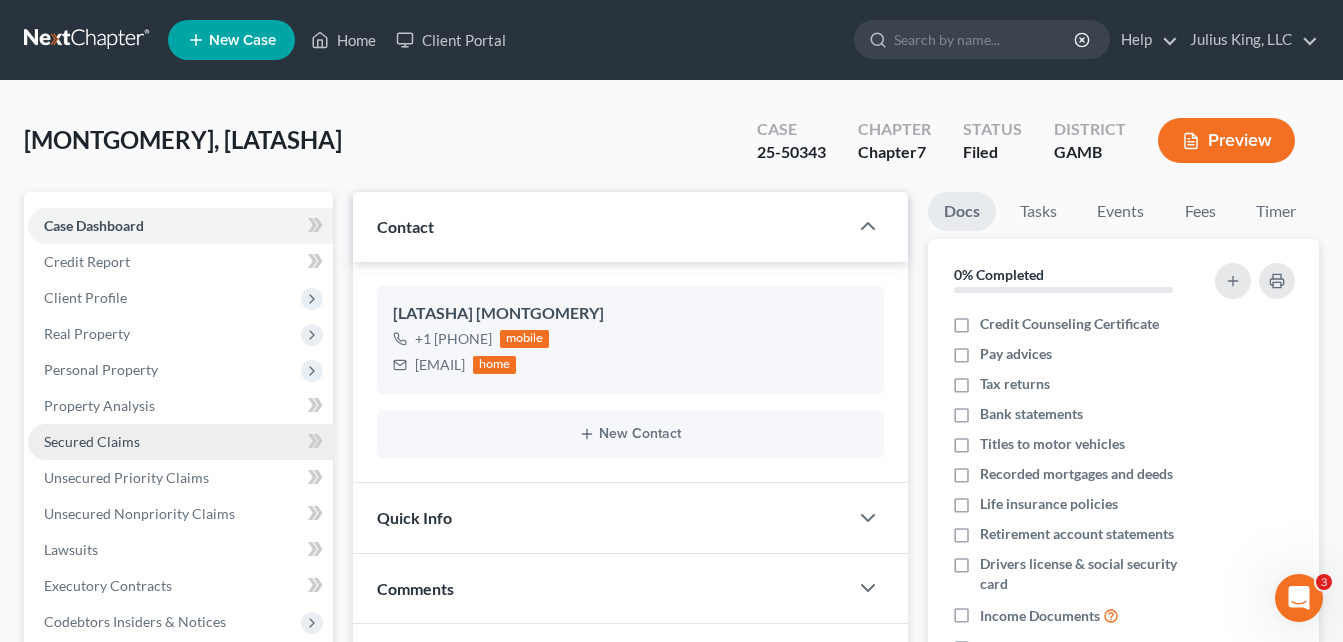 click on "Secured Claims" at bounding box center [92, 441] 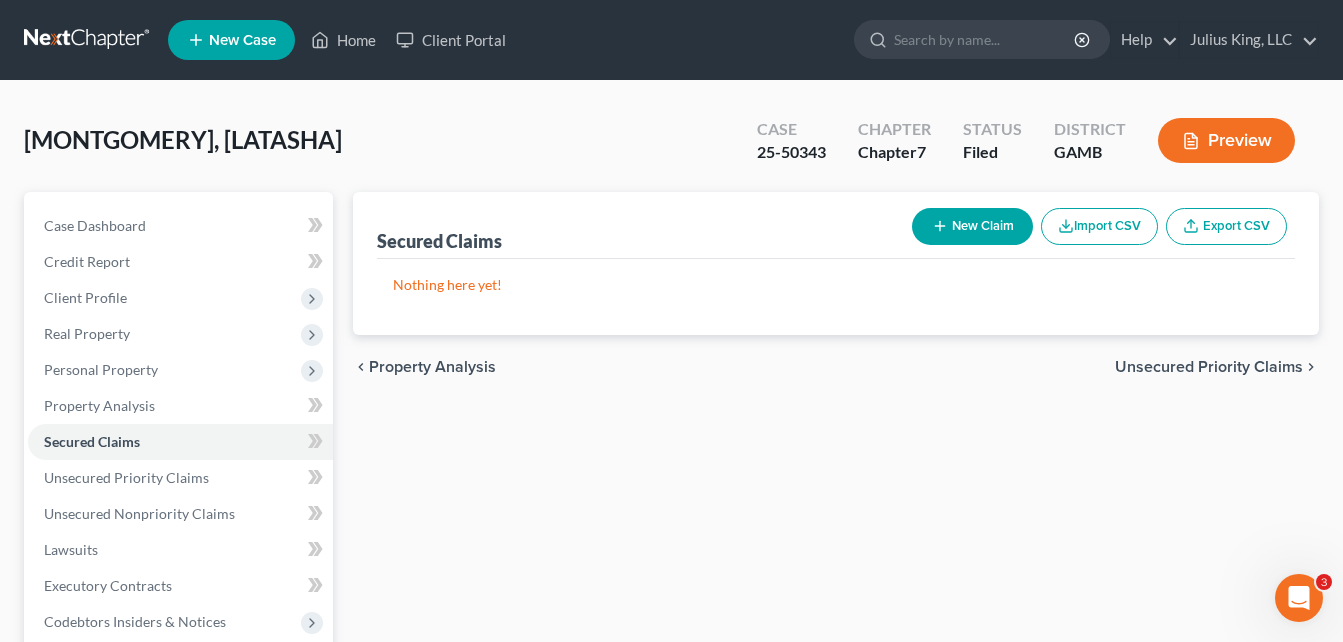 click on "[LAST], [FIRST] Upgraded Case 25-50343 Chapter Chapter  7 Status Filed District GAMB Preview Petition Navigation
Case Dashboard
Payments
Invoices
Payments
Payments
Credit Report" at bounding box center [671, 572] 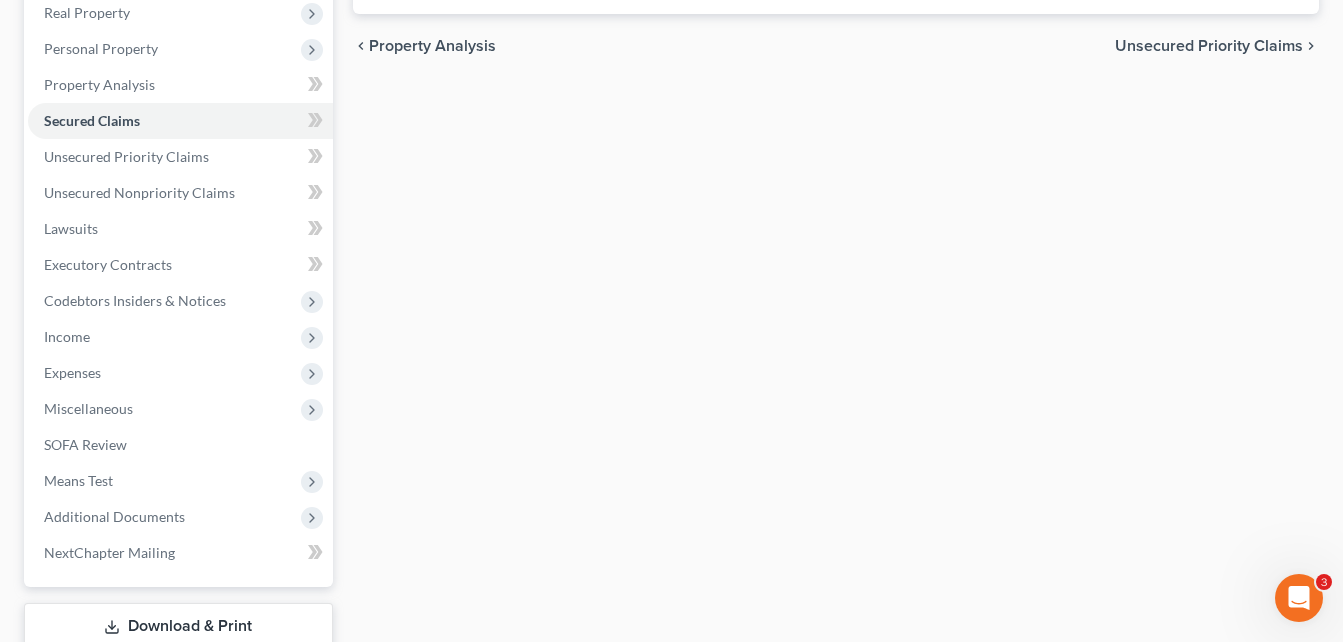 scroll, scrollTop: 360, scrollLeft: 0, axis: vertical 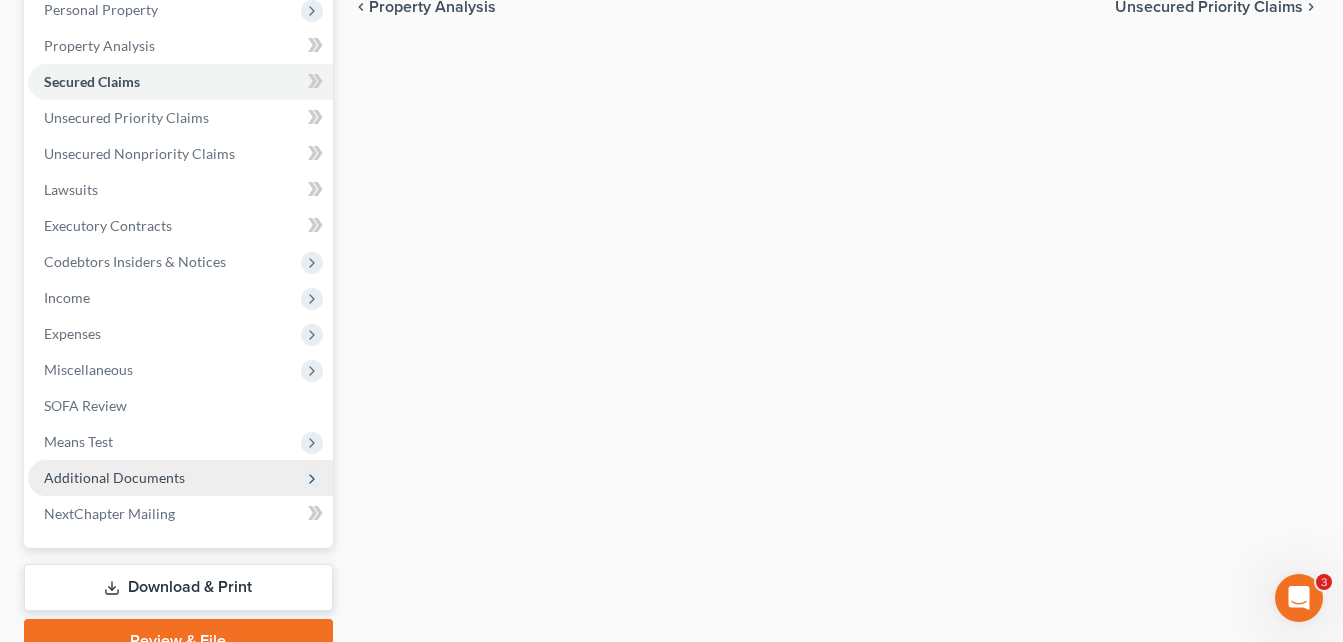 click on "Additional Documents" at bounding box center (114, 477) 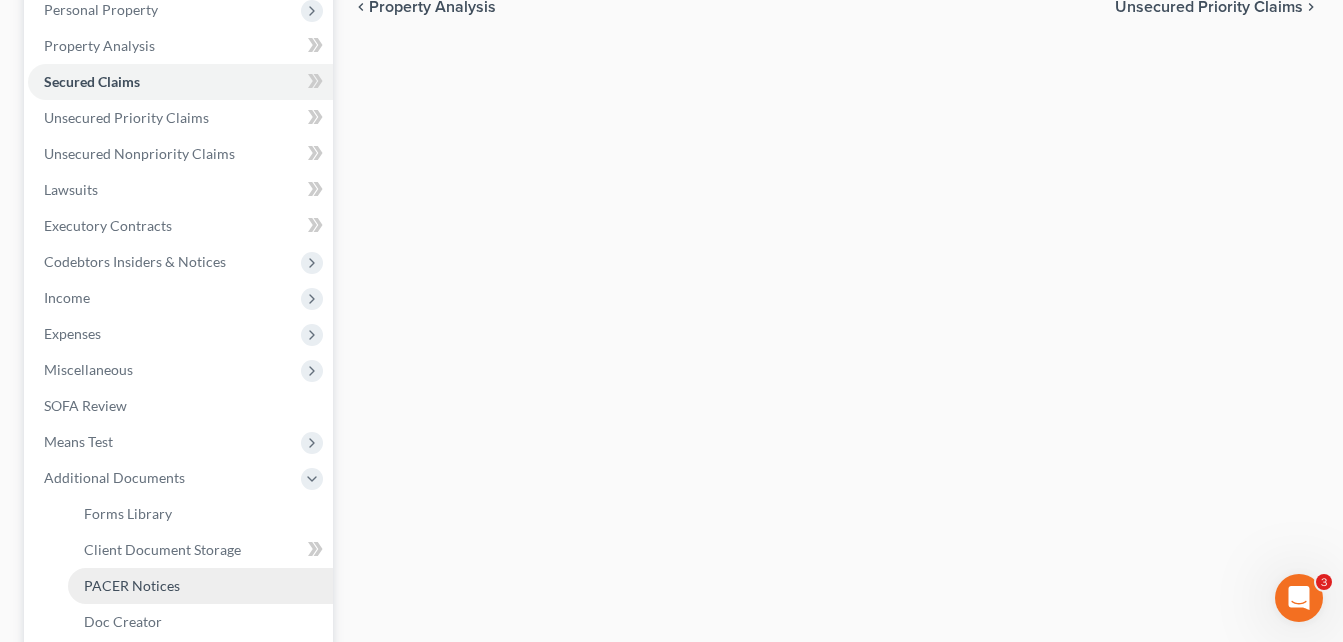 click on "PACER Notices" at bounding box center (132, 585) 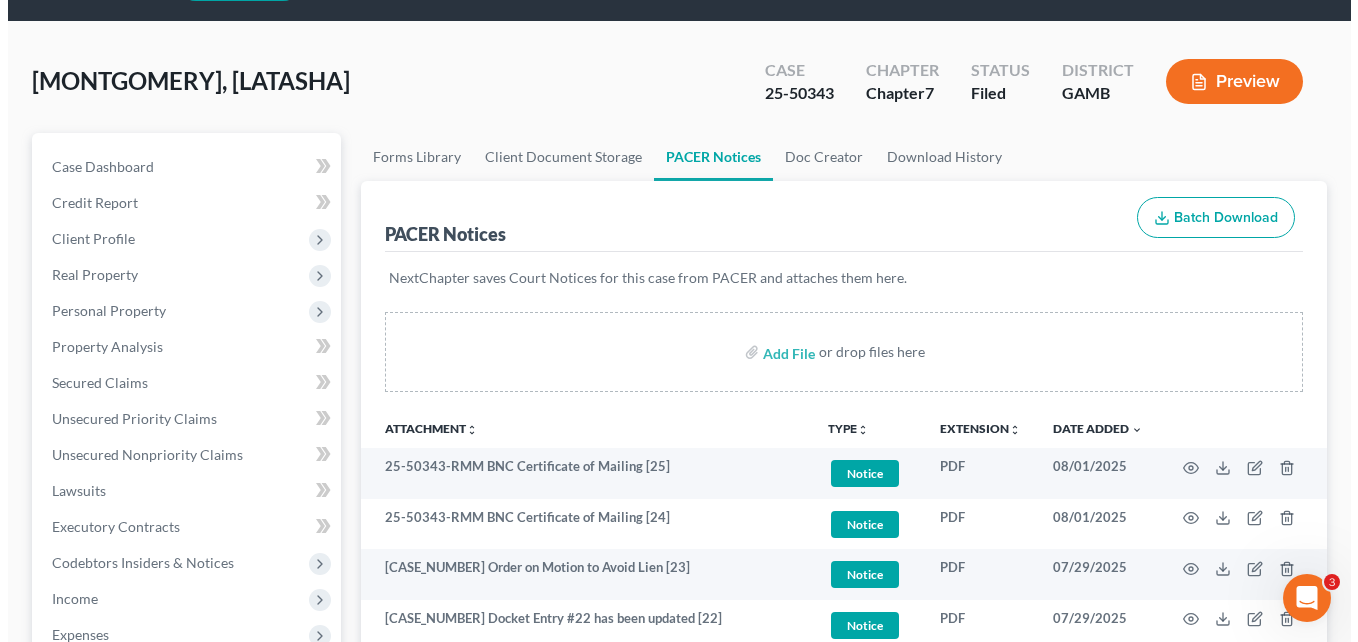 scroll, scrollTop: 0, scrollLeft: 0, axis: both 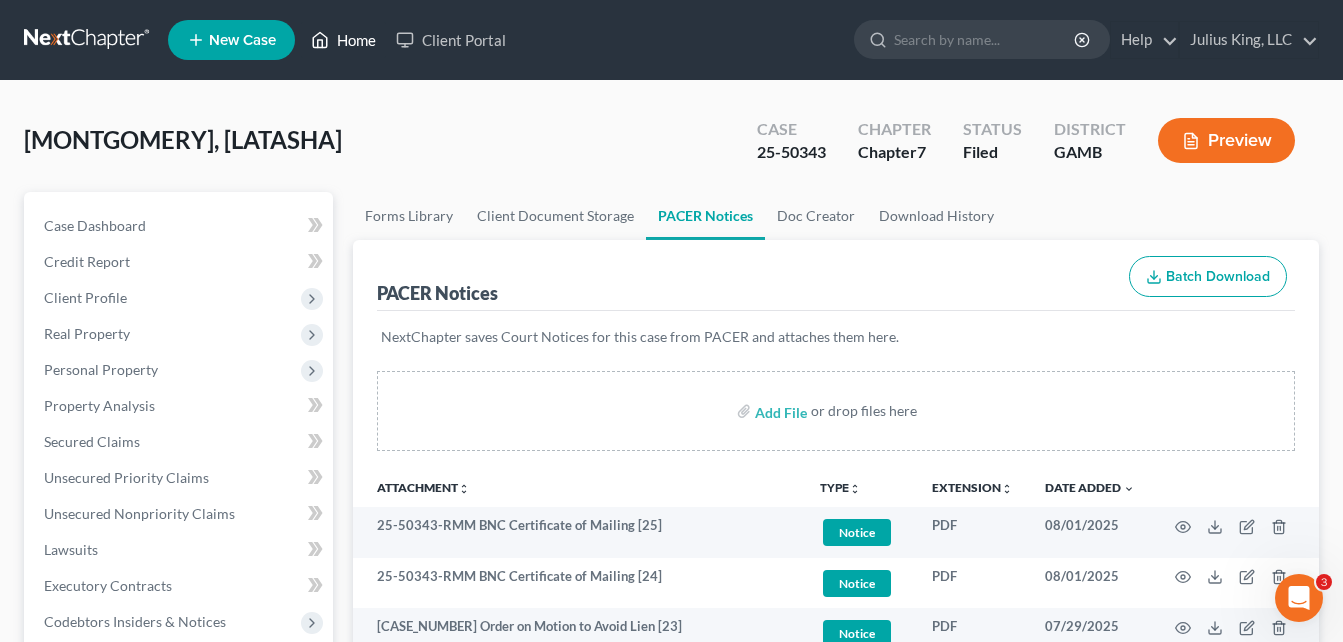 click on "Home" at bounding box center (343, 40) 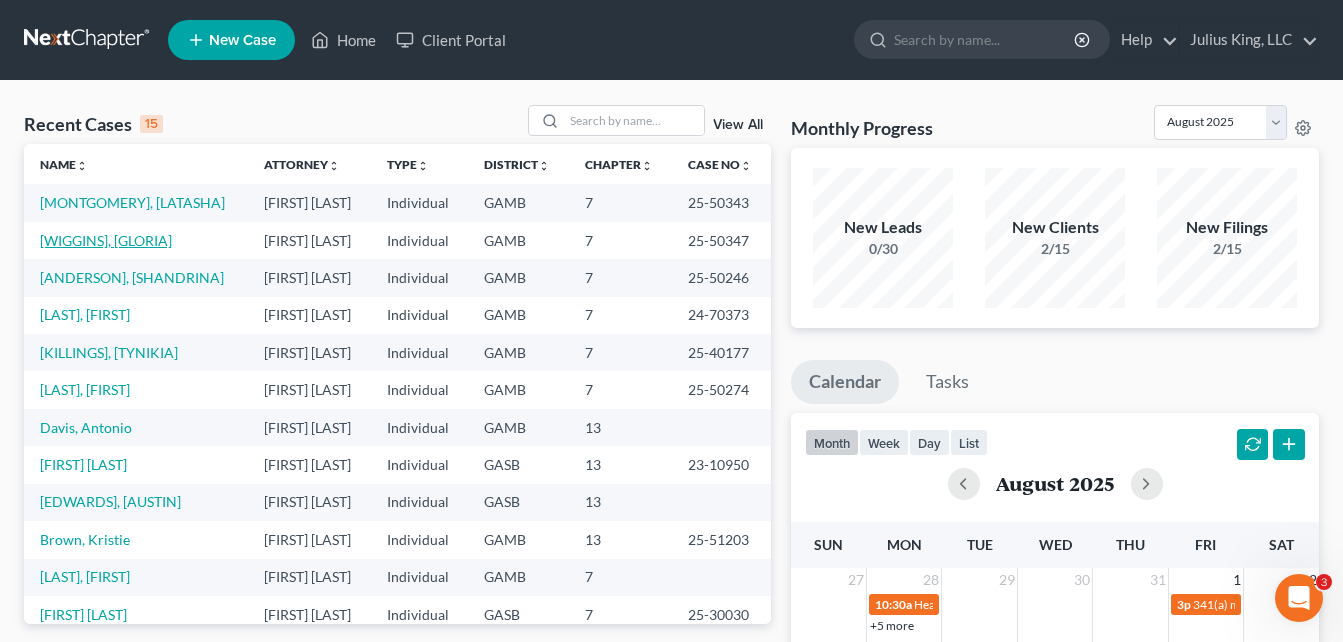 drag, startPoint x: 109, startPoint y: 238, endPoint x: 267, endPoint y: 101, distance: 209.12436 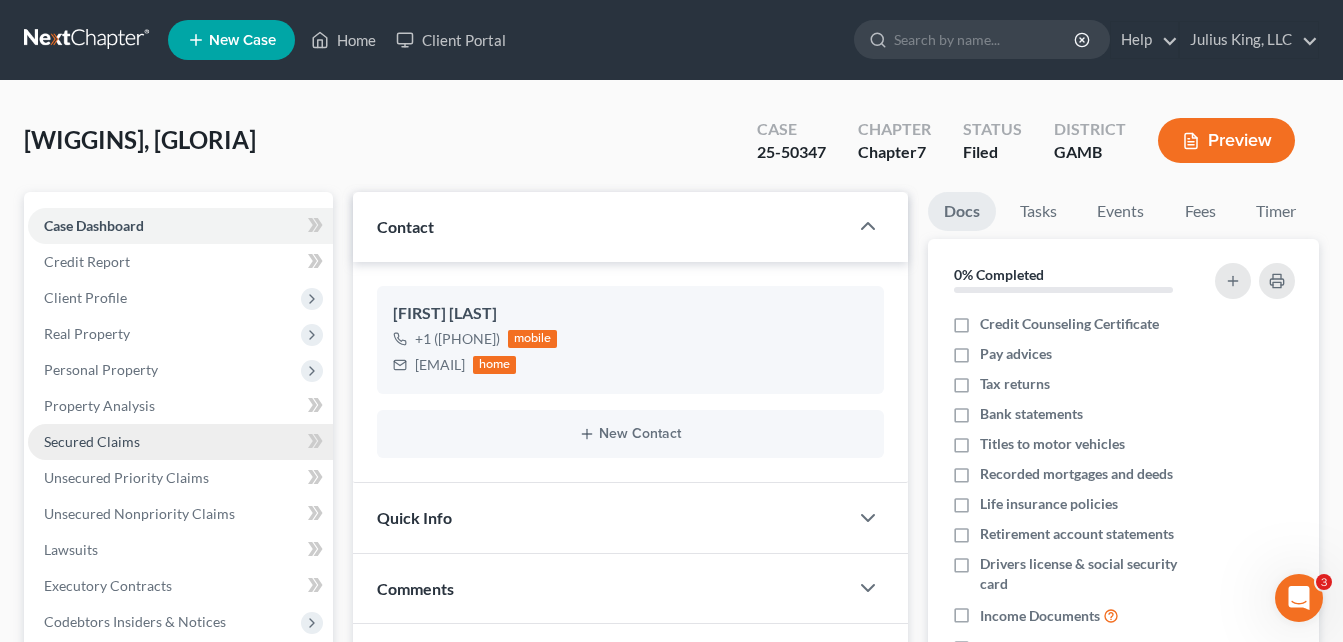 click on "Secured Claims" at bounding box center (92, 441) 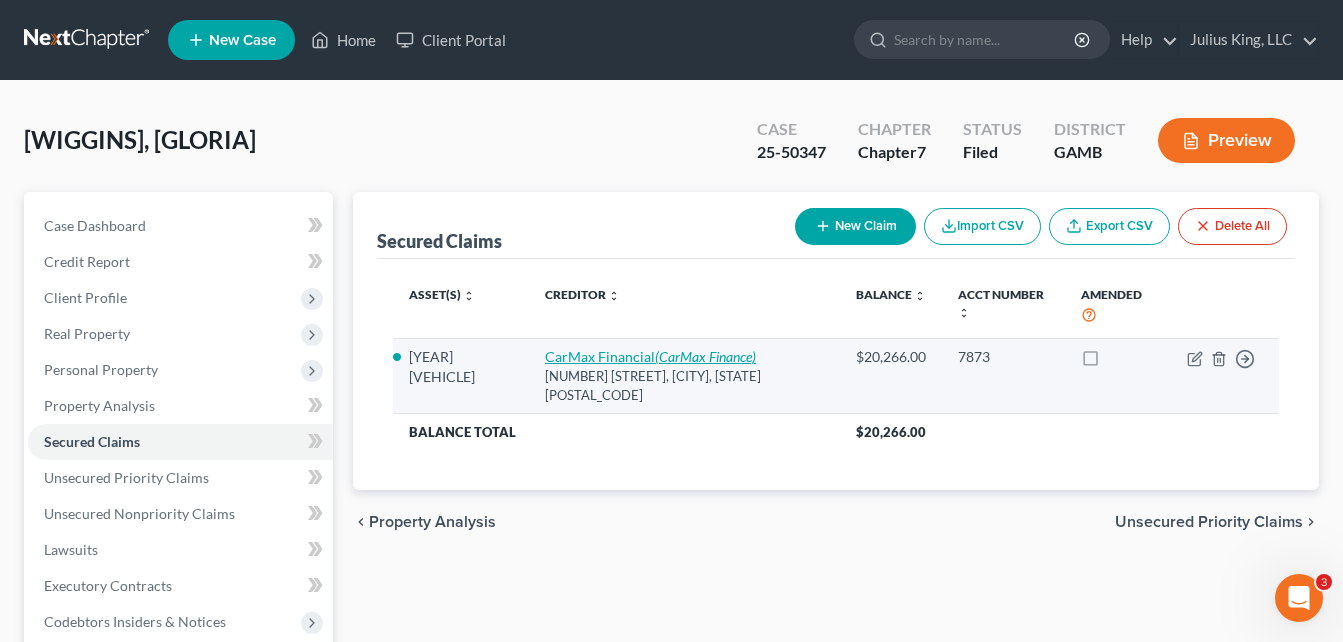 click on "(CarMax Finance)" at bounding box center (705, 356) 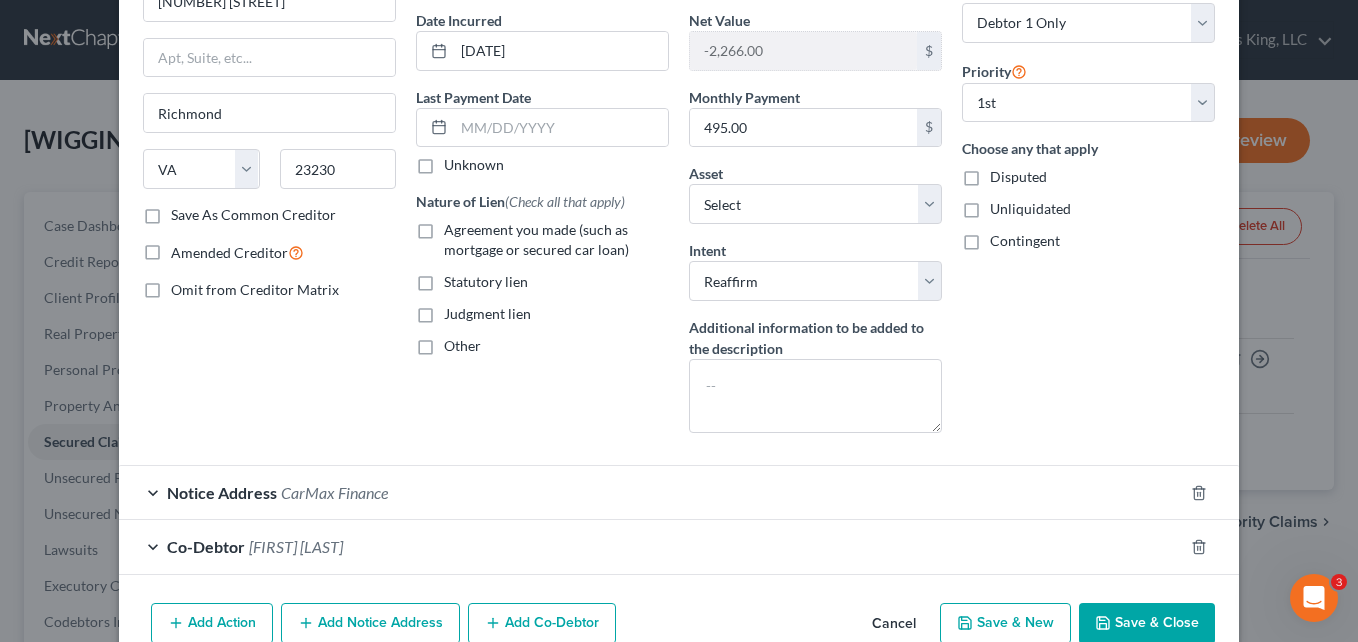 scroll, scrollTop: 245, scrollLeft: 0, axis: vertical 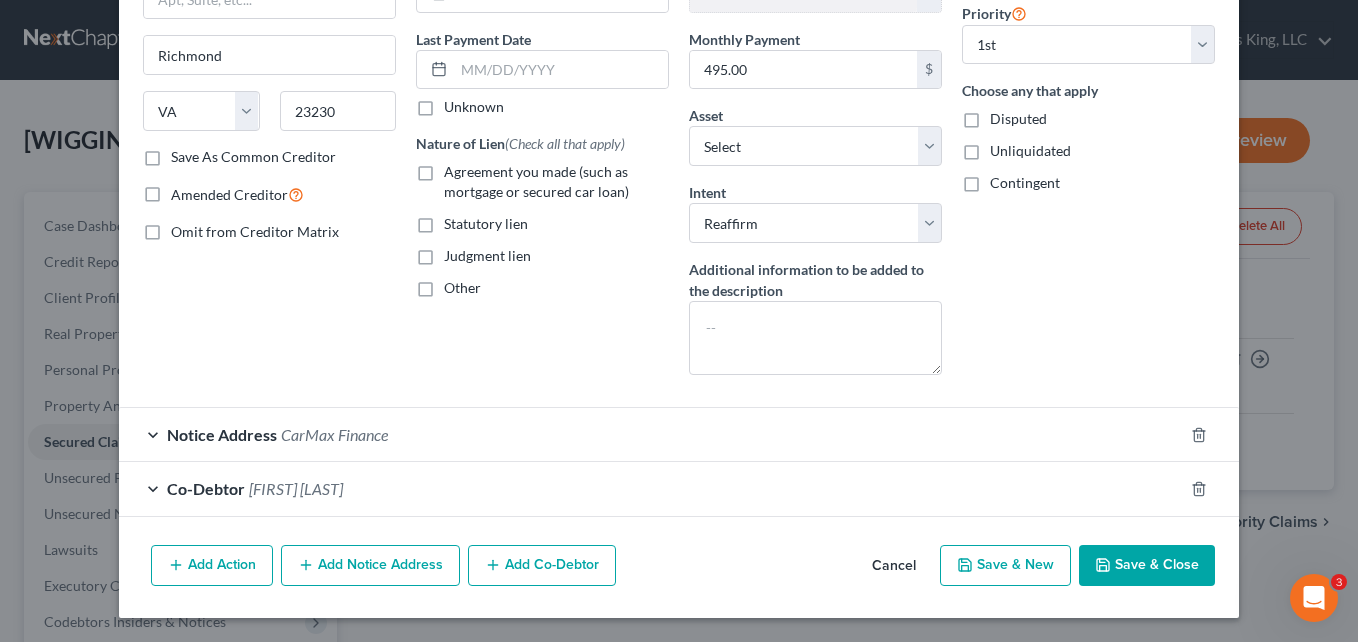 click on "CarMax Finance" at bounding box center (334, 434) 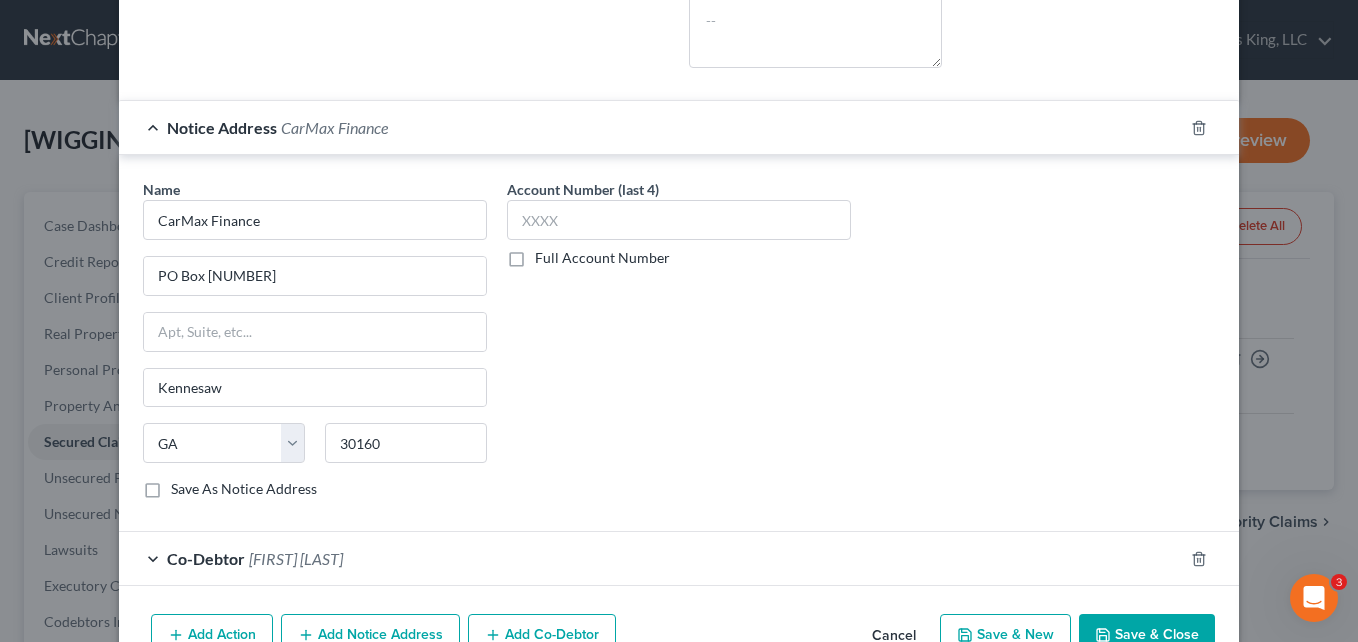 scroll, scrollTop: 622, scrollLeft: 0, axis: vertical 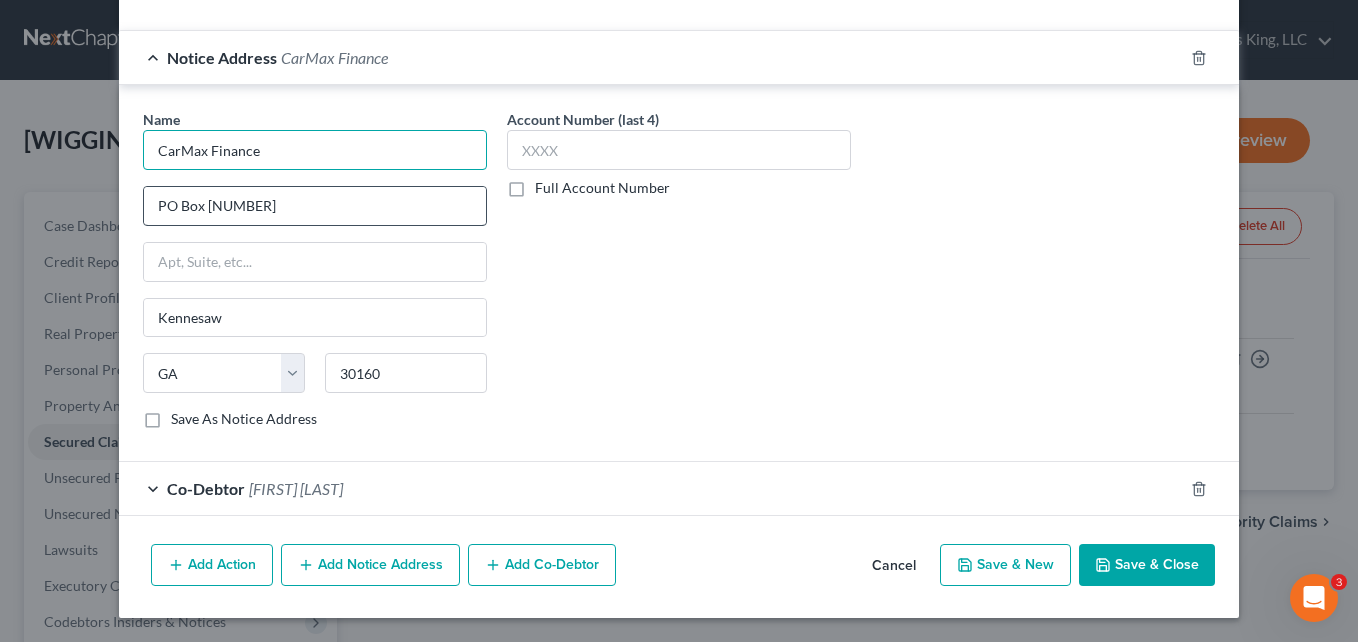 drag, startPoint x: 152, startPoint y: 149, endPoint x: 258, endPoint y: 208, distance: 121.313644 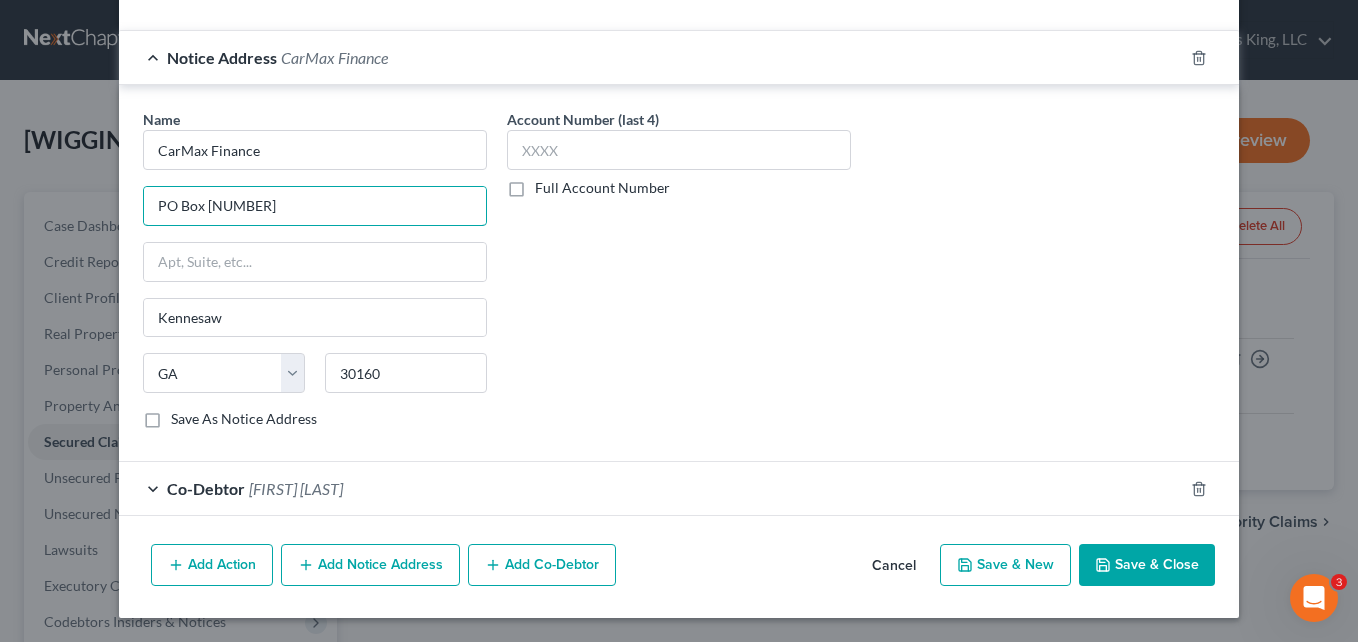 drag, startPoint x: 260, startPoint y: 207, endPoint x: 126, endPoint y: 213, distance: 134.13426 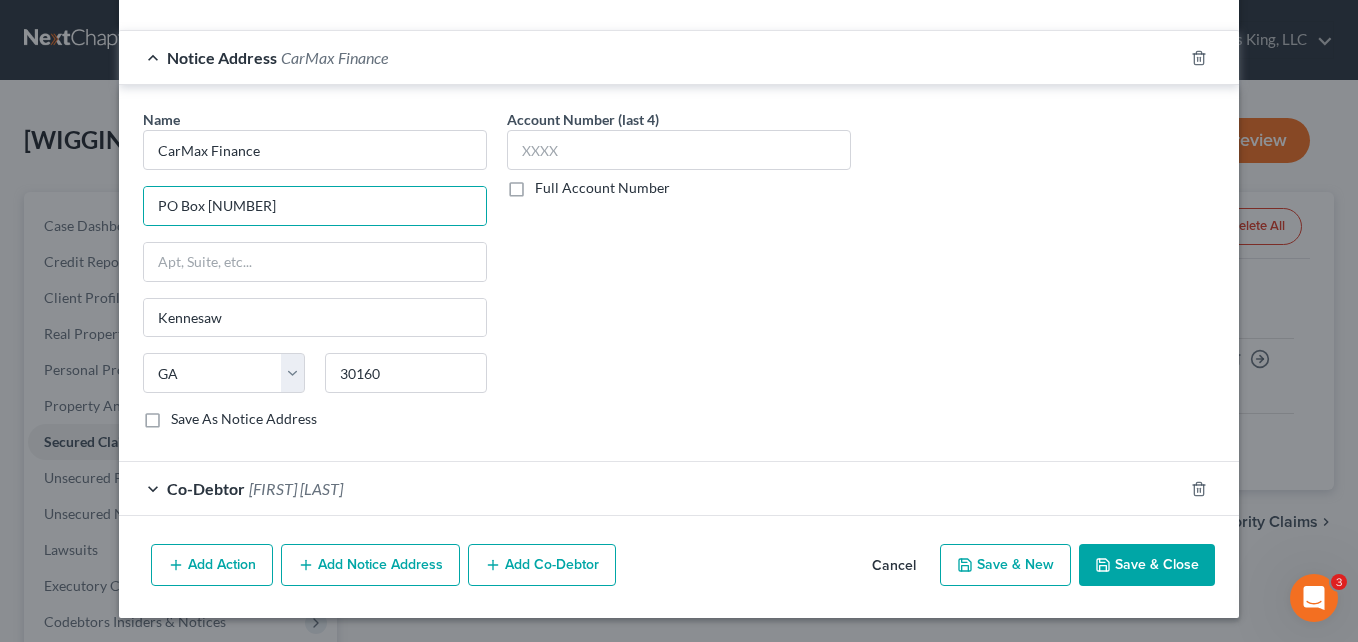 drag, startPoint x: 220, startPoint y: 203, endPoint x: 1304, endPoint y: 22, distance: 1099.0073 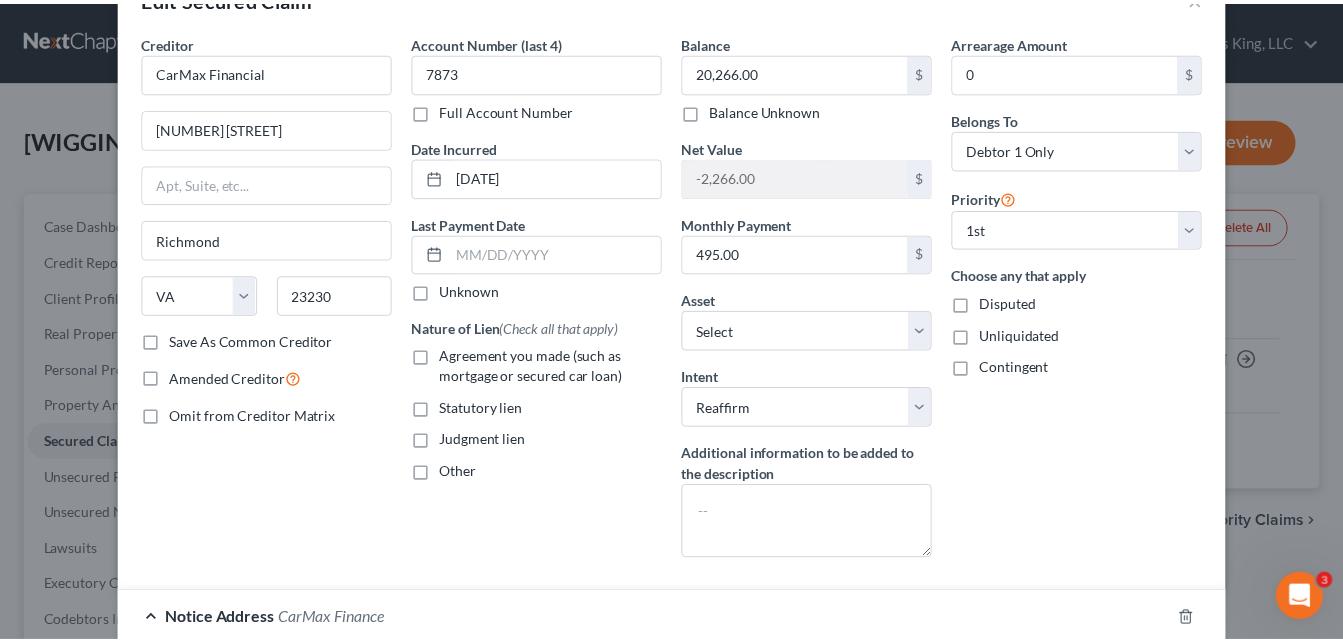 scroll, scrollTop: 0, scrollLeft: 0, axis: both 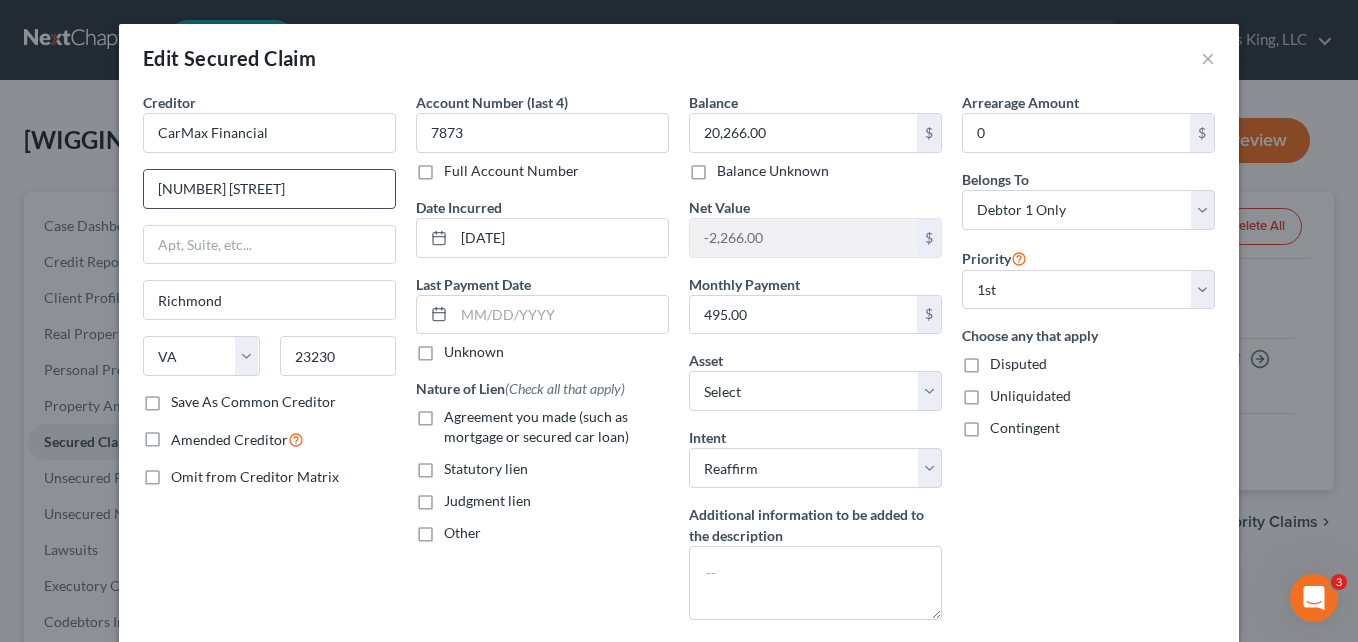 drag, startPoint x: 287, startPoint y: 190, endPoint x: 137, endPoint y: 180, distance: 150.33296 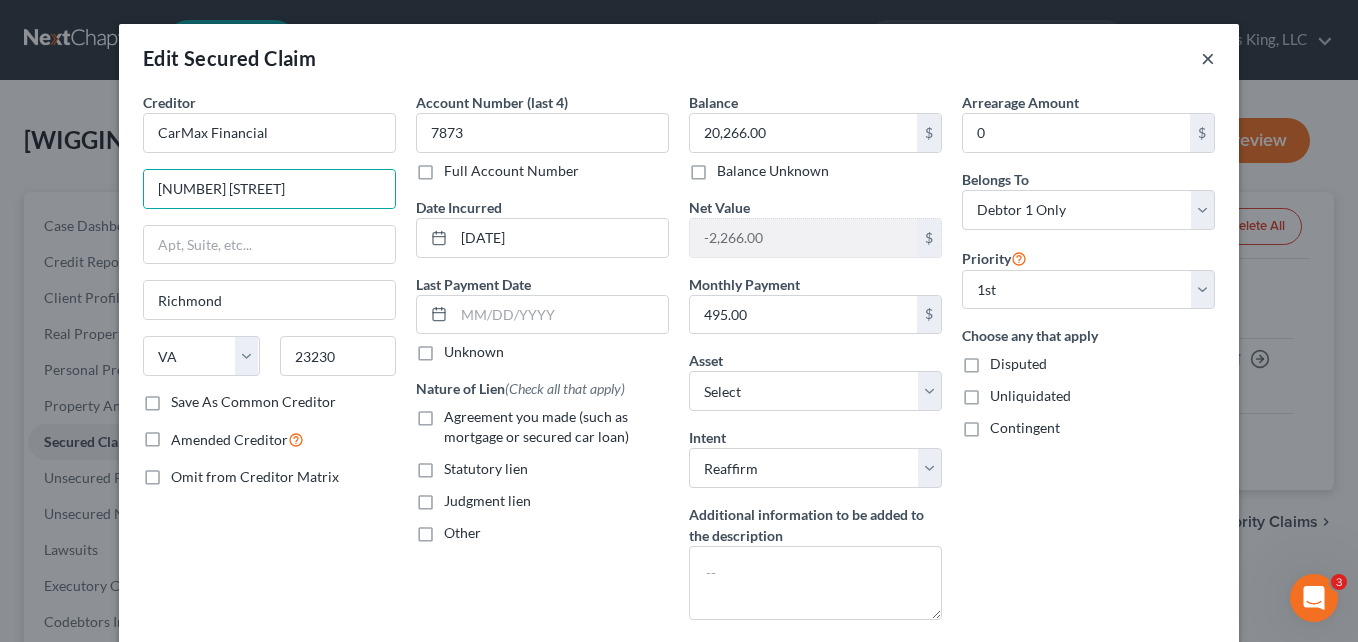 click on "×" at bounding box center [1208, 58] 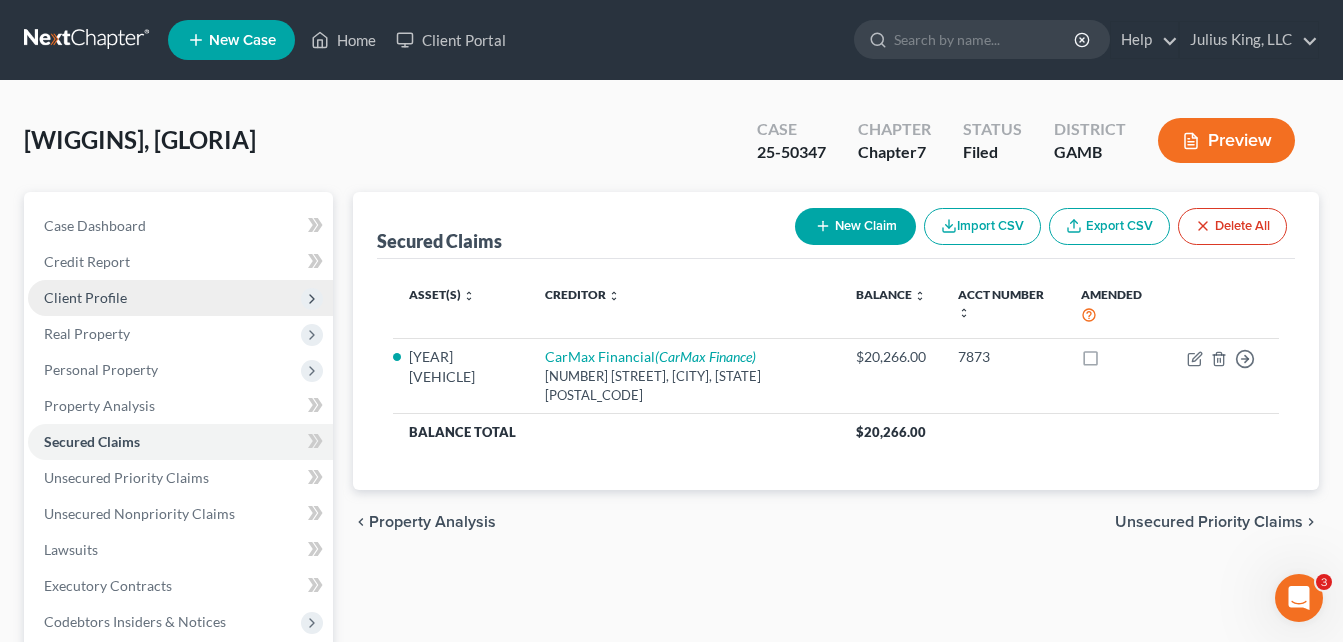click on "Client Profile" at bounding box center [85, 297] 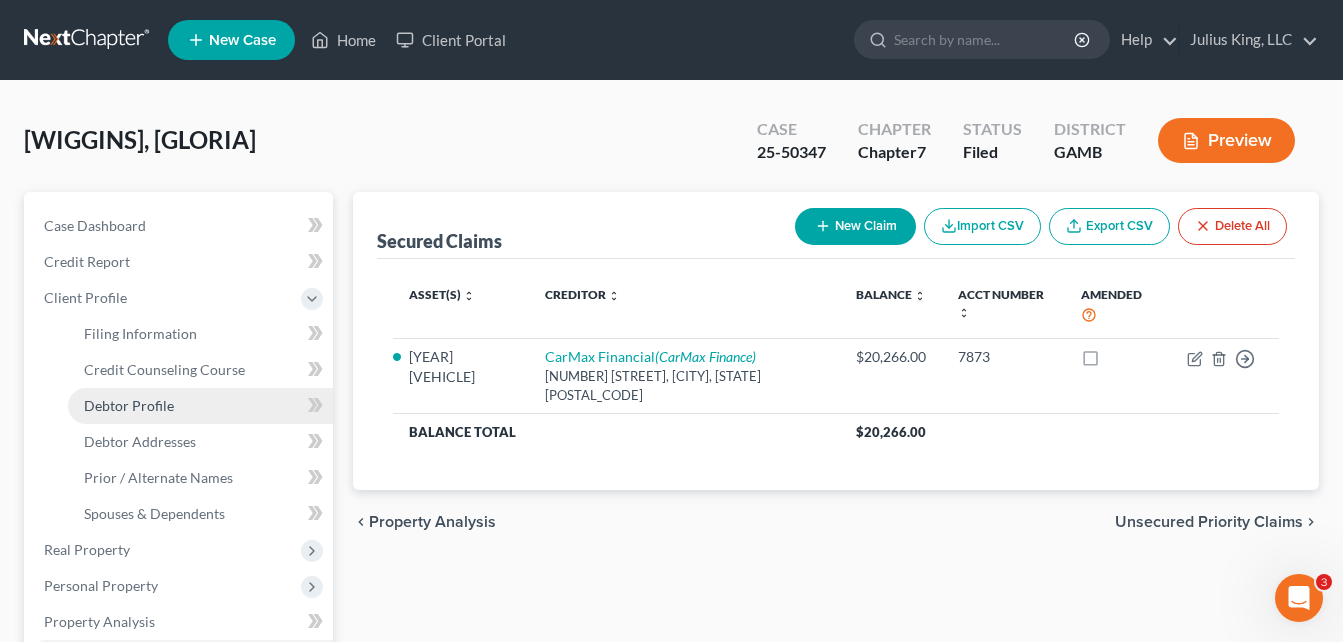 click on "Debtor Profile" at bounding box center [129, 405] 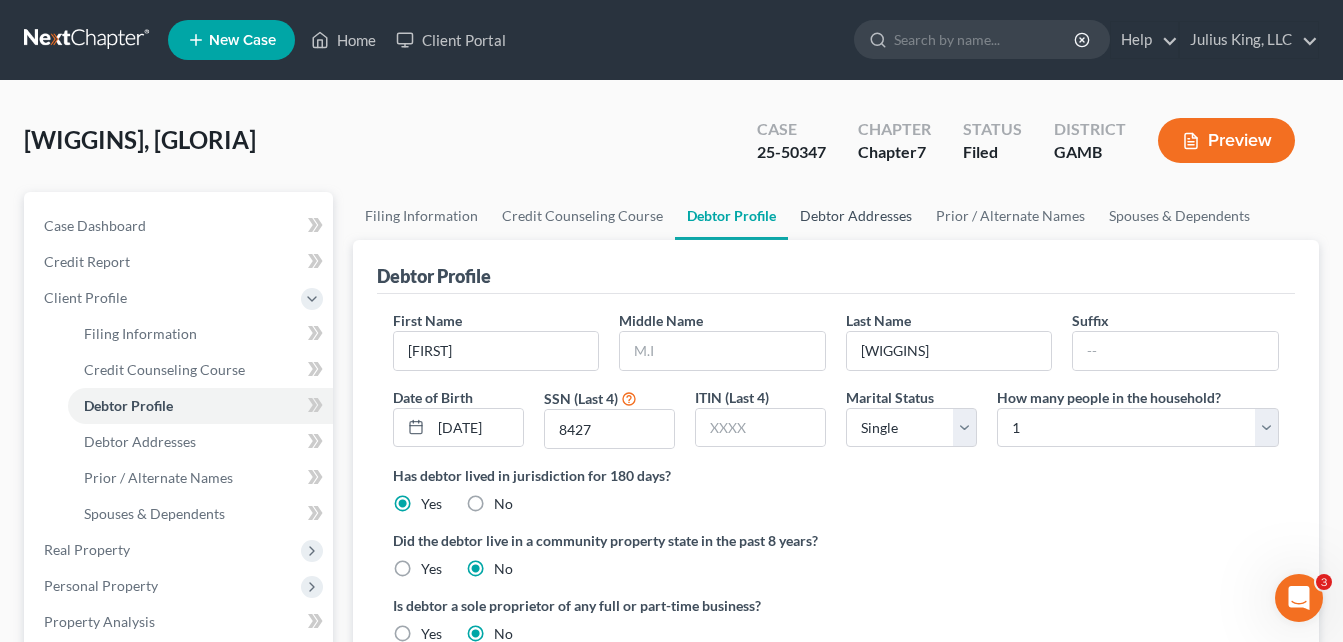 click on "Debtor Addresses" at bounding box center (856, 216) 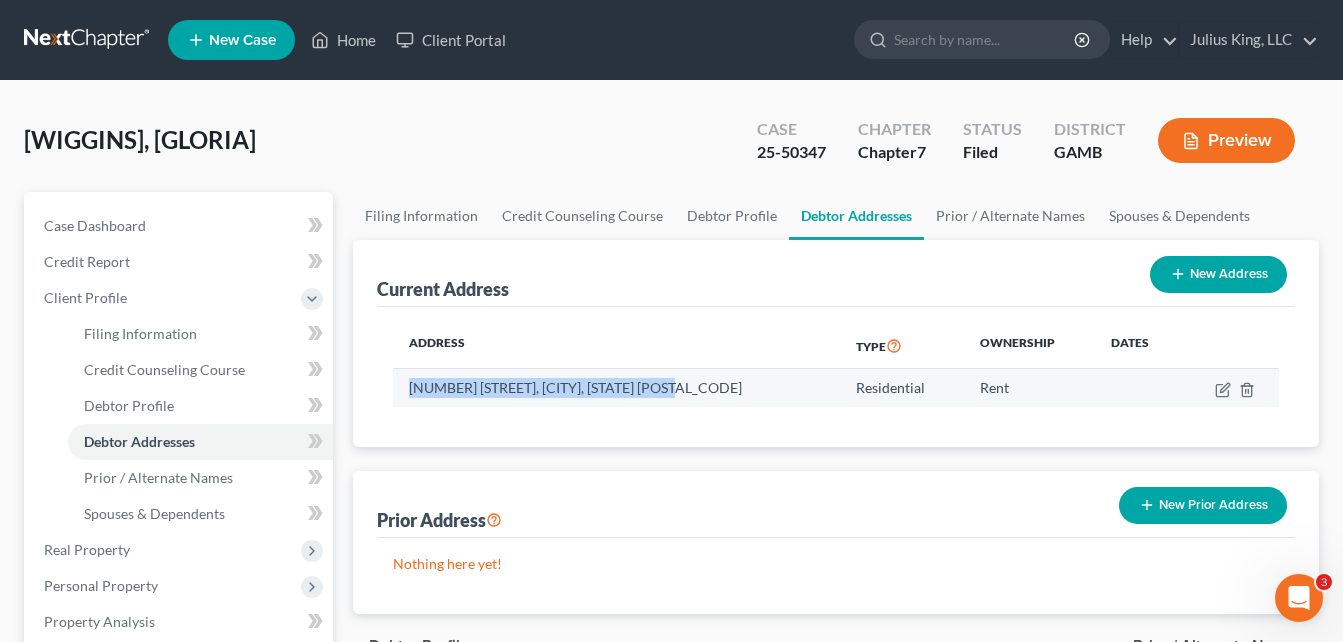 drag, startPoint x: 405, startPoint y: 390, endPoint x: 693, endPoint y: 391, distance: 288.00174 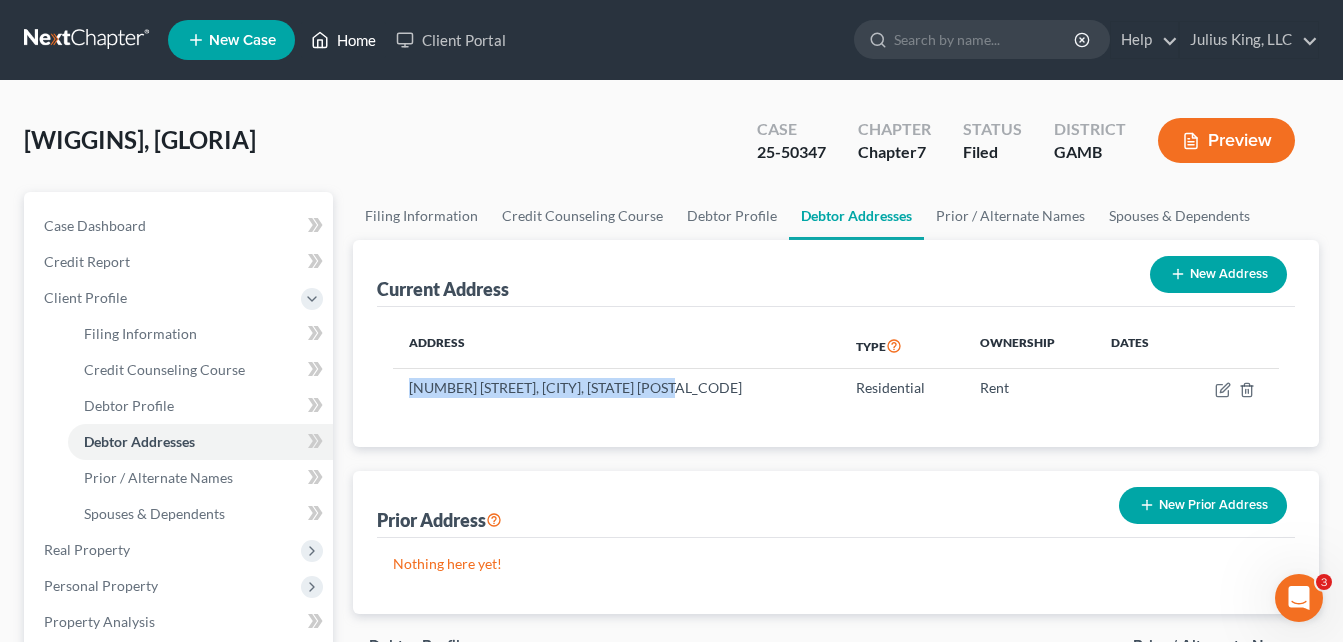 click on "Home" at bounding box center [343, 40] 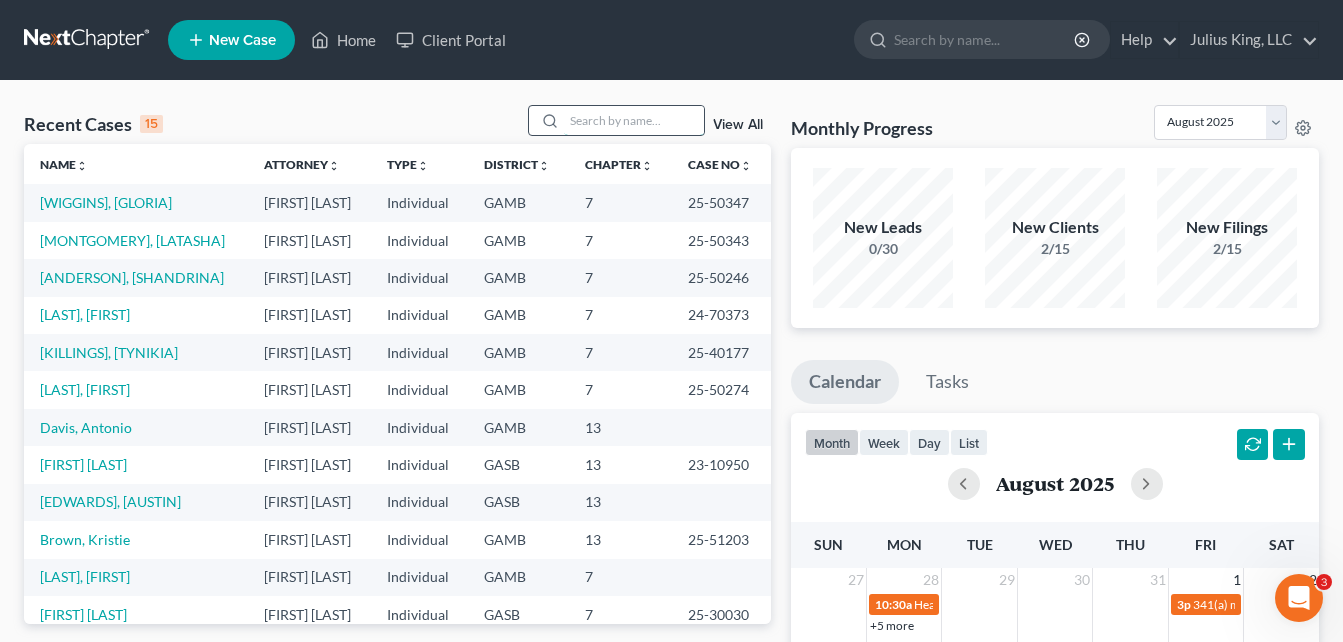click at bounding box center [634, 120] 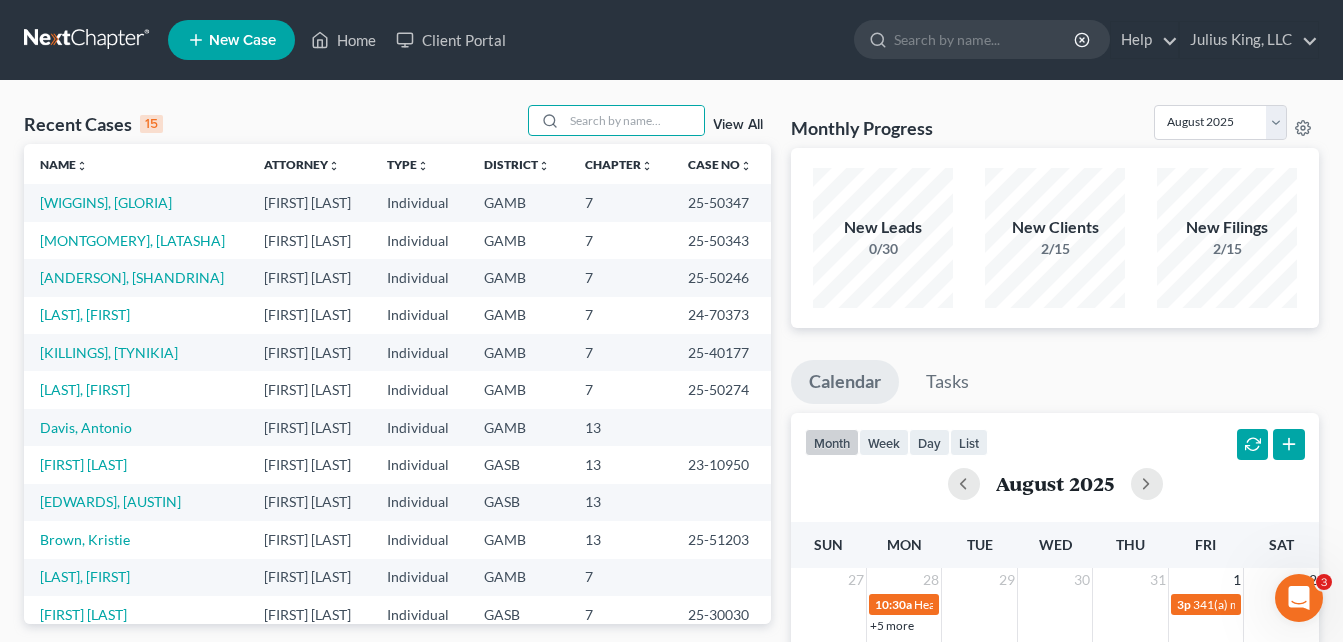 click on "Recent Cases 15         View All
Name
unfold_more
expand_more
expand_less
Attorney
unfold_more
expand_more
expand_less
Type
unfold_more
expand_more
expand_less
District
unfold_more
expand_more
expand_less
Chapter
unfold_more
expand_more
expand_less
Case No
unfold_more
expand_more
expand_less
Prefix
unfold_more
expand_more
expand_less
[LAST], [FIRST] Individual GAMB 7 25-50347 [LAST], [FIRST] Individual GAMB 7 25-50343 [LAST], [FIRST] Individual GAMB 7 25-50246 [LAST], [FIRST] Individual GAMB 7 24-70373 [LAST], [FIRST] Individual GAMB 7 25-40177 [LAST], [FIRST] Individual GAMB 7 25-50274 [LAST], [FIRST] Individual GAMB 13 [LAST], [FIRST] Individual GASB 13 23-10950 [LAST], [FIRST] Individual GASB 13 [LAST], [FIRST] GAMB 13 25-51203 [LAST], [FIRST] GAMB 7 7" at bounding box center (671, 742) 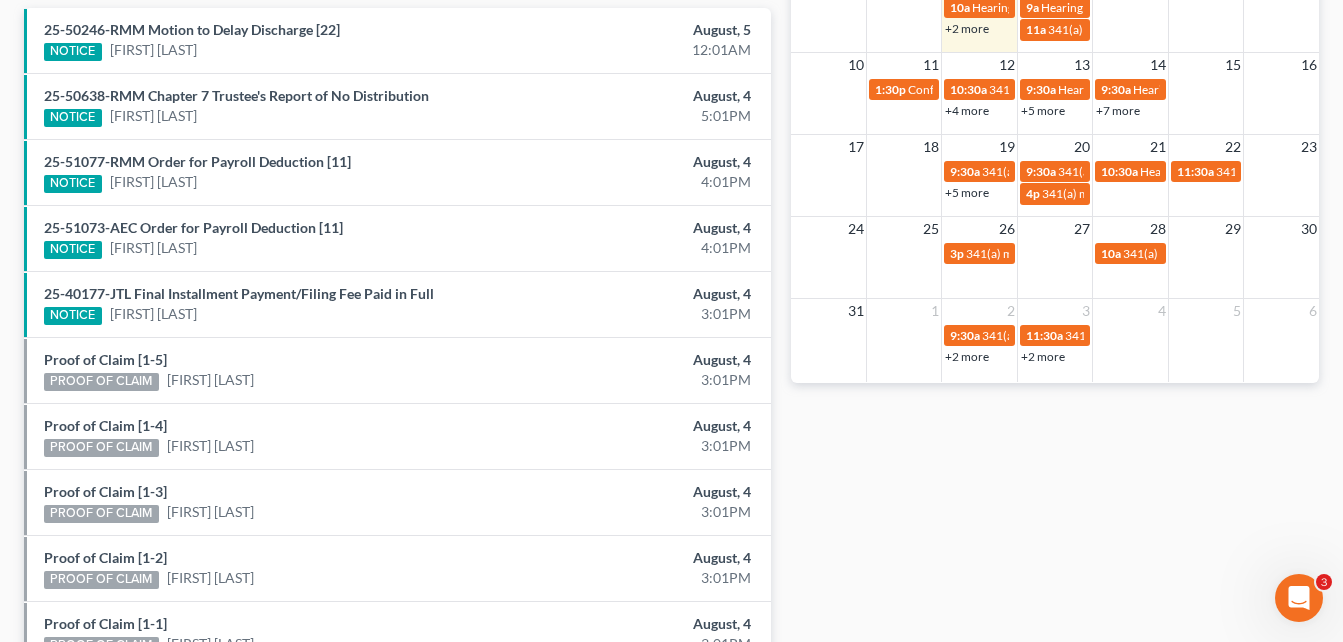 scroll, scrollTop: 640, scrollLeft: 0, axis: vertical 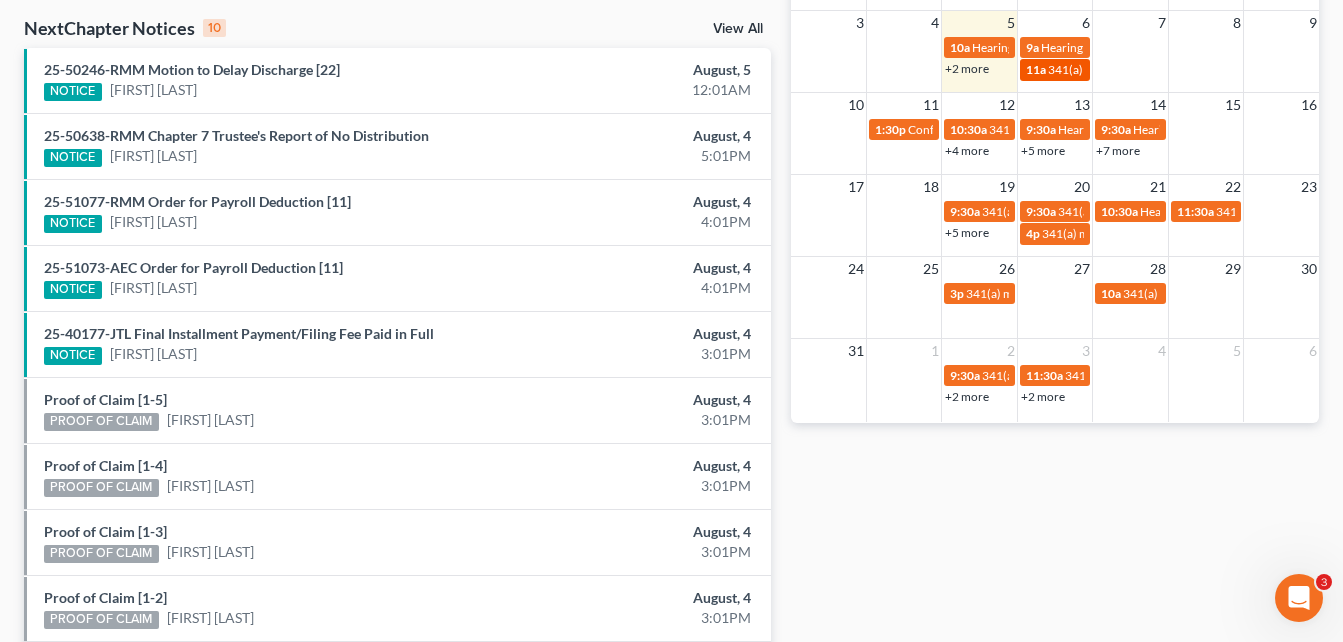 click on "341(a) meeting for [DARLENE] [HAMPTON]" at bounding box center (1163, 69) 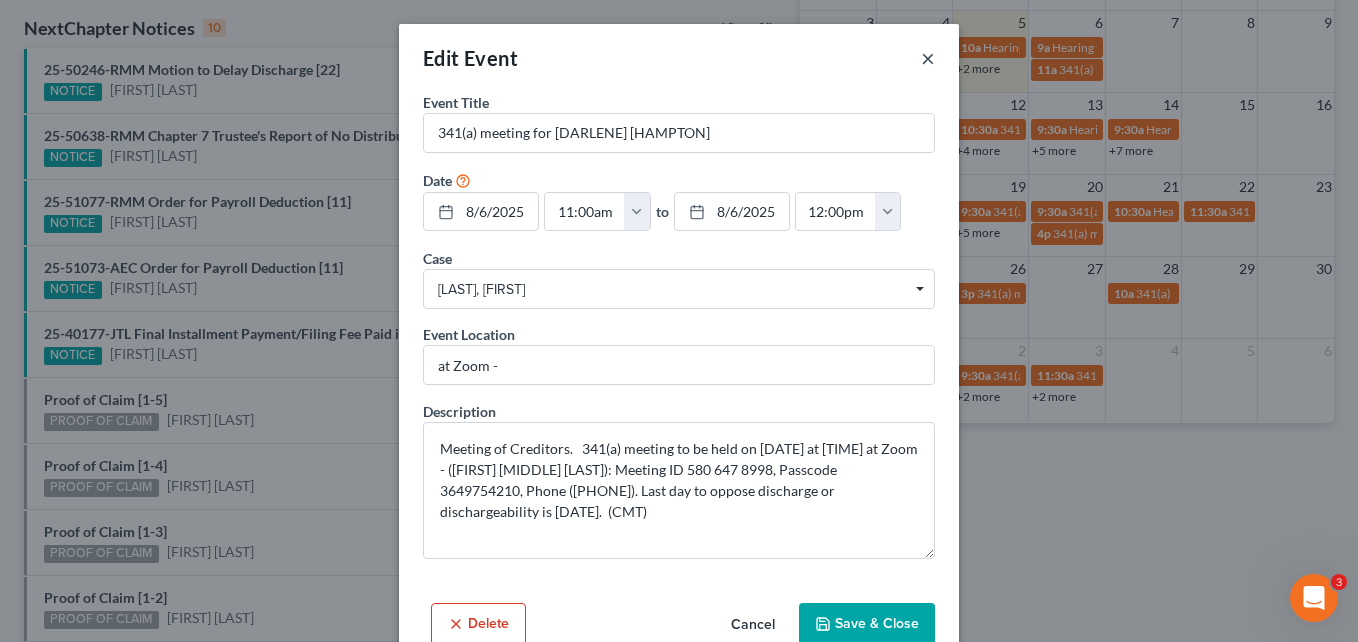 click on "×" at bounding box center [928, 58] 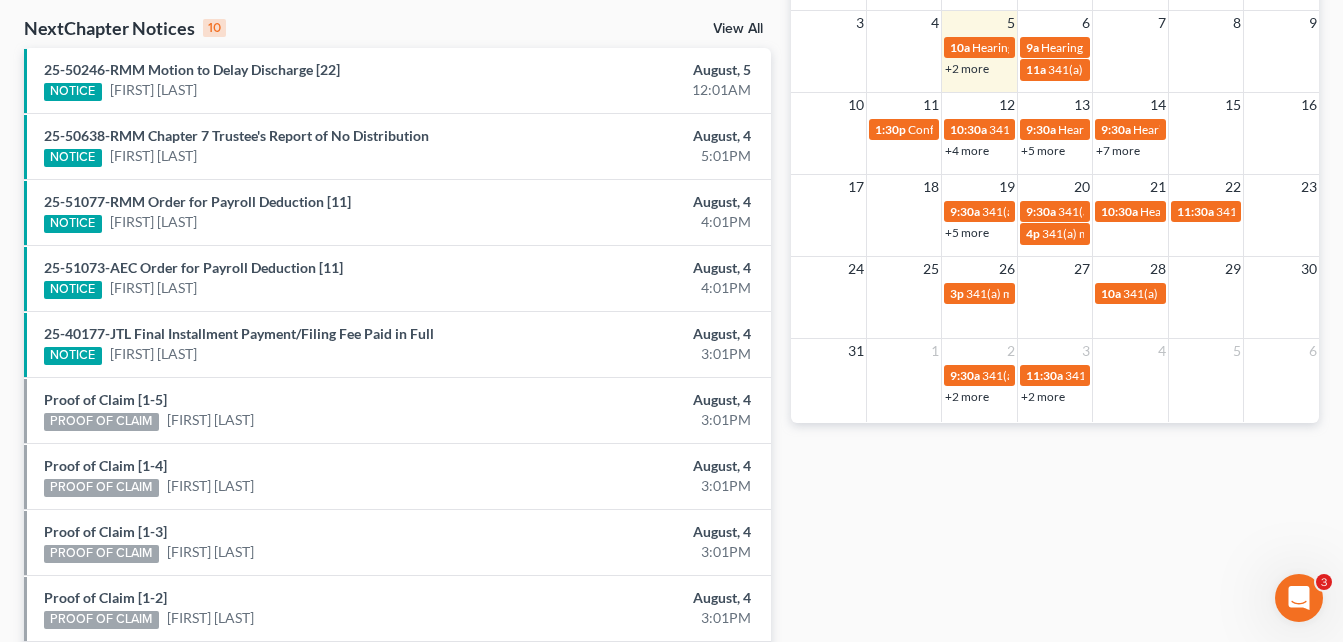 click on "Monthly Progress
Bankruptcy
Bankruptcy
August 2025 July 2025 June 2025 May 2025 April 2025 March 2025 February 2025 January 2025 December 2024 November 2024 October 2024 September 2024
New Leads 0/30 New Clients 2/15 New Filings 2/15
Calendar
Tasks
month week day list     August 2025 Sun Mon Tue Wed Thu Fri Sat 27 28 29 30 31 1 2 10:30a   Hearing for [SHETARA] [COLEMAN] 3p   341(a) meeting for [CHENITA] [BAFAY] [NEAL] 10:30a   Hearing for [YVONNE] [COX] [BROWN] +5 more 1:30p   Confirmation hearing for [JAMEISA] [MOSS] 1:30p   Confirmation hearing for [JAMEISA] [MOSS] 1:30p   Confirmation hearing for [MARQUIS] [MCELROY] & [RALINDA] [CLEVELAND] 1:30p   Hearing for [JAMEISA] [MOSS] 3 4 5 6 7 8 9 10a   Hearing for [TRISTIAN] [GRANT] 9a   Hearing for [ANGELA] [DENISE] [JOHNSON] 10:30a   hearing for [JACKSON] v. United States of America on behalf of United State +2 more 11a   341(a) meeting for [DARLENE] [HAMPTON] 10:30a   10 11 12" at bounding box center (1055, 102) 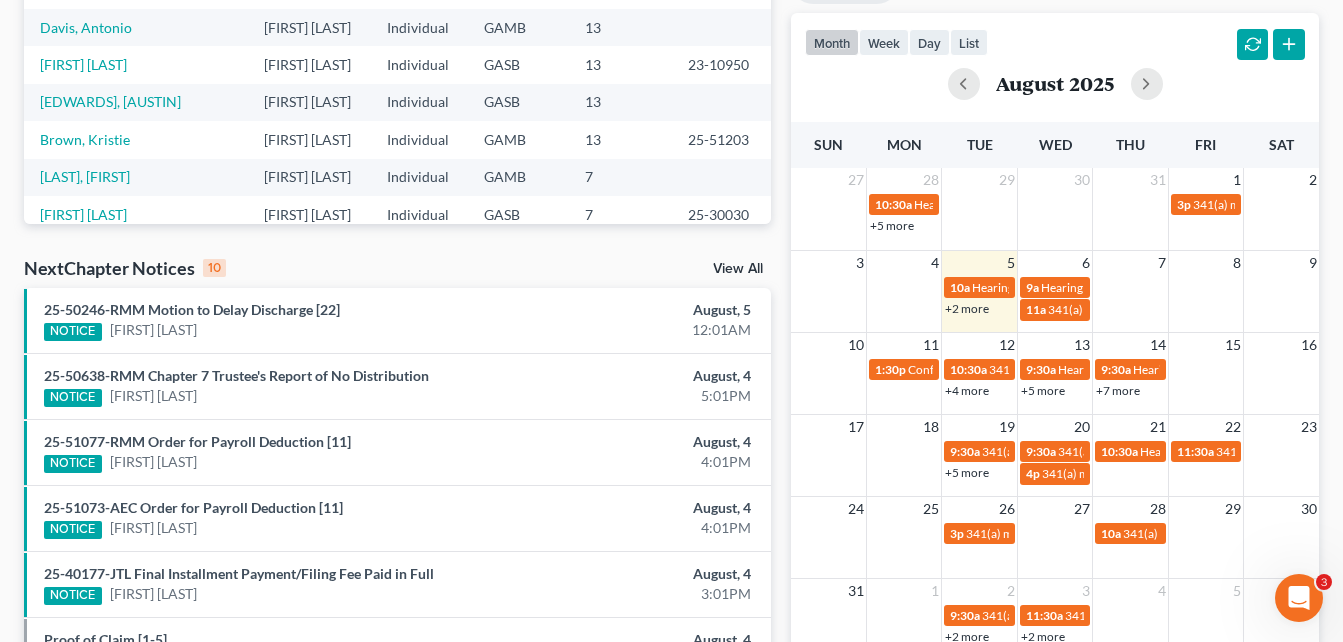 click on "Recent Cases 15 View All
Name
unfold_more
expand_more
expand_less
Attorney
unfold_more
expand_more
expand_less
Type
unfold_more
expand_more
expand_less
District
unfold_more
expand_more
expand_less
Chapter
unfold_more
expand_more
expand_less
Case No
unfold_more
expand_more
expand_less
Prefix
unfold_more
expand_more
expand_less
[WIGGINS], [GLORIA] [JULIUS] [KING] Individual GAMB 7 [CASE_NUMBER] [MONTGOMERY], [LATASHA] [JULIUS] [KING] Individual GAMB 7 [CASE_NUMBER] [ANDERSON], [SHANDRINA] [JULIUS] [KING] Individual GAMB 7 [CASE_NUMBER] [LOPEZ], [HEATHER] [JULIUS] [KING] Individual GAMB 7 [CASE_NUMBER] [KILLINGS], [TYNIKIA] [JULIUS] [KING] Individual GAMB 7 [CASE_NUMBER] [LEWIS], [TAKESHA] [JULIUS] [KING] Individual GAMB 7 [CASE_NUMBER] [DAVIS], [ANTONIO] [JULIUS] [KING] Individual GAMB 13 [ROYAL], [HEATHER] [JULIUS] [KING] Individual GASB 13 [CASE_NUMBER] [EDWARDS], [AUSTIN] [JULIUS] [KING] Individual GASB 13 [BROWN], [KRISTIE] [JULIUS] [KING] Individual GAMB 13 [CASE_NUMBER] [BELLAMY], [GIVONE] Individual" at bounding box center (397, 342) 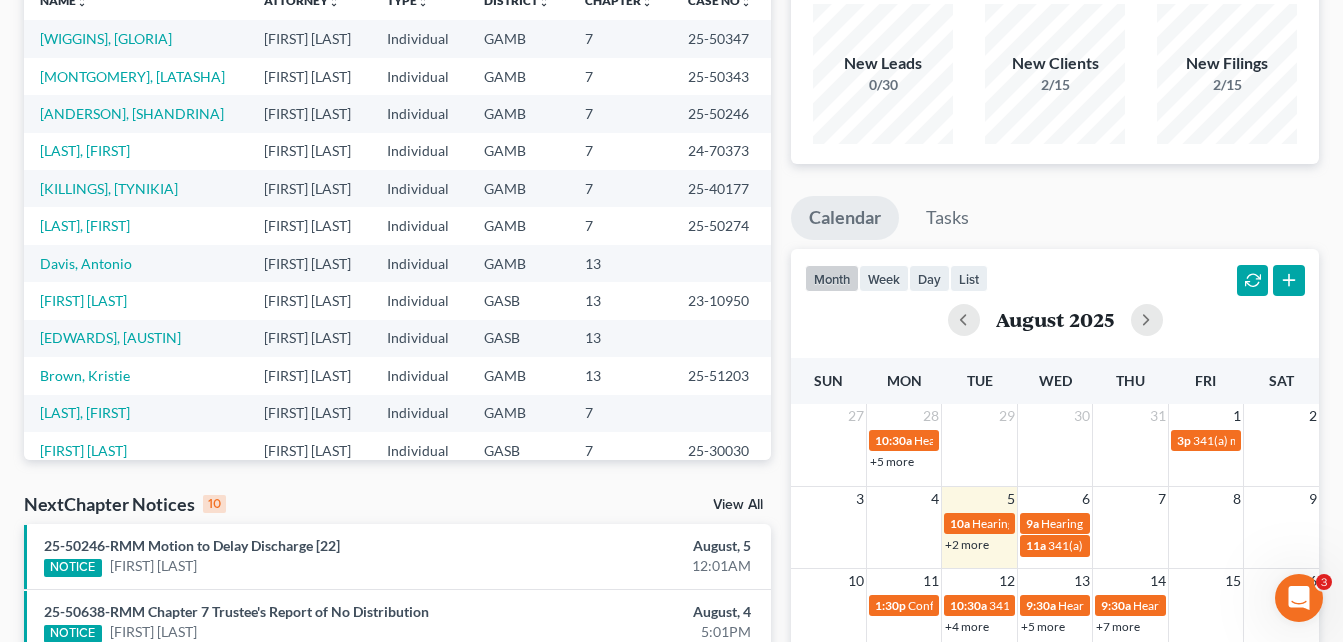 scroll, scrollTop: 0, scrollLeft: 0, axis: both 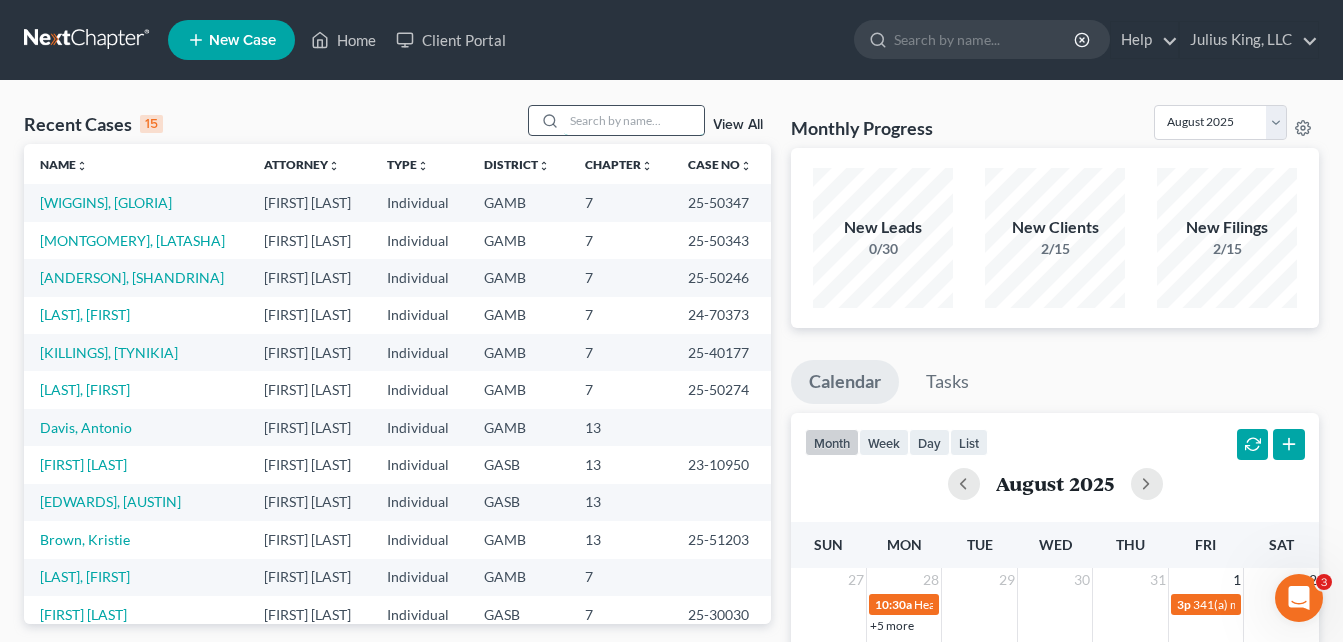 click at bounding box center (634, 120) 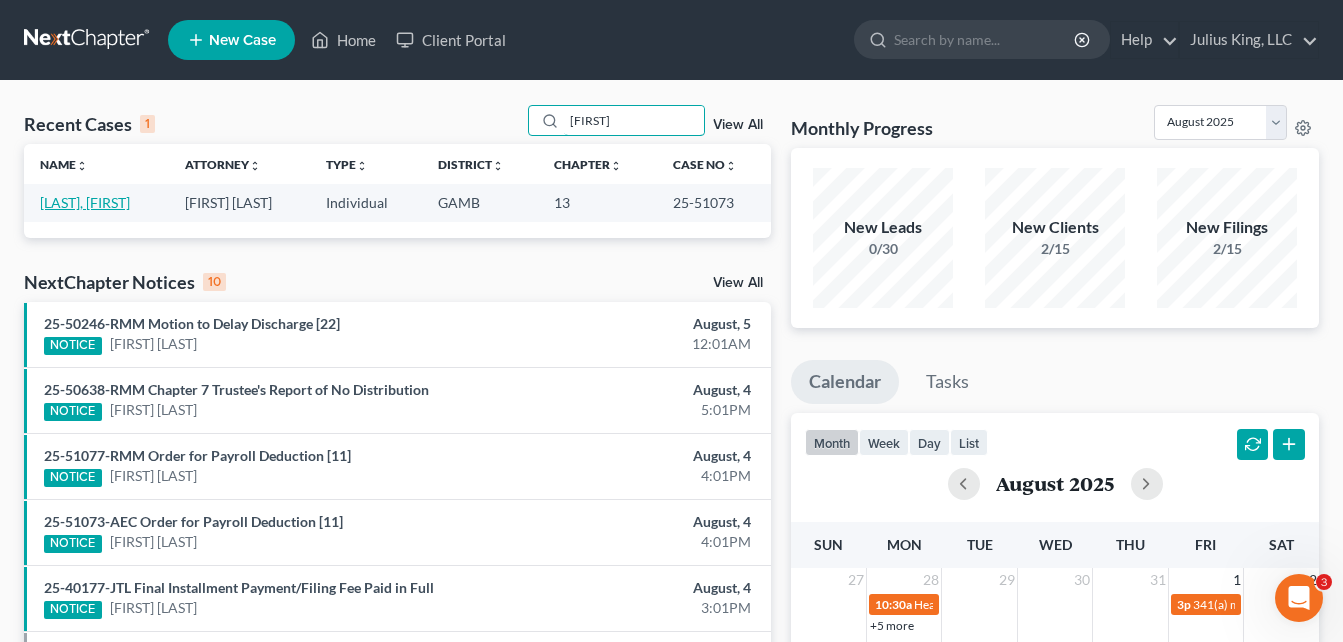 type on "[FIRST]" 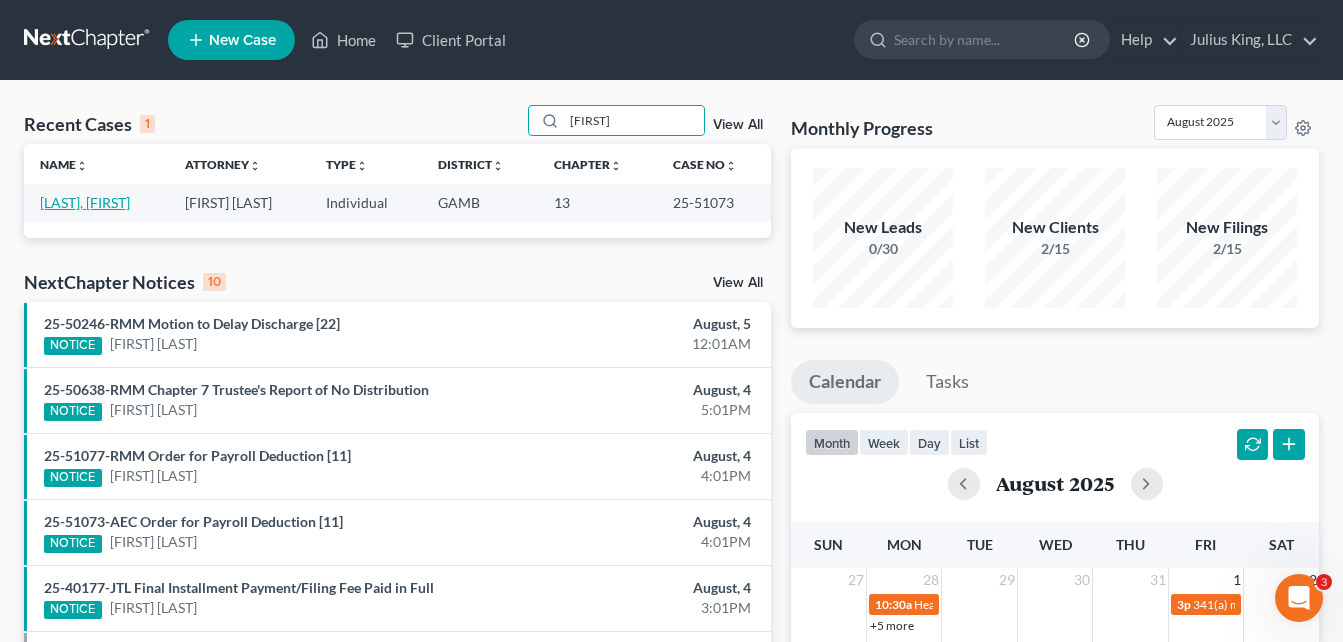 click on "[LAST], [FIRST]" at bounding box center (85, 202) 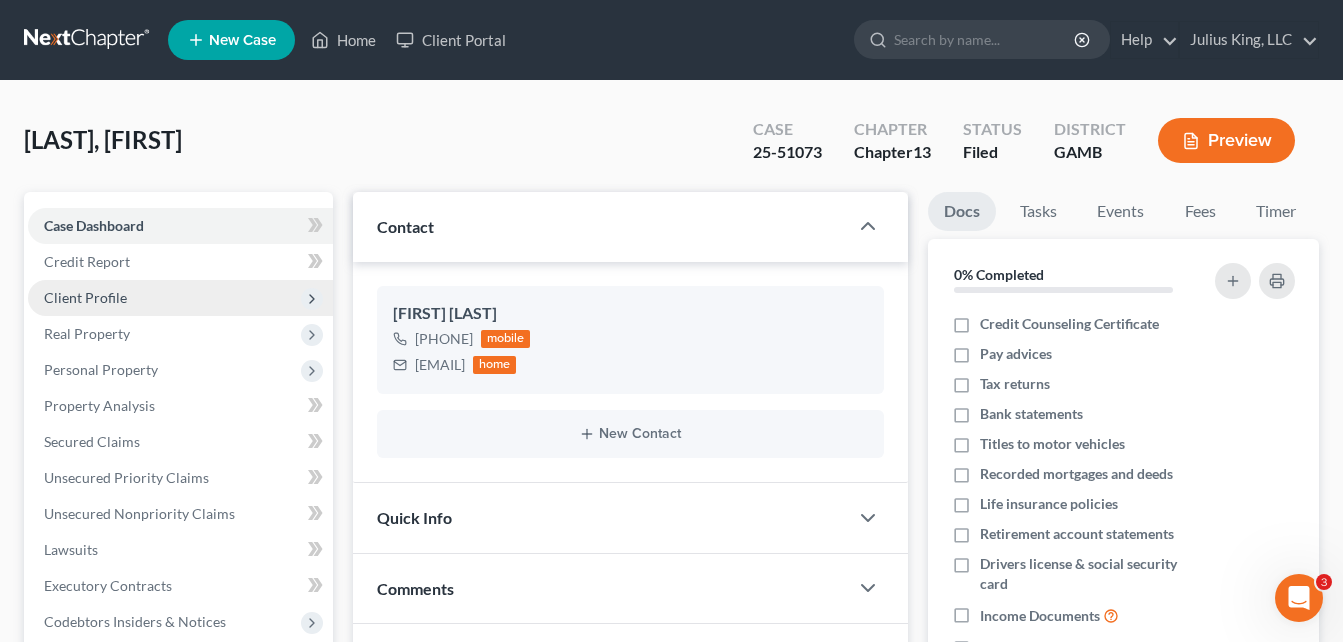 click on "Client Profile" at bounding box center [85, 297] 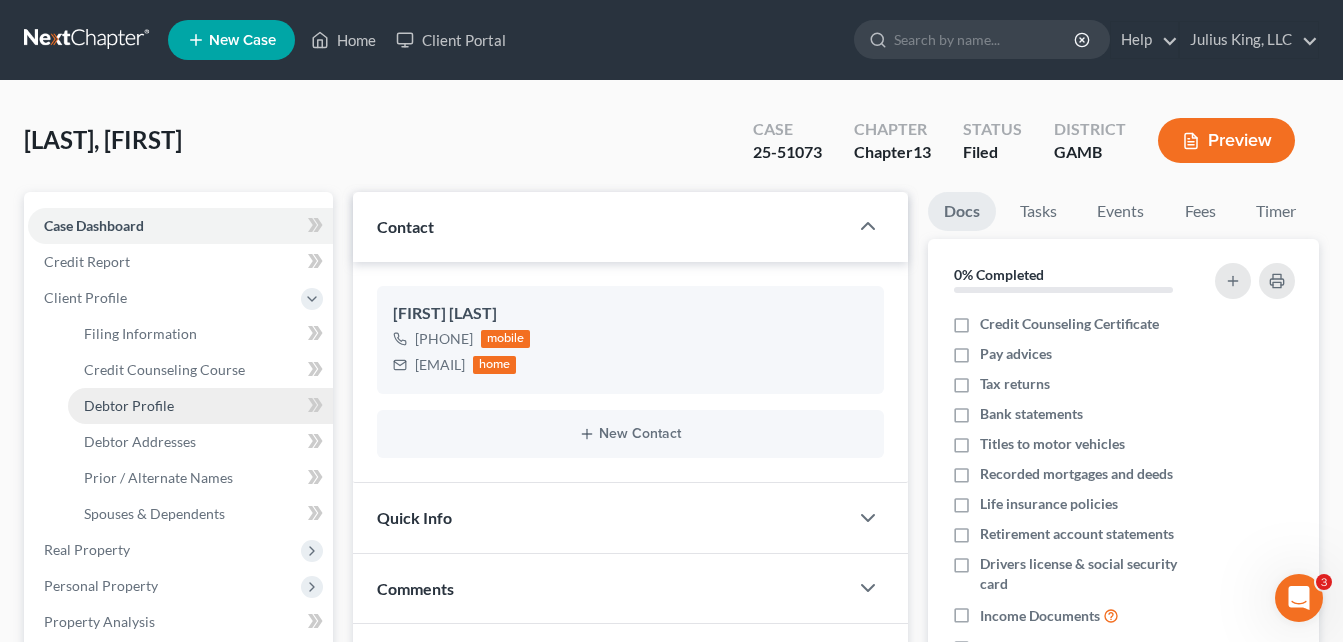 click on "Debtor Profile" at bounding box center (129, 405) 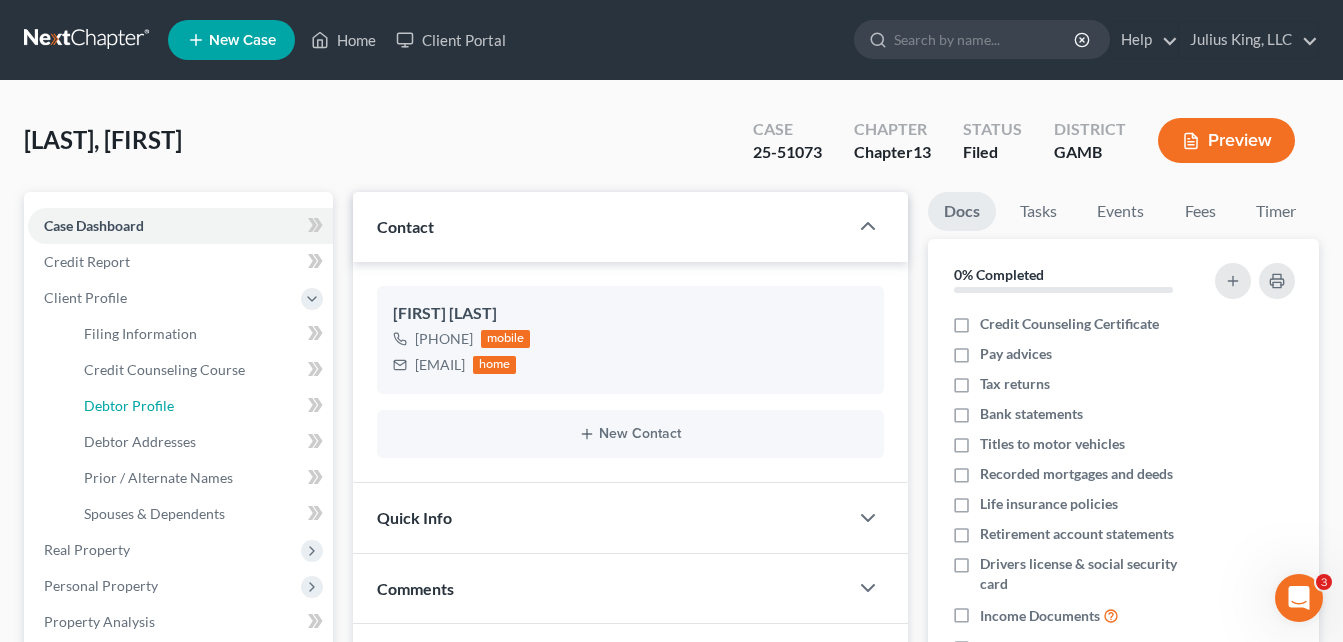 select on "0" 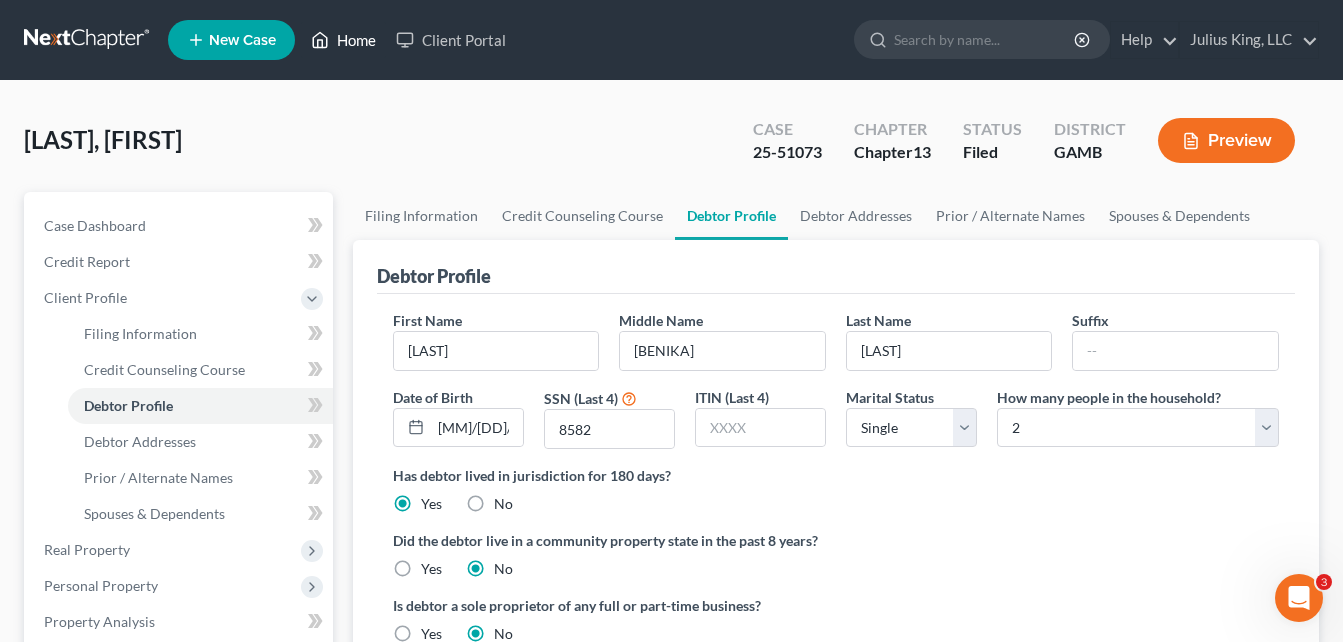 click on "Home" at bounding box center (343, 40) 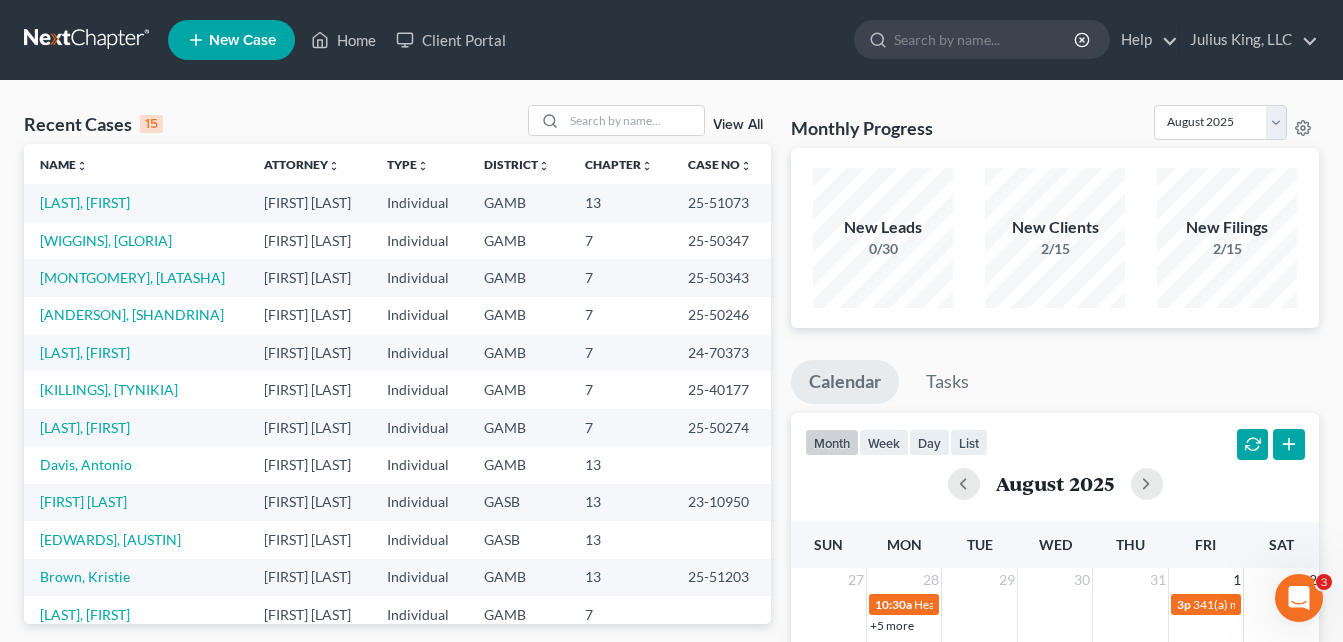 click on "Monthly Progress
Bankruptcy
Bankruptcy
August 2025 July 2025 June 2025 May 2025 April 2025 March 2025 February 2025 January 2025 December 2024 November 2024 October 2024 September 2024
New Leads 0/30 New Clients 2/15 New Filings 2/15
Calendar
Tasks
month week day list     August 2025 Sun Mon Tue Wed Thu Fri Sat 27 28 29 30 31 1 2 10:30a   Hearing for [SHETARA] [COLEMAN] 3p   341(a) meeting for [CHENITA] [BAFAY] [NEAL] 10:30a   Hearing for [YVONNE] [COX] [BROWN] +5 more 1:30p   Confirmation hearing for [JAMEISA] [MOSS] 1:30p   Confirmation hearing for [JAMEISA] [MOSS] 1:30p   Confirmation hearing for [MARQUIS] [MCELROY] & [RALINDA] [CLEVELAND] 1:30p   Hearing for [JAMEISA] [MOSS] 3 4 5 6 7 8 9 10a   Hearing for [TRISTIAN] [GRANT] 9a   Hearing for [ANGELA] [DENISE] [JOHNSON] 10:30a   hearing for [JACKSON] v. United States of America on behalf of United State +2 more 11a   341(a) meeting for [DARLENE] [HAMPTON] 10:30a   10 11 12" at bounding box center [1055, 742] 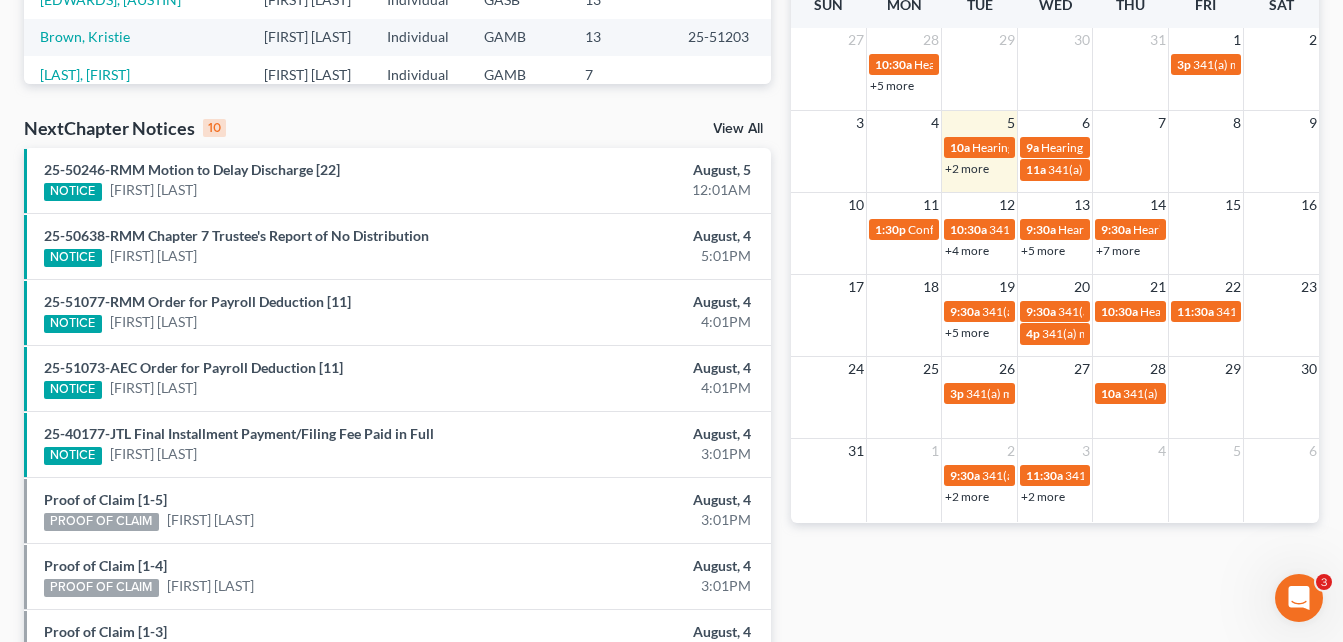 scroll, scrollTop: 560, scrollLeft: 0, axis: vertical 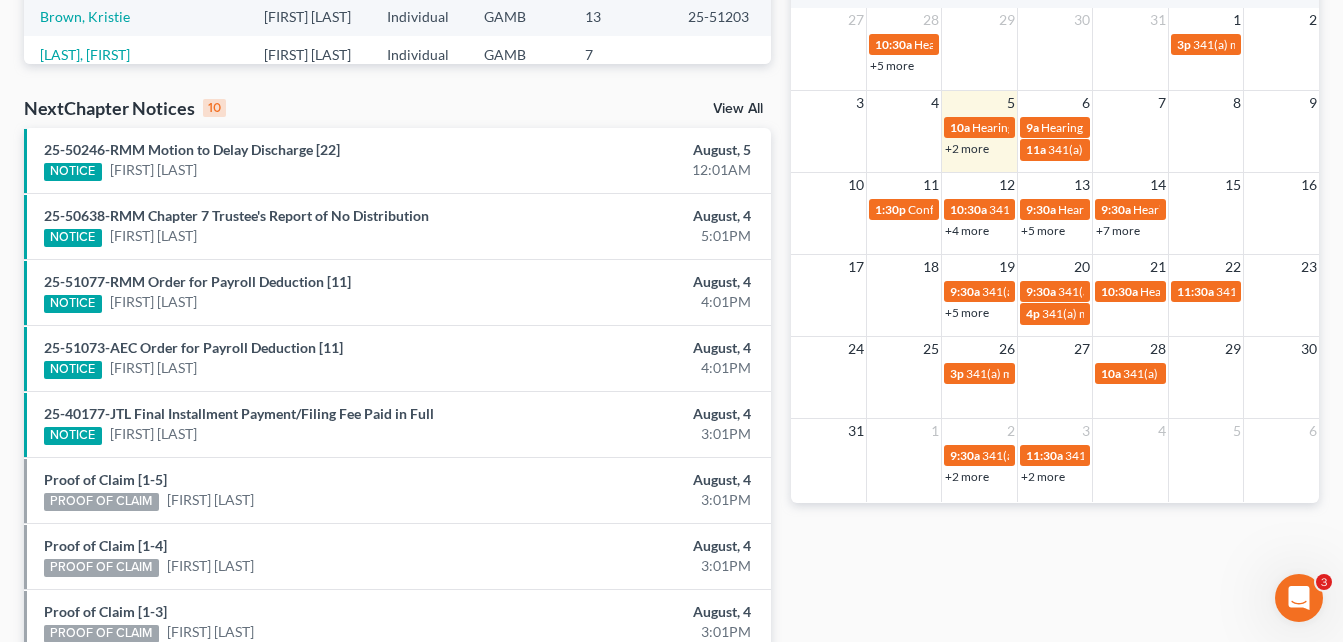 click on "+4 more" at bounding box center [967, 230] 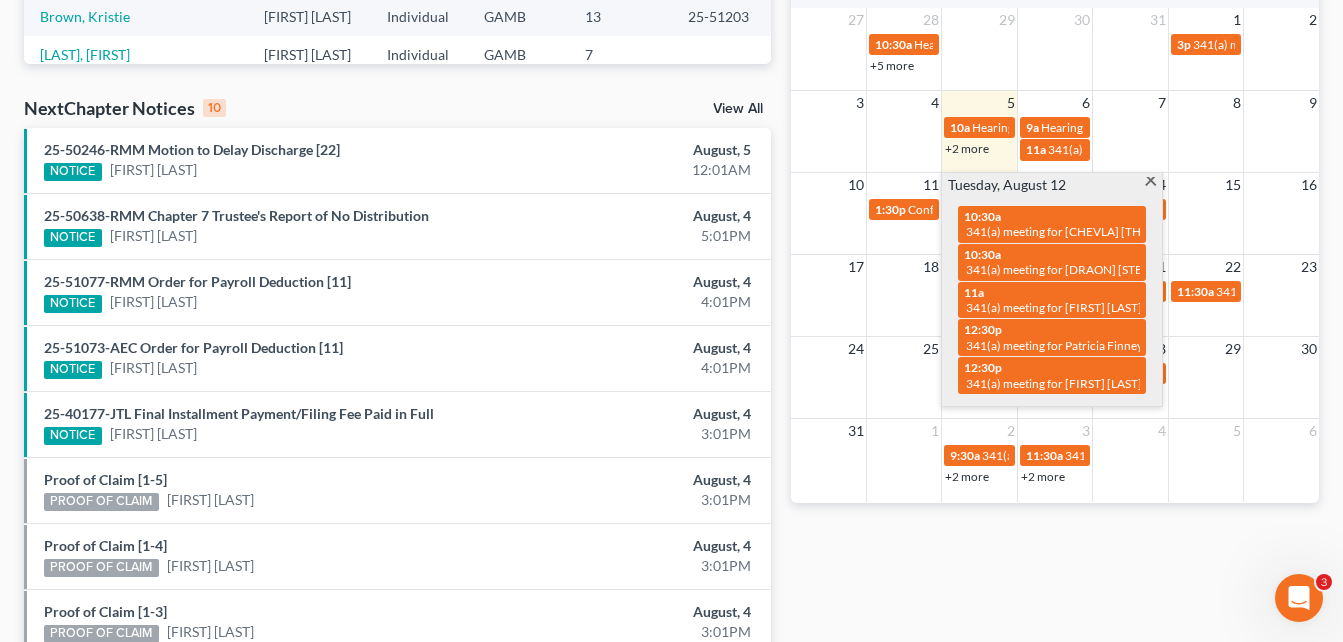 click on "Monthly Progress
Bankruptcy
Bankruptcy
August 2025 July 2025 June 2025 May 2025 April 2025 March 2025 February 2025 January 2025 December 2024 November 2024 October 2024 September 2024
New Leads 0/30 New Clients 2/15 New Filings 2/15
Calendar
Tasks
month week day list     August 2025 Sun Mon Tue Wed Thu Fri Sat 27 28 29 30 31 1 2 10:30a   Hearing for [SHETARA] [COLEMAN] 3p   341(a) meeting for [CHENITA] [BAFAY] [NEAL] 10:30a   Hearing for [YVONNE] [COX] [BROWN] +5 more 1:30p   Confirmation hearing for [JAMEISA] [MOSS] 1:30p   Confirmation hearing for [JAMEISA] [MOSS] 1:30p   Confirmation hearing for [MARQUIS] [MCELROY] & [RALINDA] [CLEVELAND] 1:30p   Hearing for [JAMEISA] [MOSS] 3 4 5 6 7 8 9 10a   Hearing for [TRISTIAN] [GRANT] 9a   Hearing for [ANGELA] [DENISE] [JOHNSON] 10:30a   hearing for [JACKSON] v. United States of America on behalf of United State +2 more 11a   341(a) meeting for [DARLENE] [HAMPTON] 10:30a   10 11 12" at bounding box center [1055, 182] 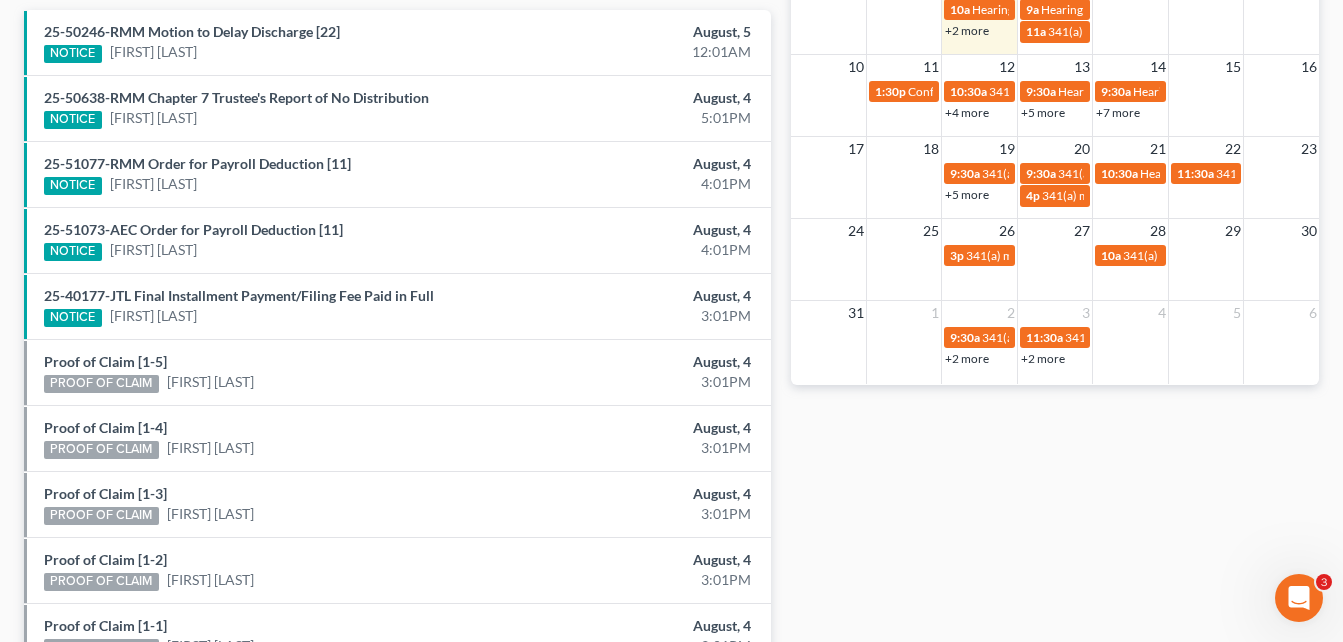 scroll, scrollTop: 680, scrollLeft: 0, axis: vertical 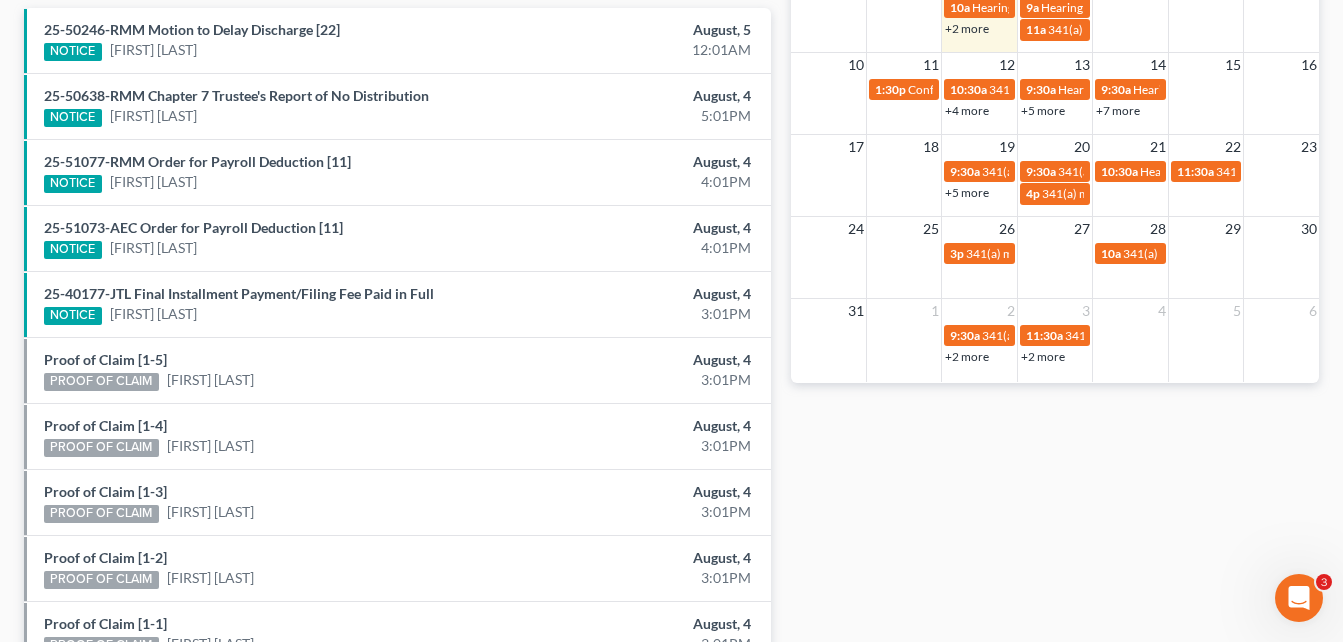 click on "+5 more" at bounding box center (1043, 110) 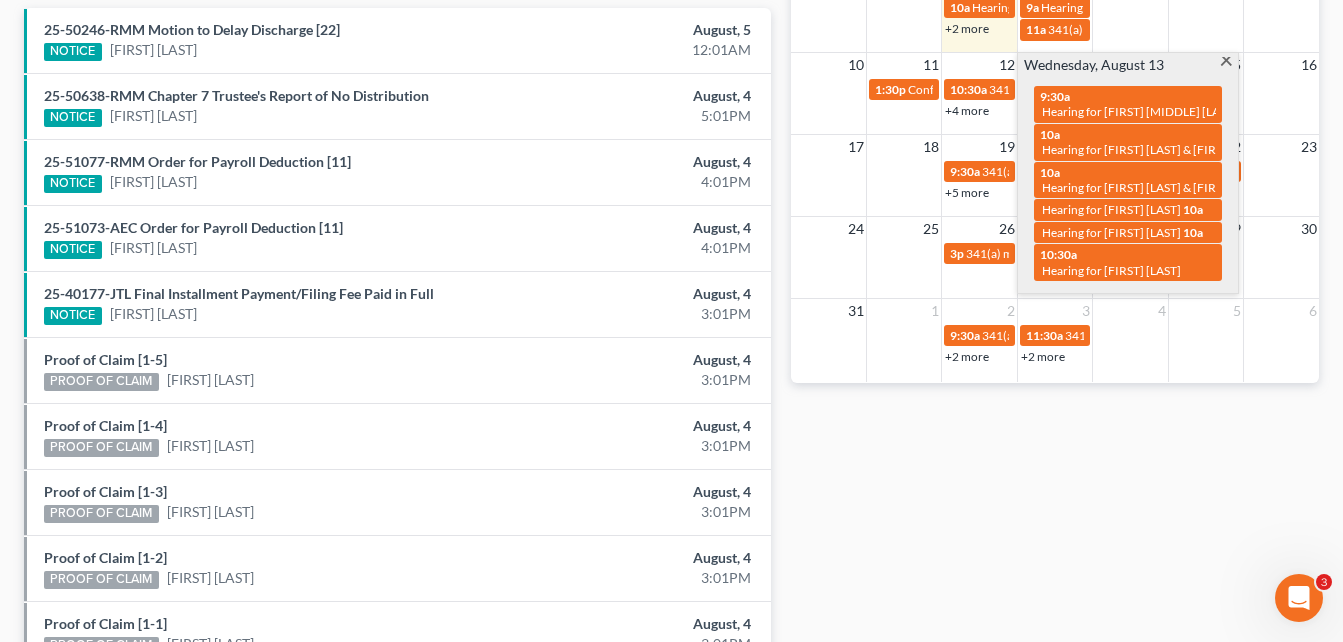click at bounding box center [1226, 63] 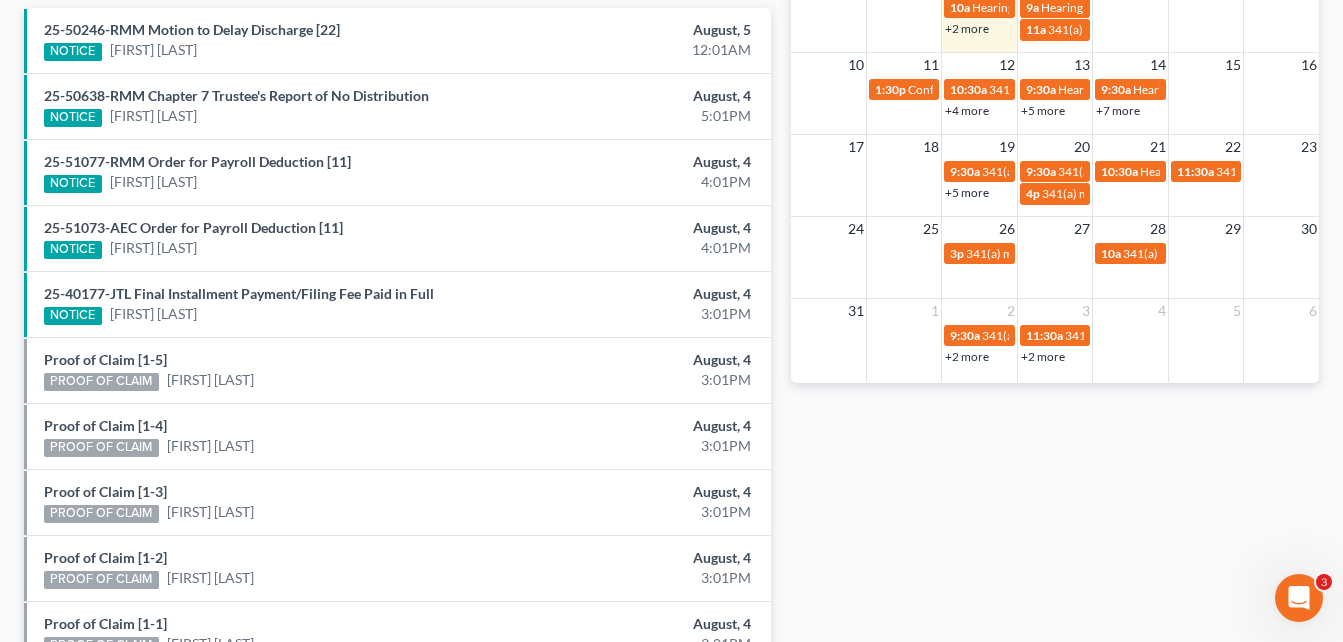 click on "+7 more" at bounding box center [1118, 110] 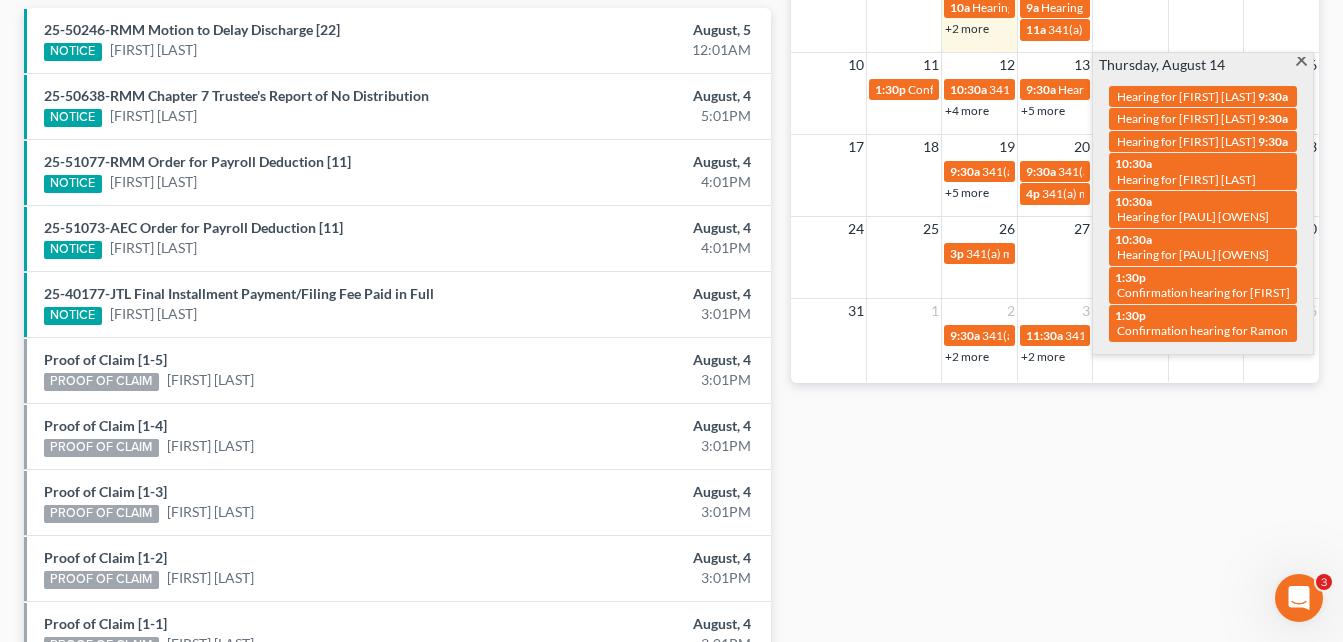 click at bounding box center (1301, 63) 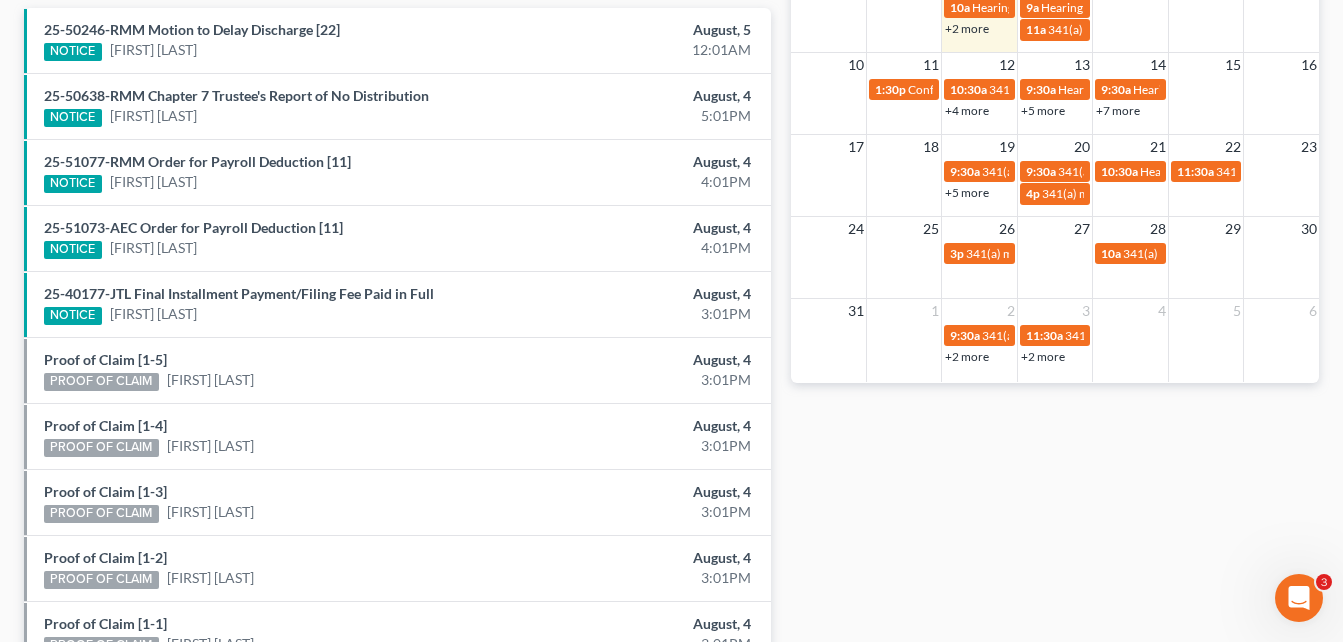 click on "+5 more" at bounding box center [967, 192] 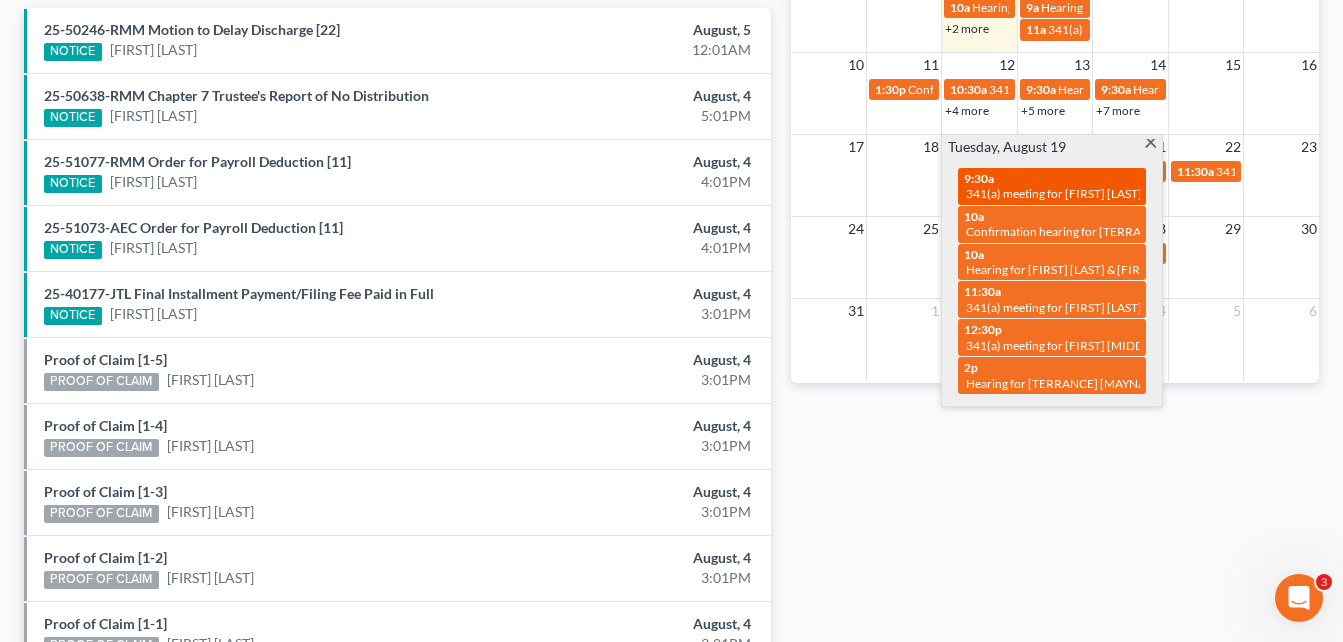 click on "341(a) meeting for [FIRST] [LAST]" at bounding box center (1054, 193) 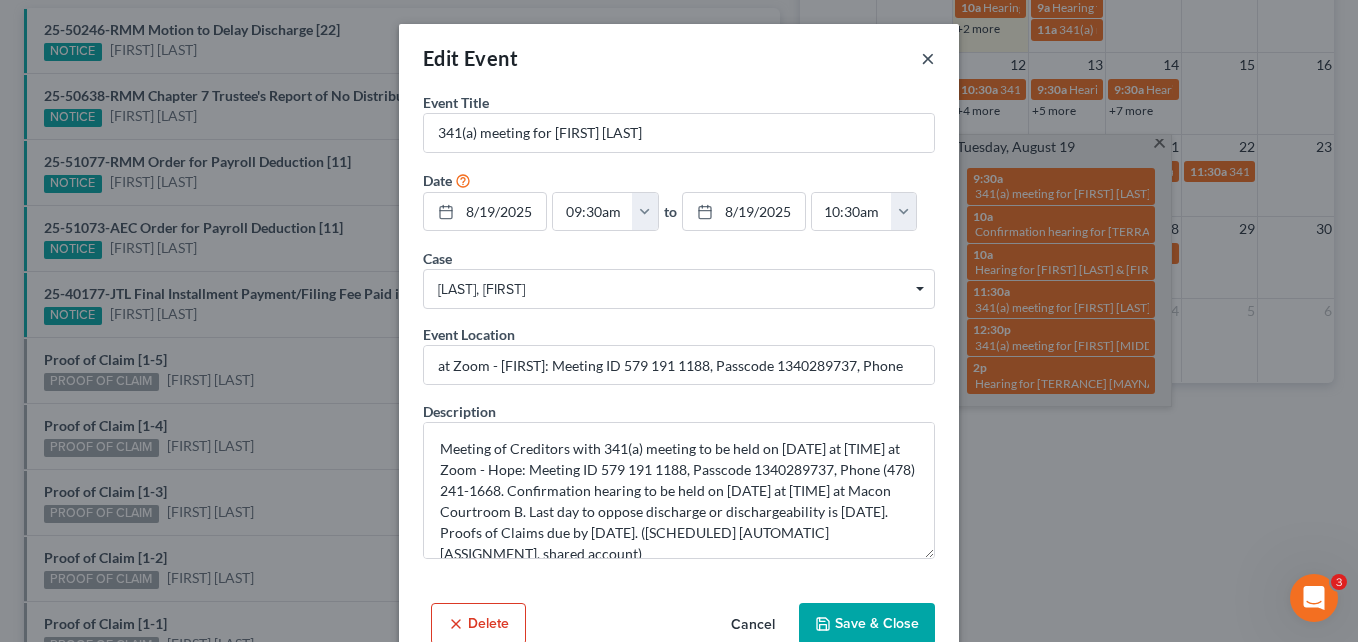 click on "×" at bounding box center [928, 58] 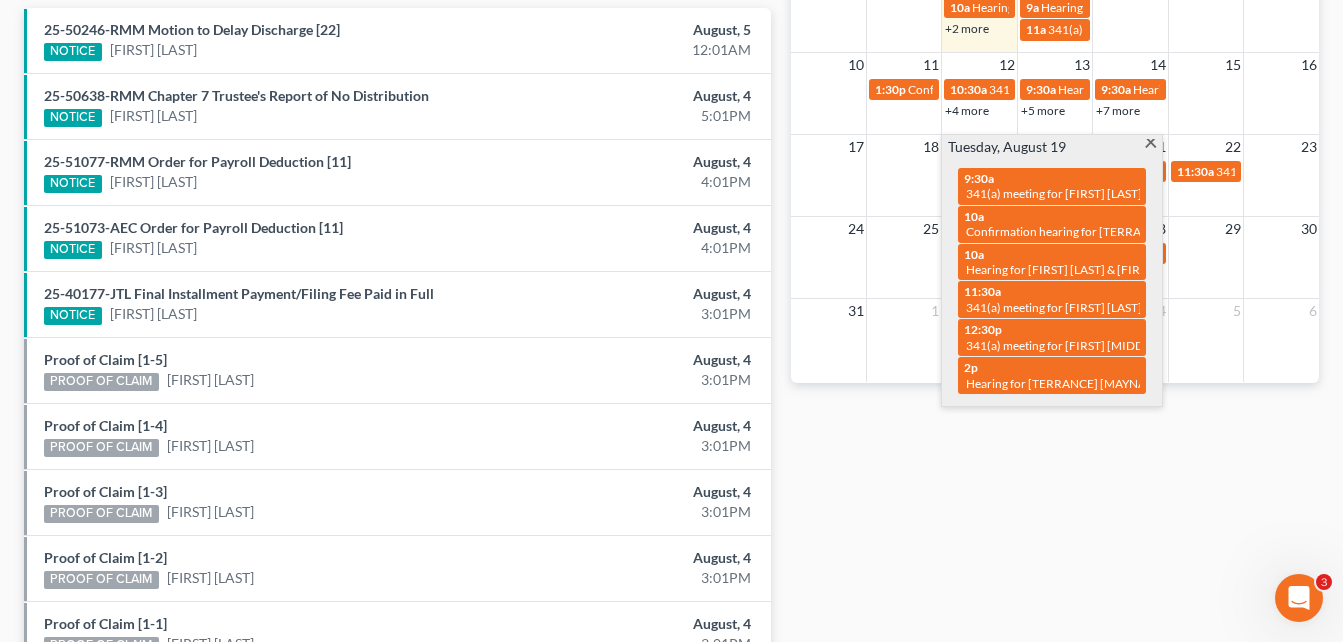 click at bounding box center [1150, 145] 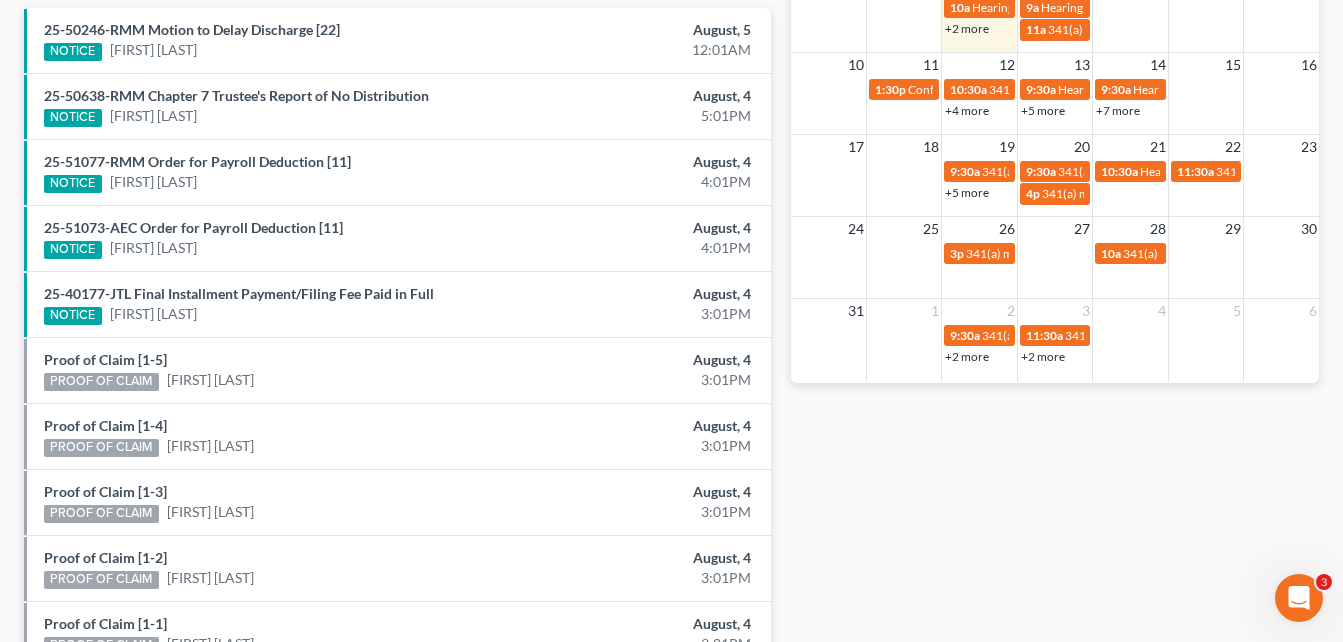 click on "Recent Cases 15         View All
Name
unfold_more
expand_more
expand_less
Attorney
unfold_more
expand_more
expand_less
Type
unfold_more
expand_more
expand_less
District
unfold_more
expand_more
expand_less
Chapter
unfold_more
expand_more
expand_less
Case No
unfold_more
expand_more
expand_less
Prefix
unfold_more
expand_more
expand_less
[LAST], [FIRST] [MIDDLE] [LAST] Individual GAMB 13 25-51073 [LAST], [FIRST] Individual GAMB 7 25-50347 [LAST], [FIRST] Individual GAMB 7 25-50343 [LAST], [FIRST] Individual GAMB 7 25-50246 [LAST], [FIRST] Individual GAMB 7 24-70373 [LAST], [FIRST] Individual GAMB 7 25-40177 [LAST], [FIRST] Individual GAMB 7 25-50274 [LAST], [FIRST] Individual GAMB 13 [LAST], [FIRST] Individual GASB 13 23-10950 [LAST], [FIRST] Individual GASB 13 [LAST], [FIRST] GAMB 13 25-51203 [LAST], [FIRST] GAMB 7 7" at bounding box center (671, 62) 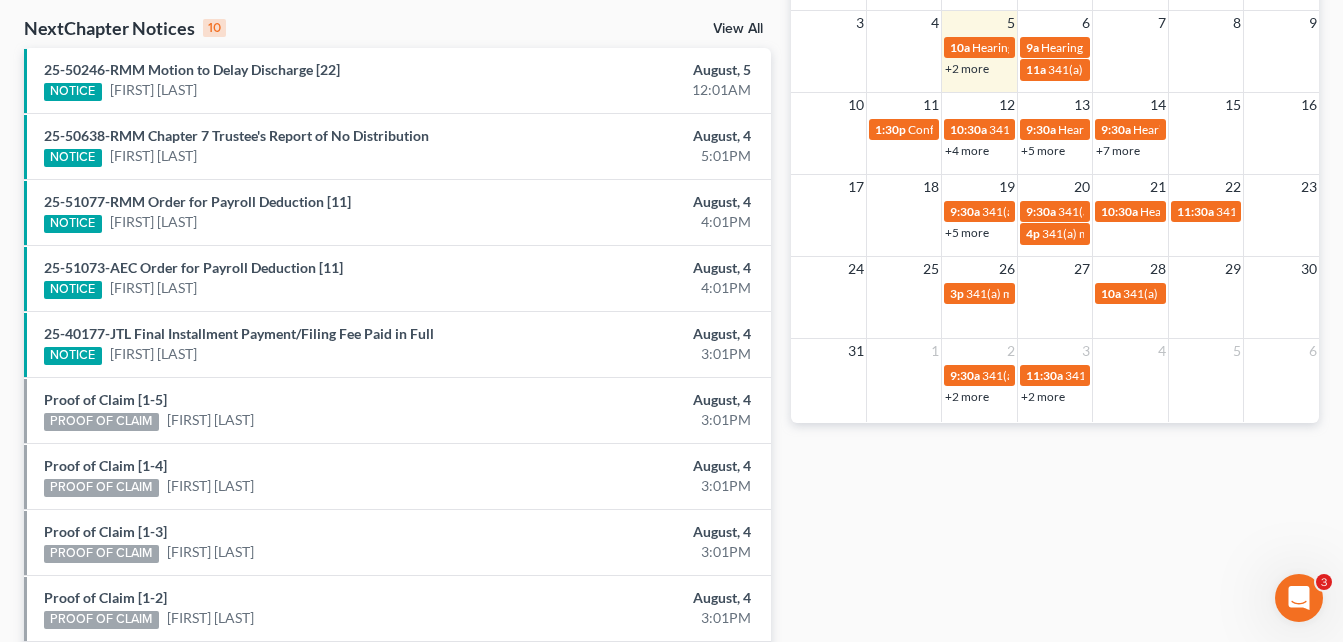 drag, startPoint x: 987, startPoint y: 292, endPoint x: 877, endPoint y: 553, distance: 283.23312 